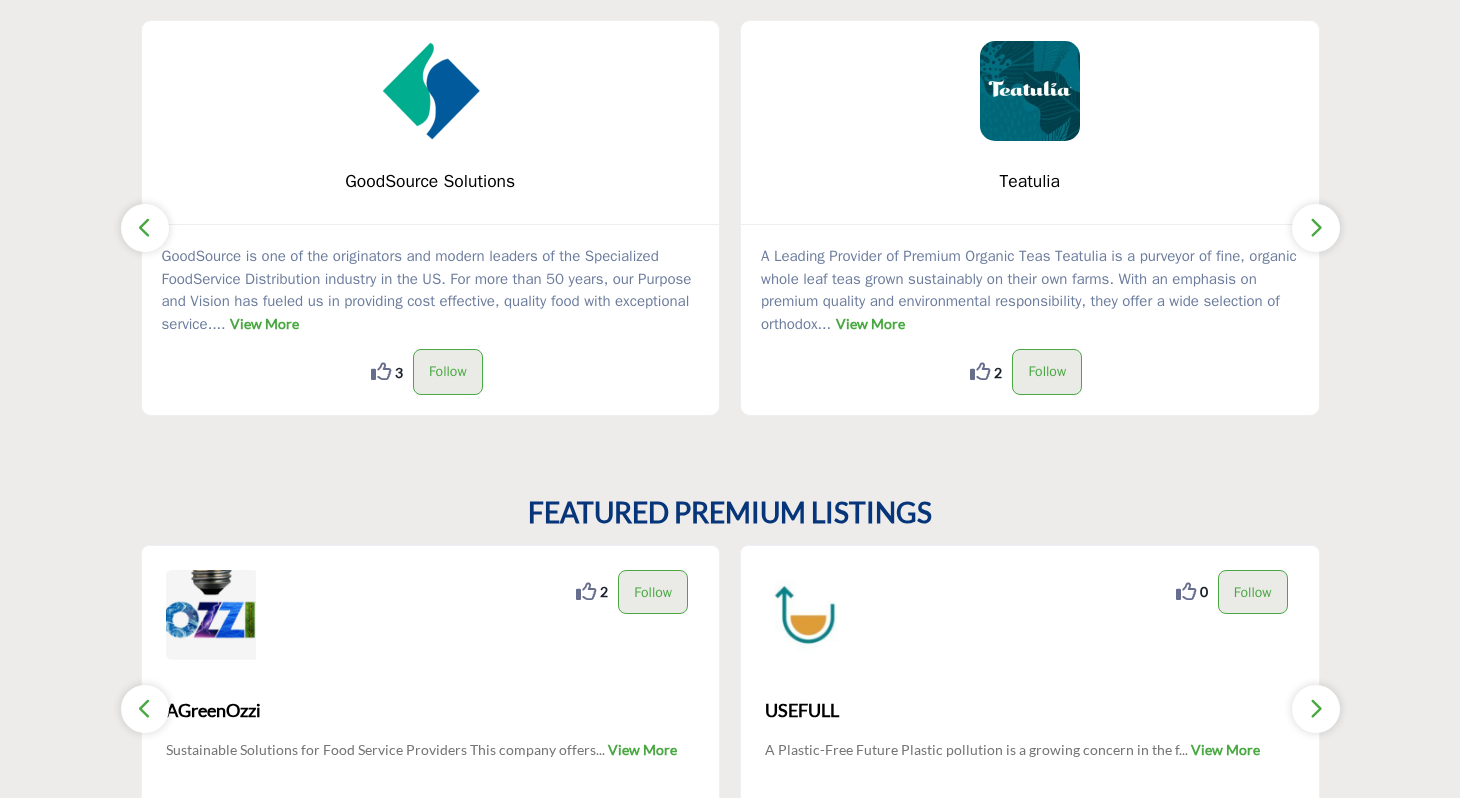 scroll, scrollTop: 626, scrollLeft: 0, axis: vertical 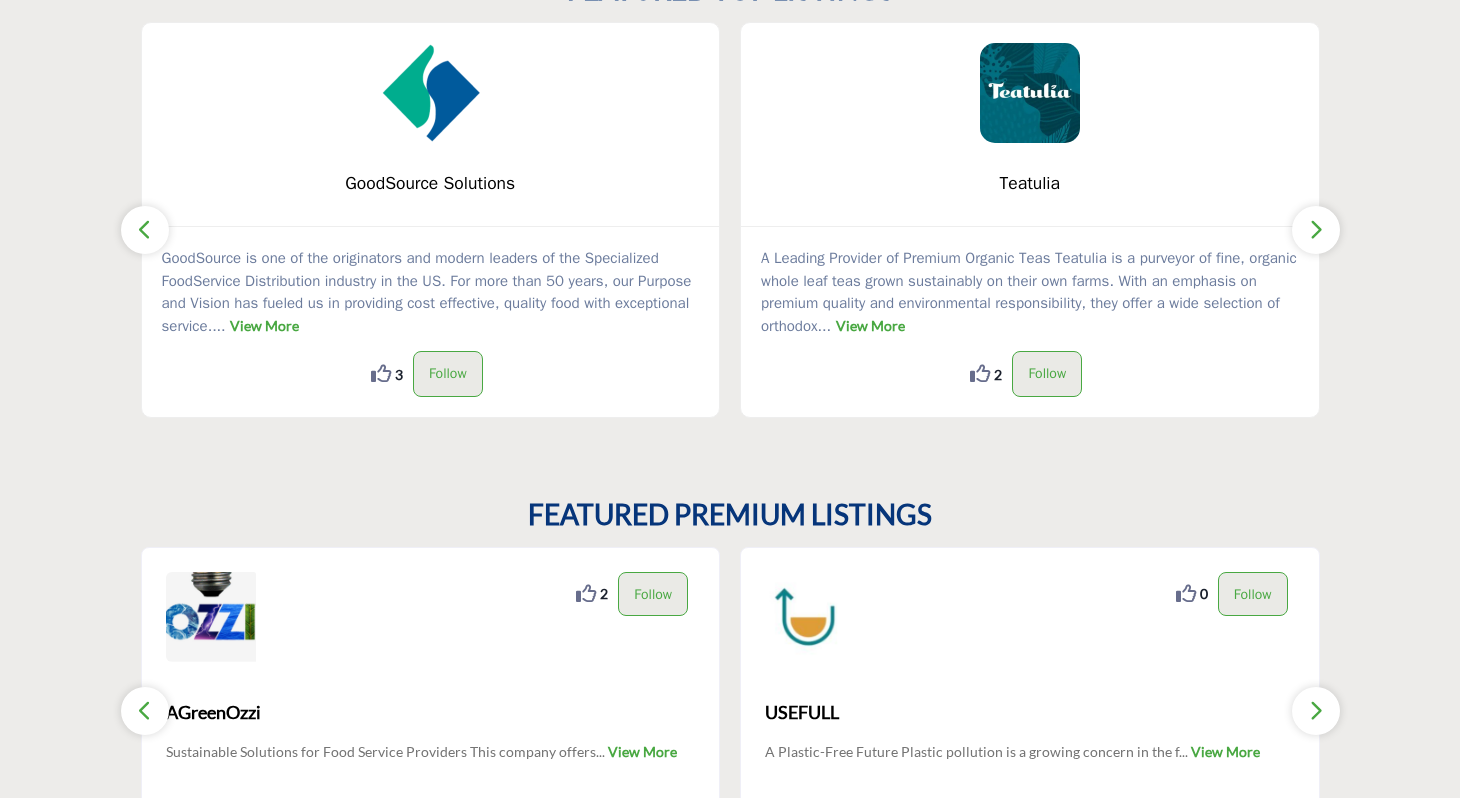click at bounding box center [1316, 230] 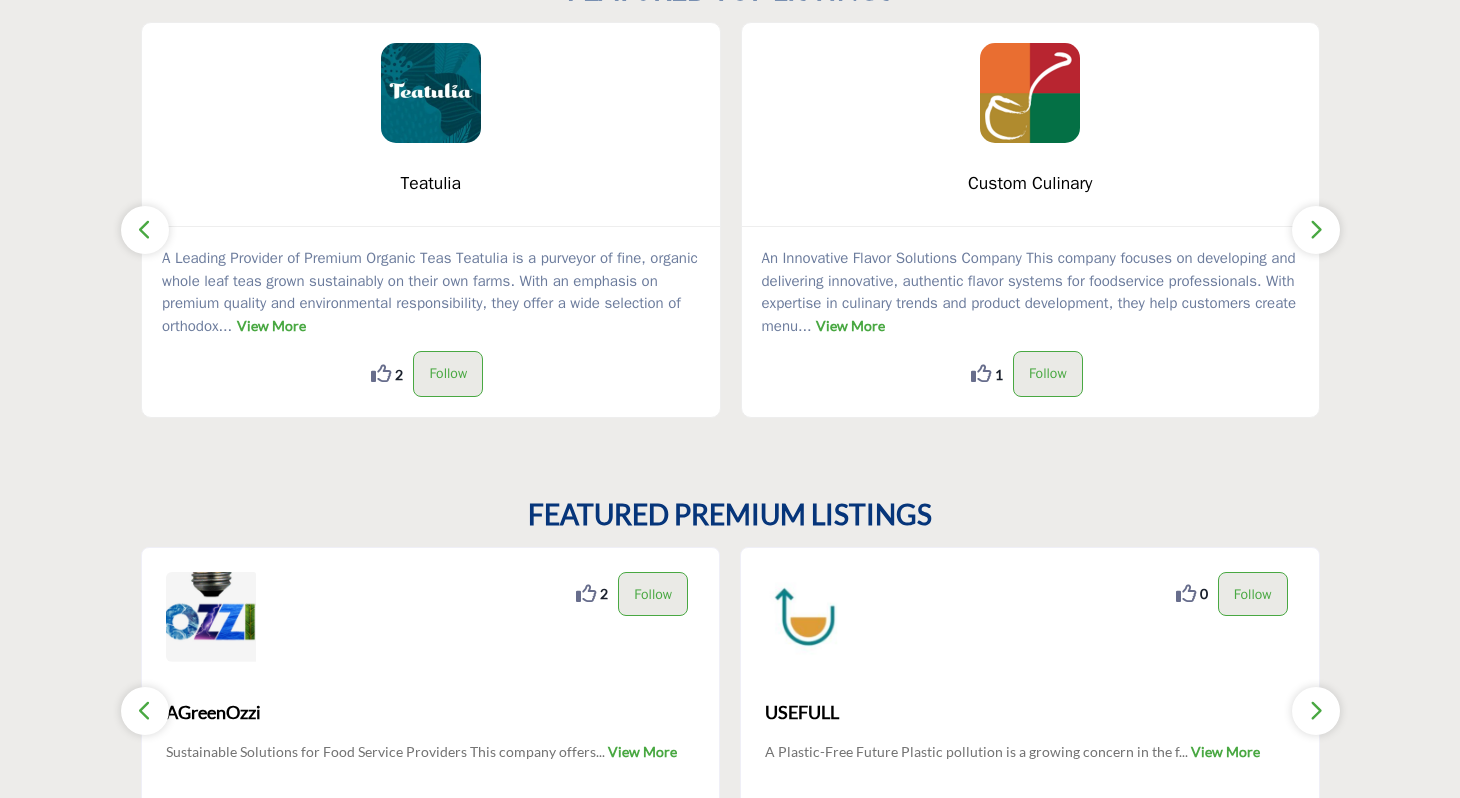 click at bounding box center [1316, 229] 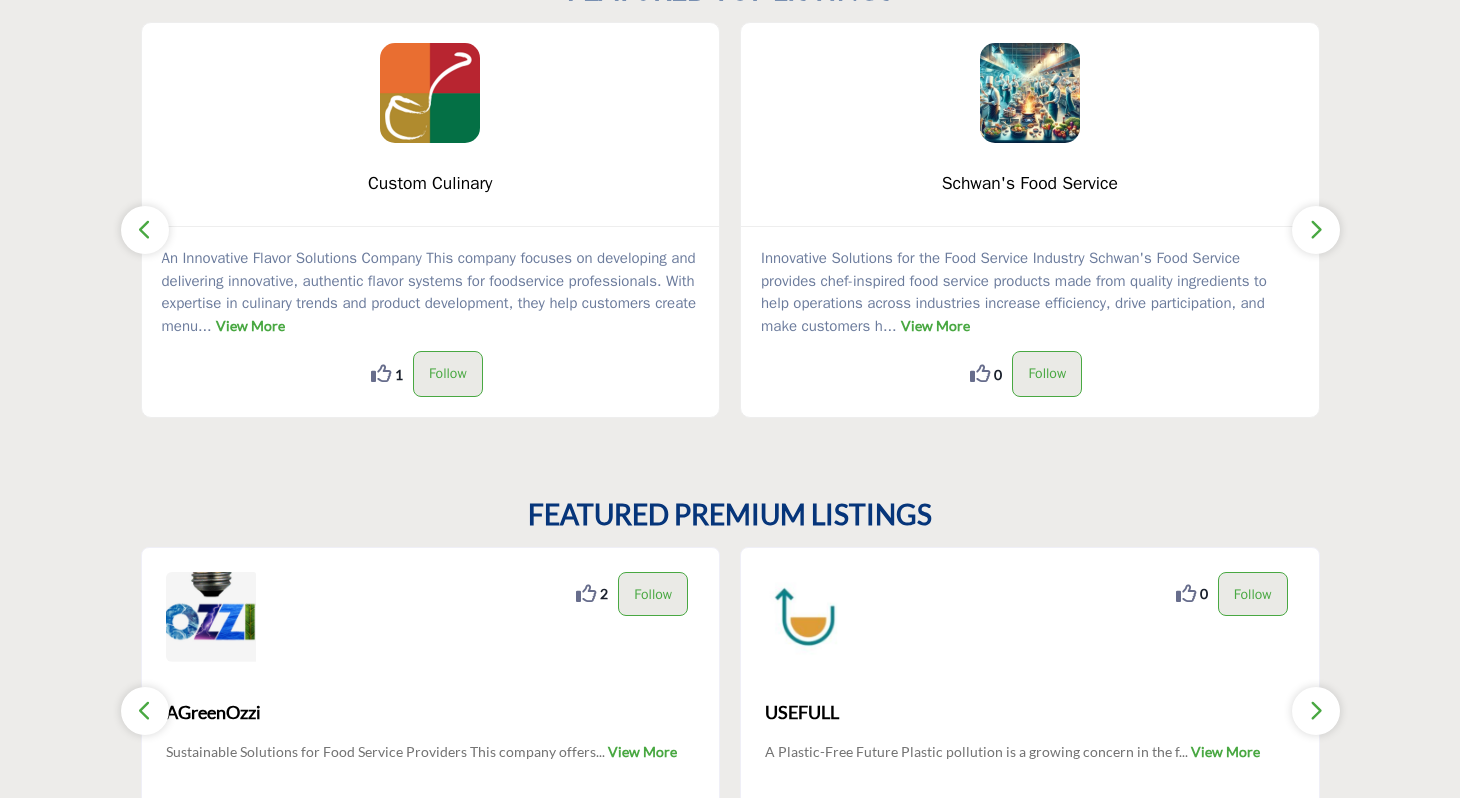 click at bounding box center (1316, 229) 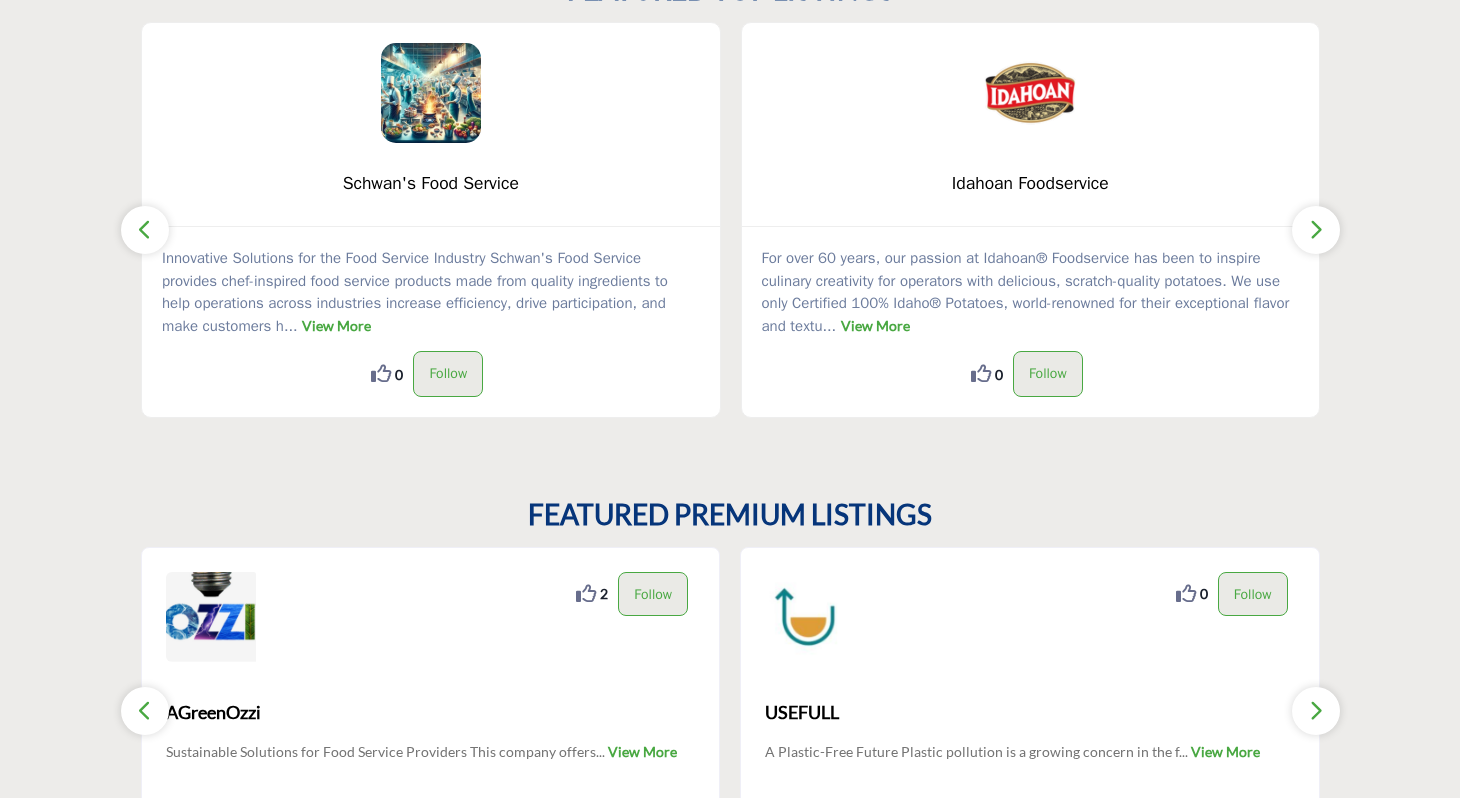 click at bounding box center [1316, 229] 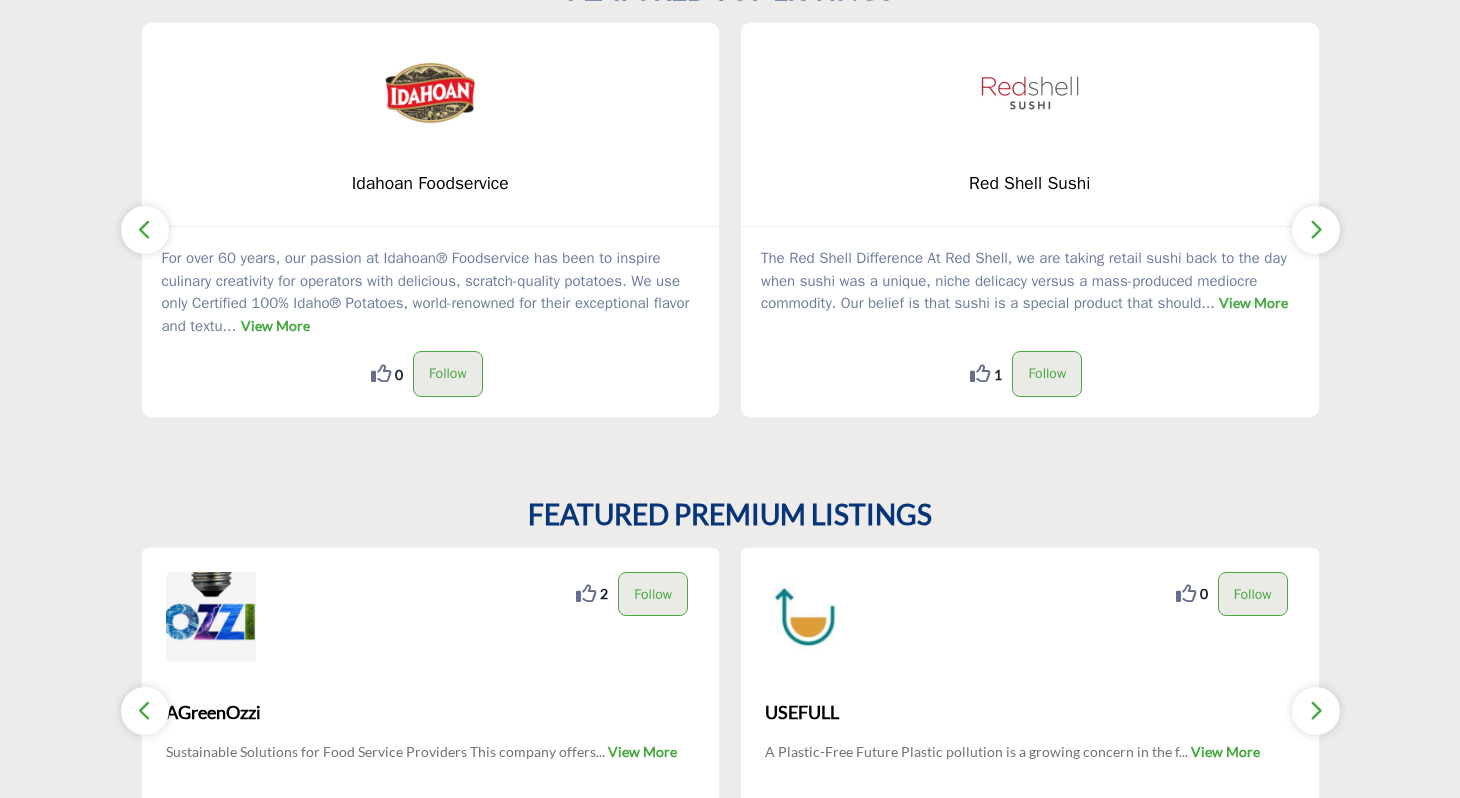 click at bounding box center [1316, 229] 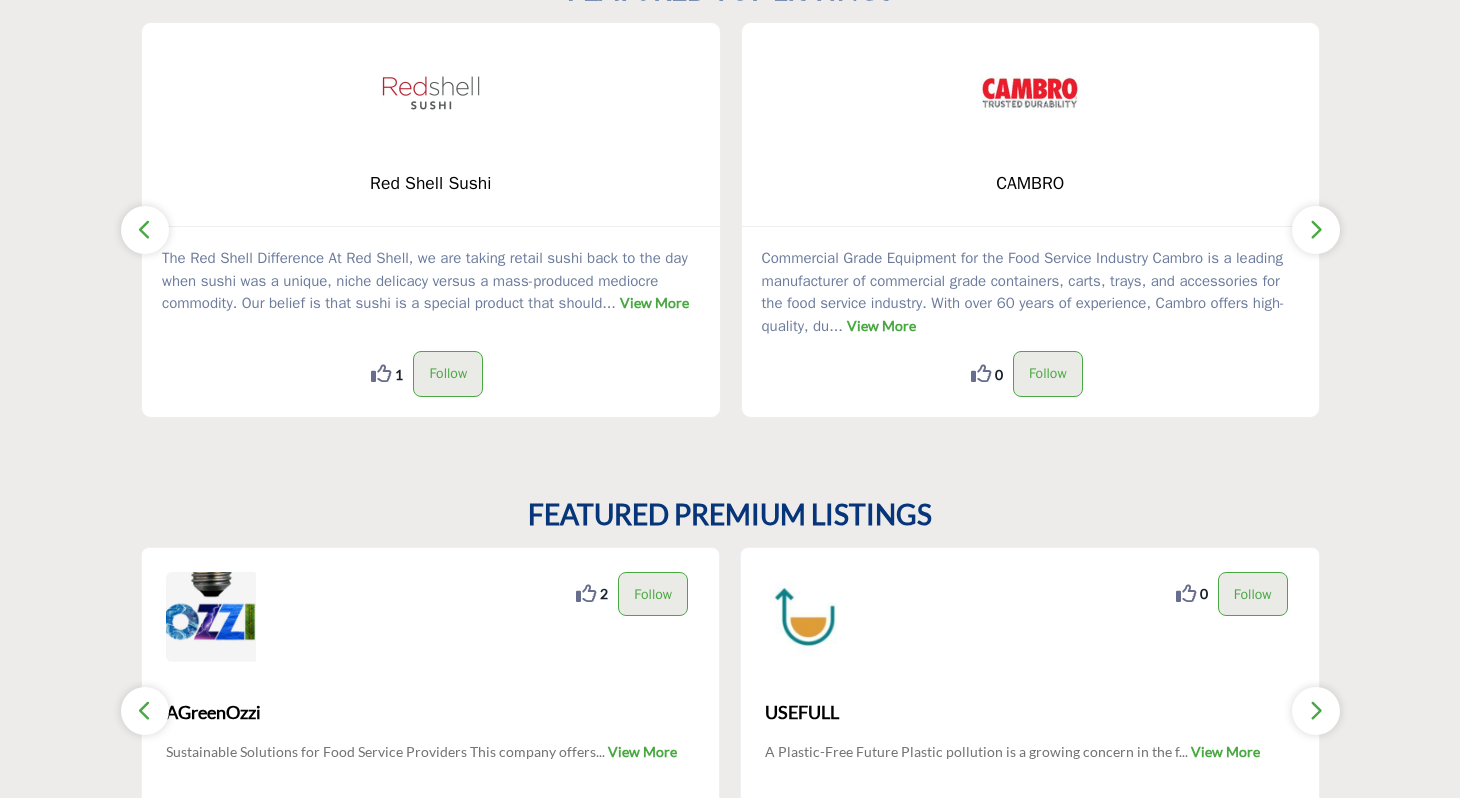 click at bounding box center [1316, 229] 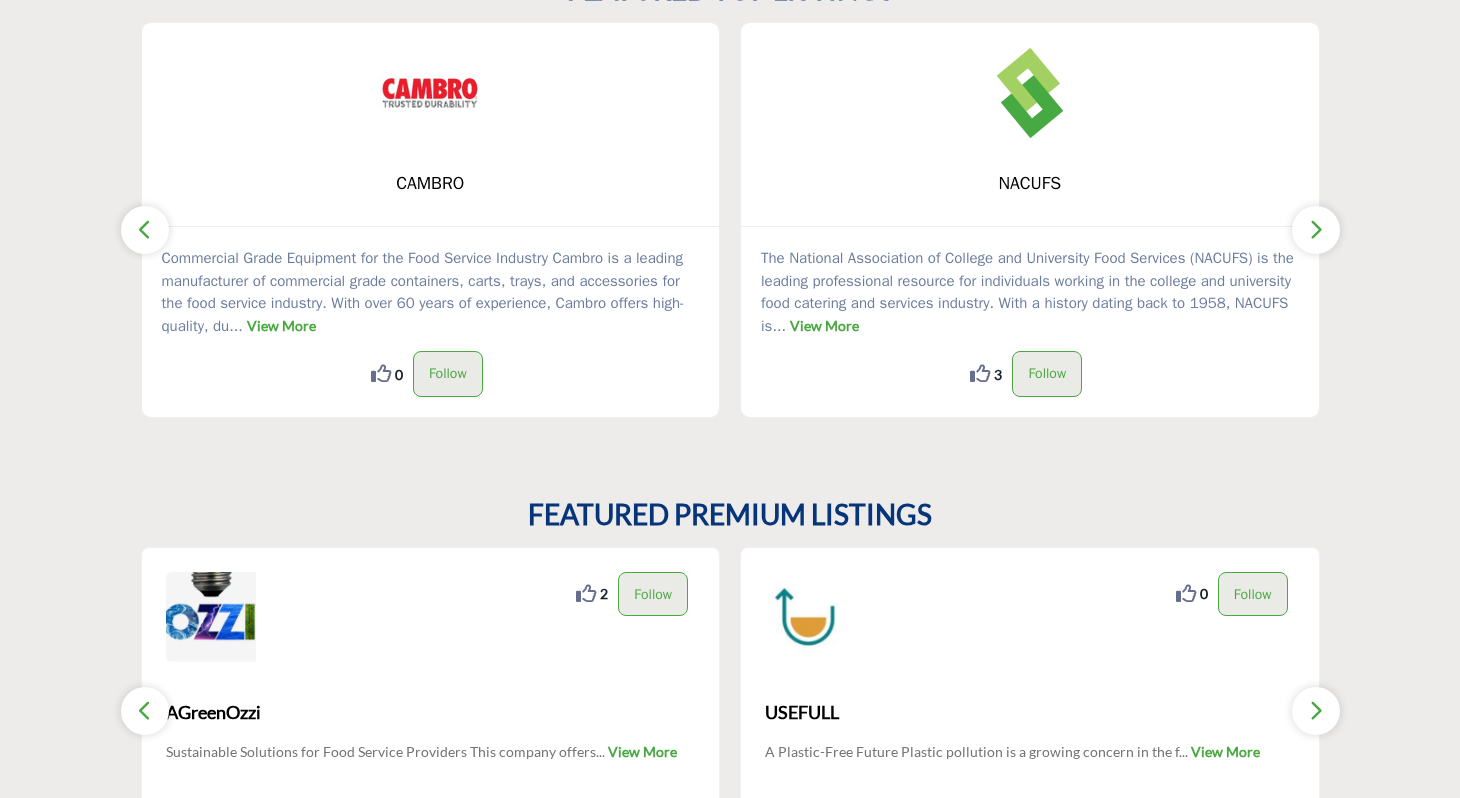 click at bounding box center [1316, 229] 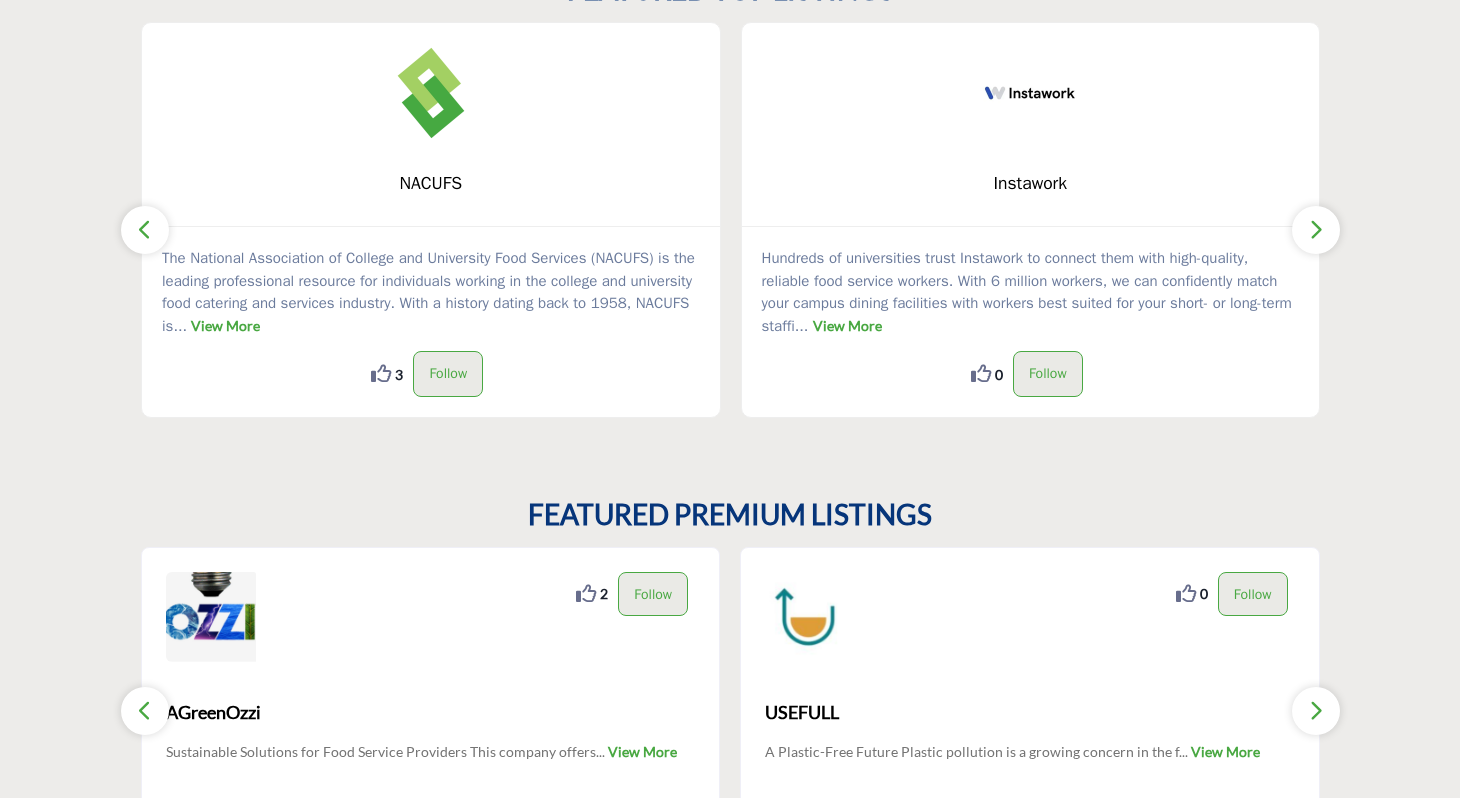click at bounding box center (1316, 229) 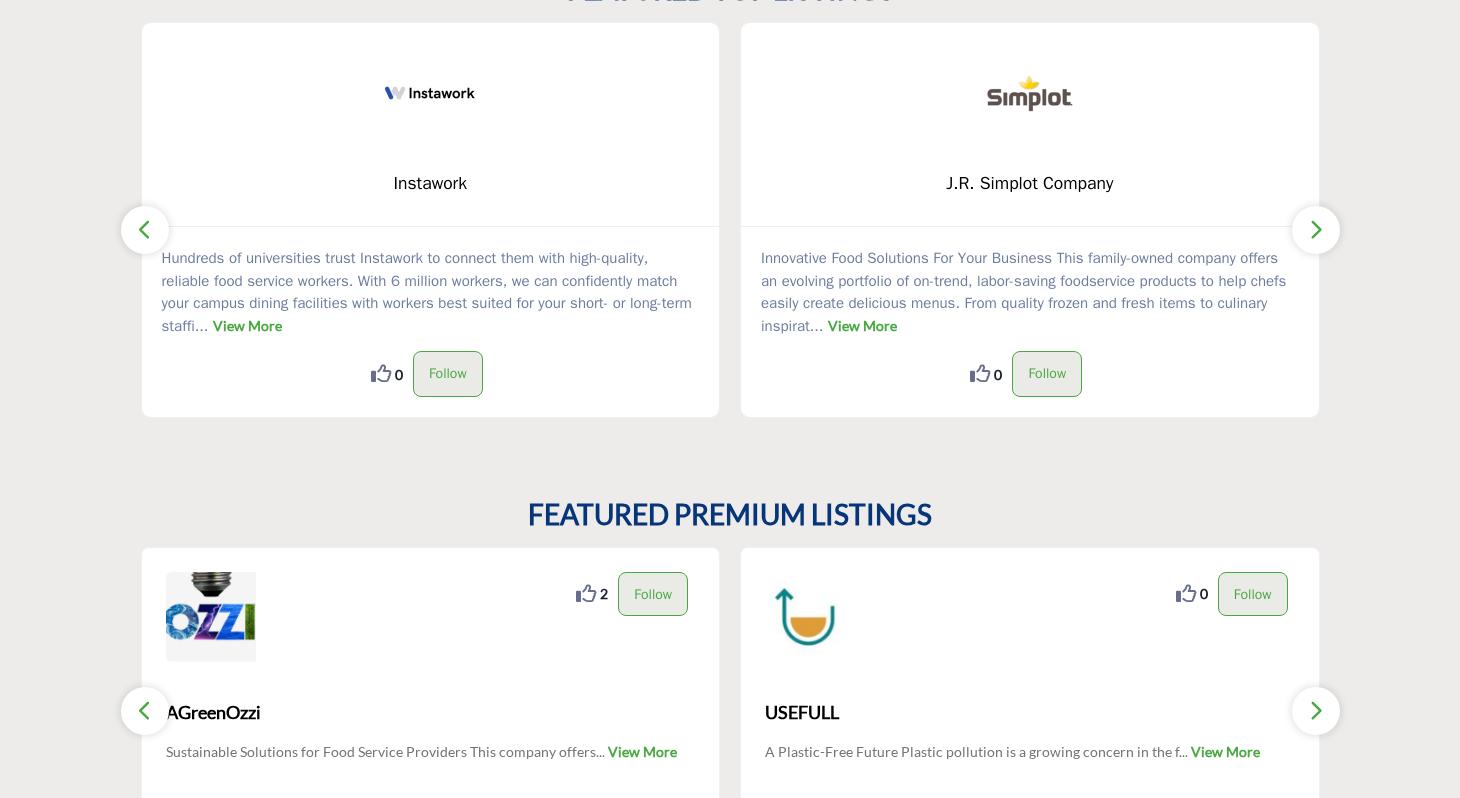 click at bounding box center [1316, 229] 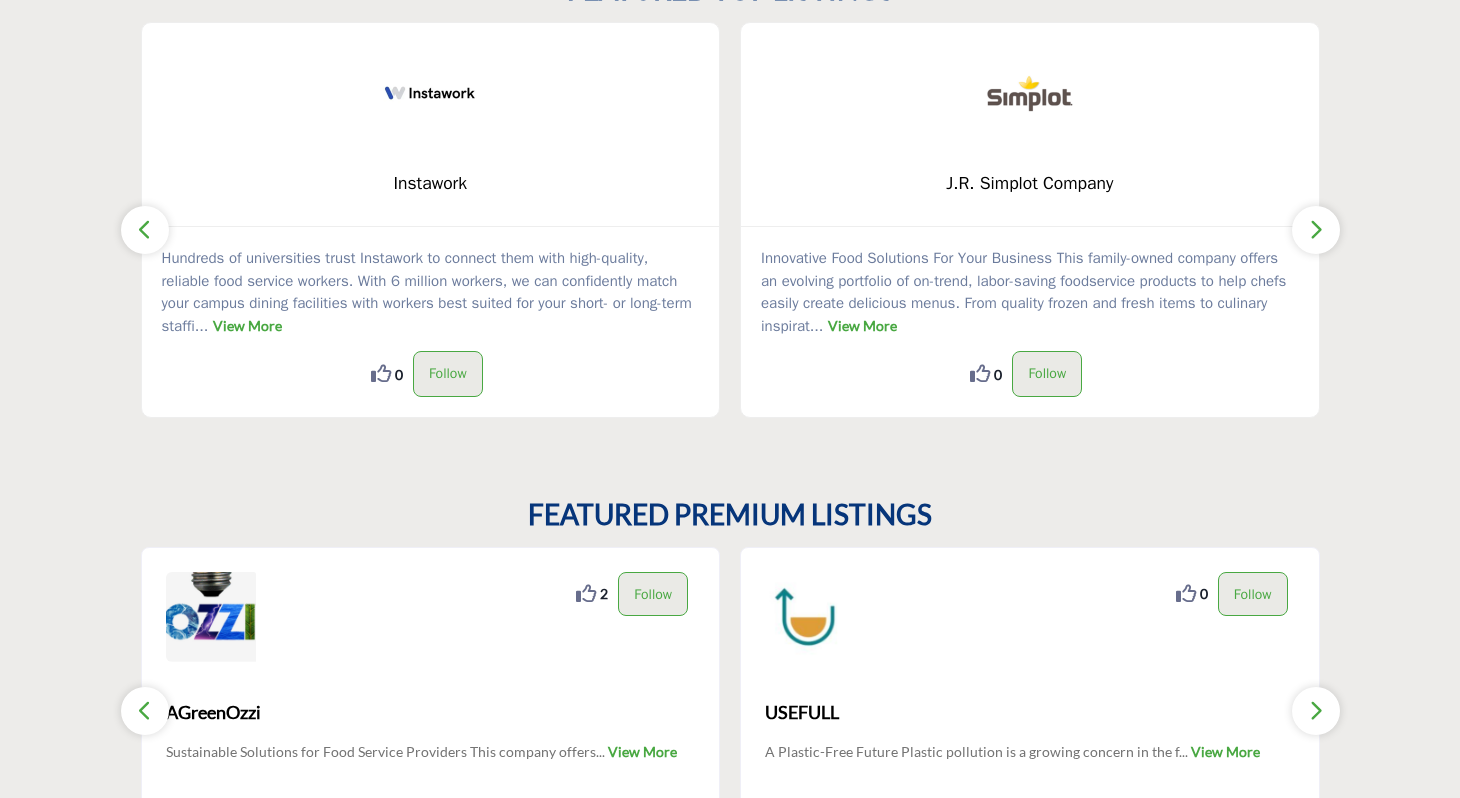 click at bounding box center [145, 229] 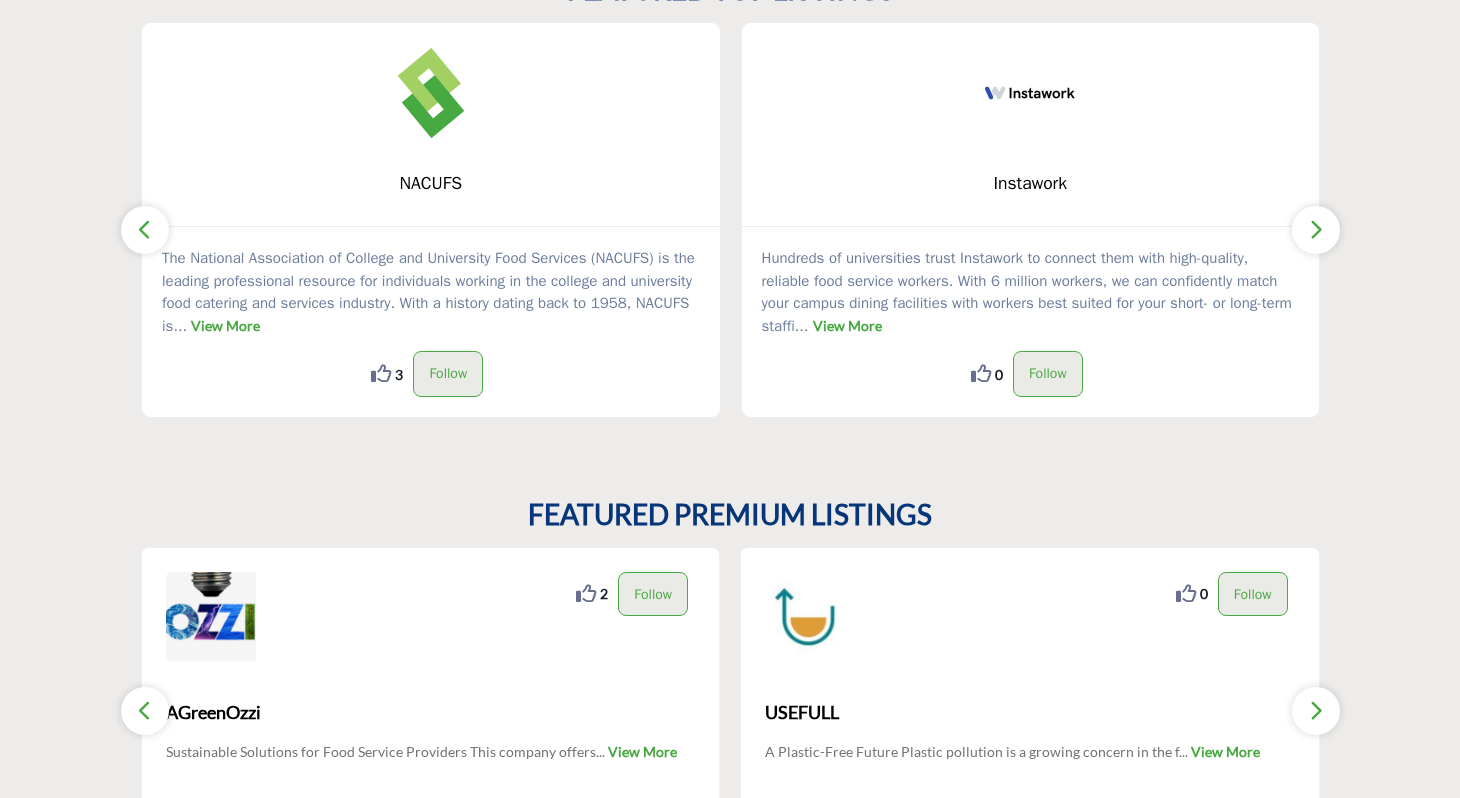 click at bounding box center (145, 229) 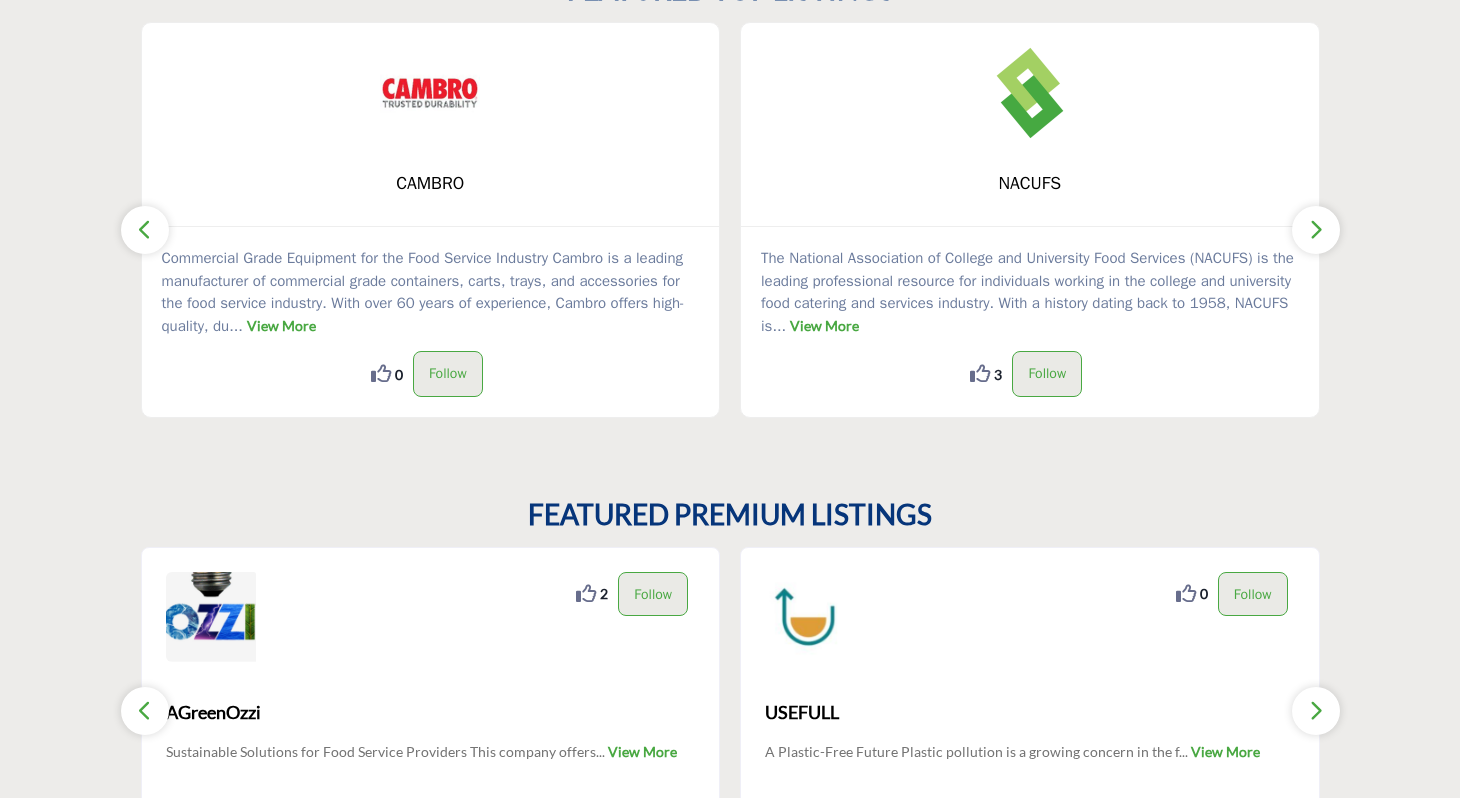 click at bounding box center [145, 229] 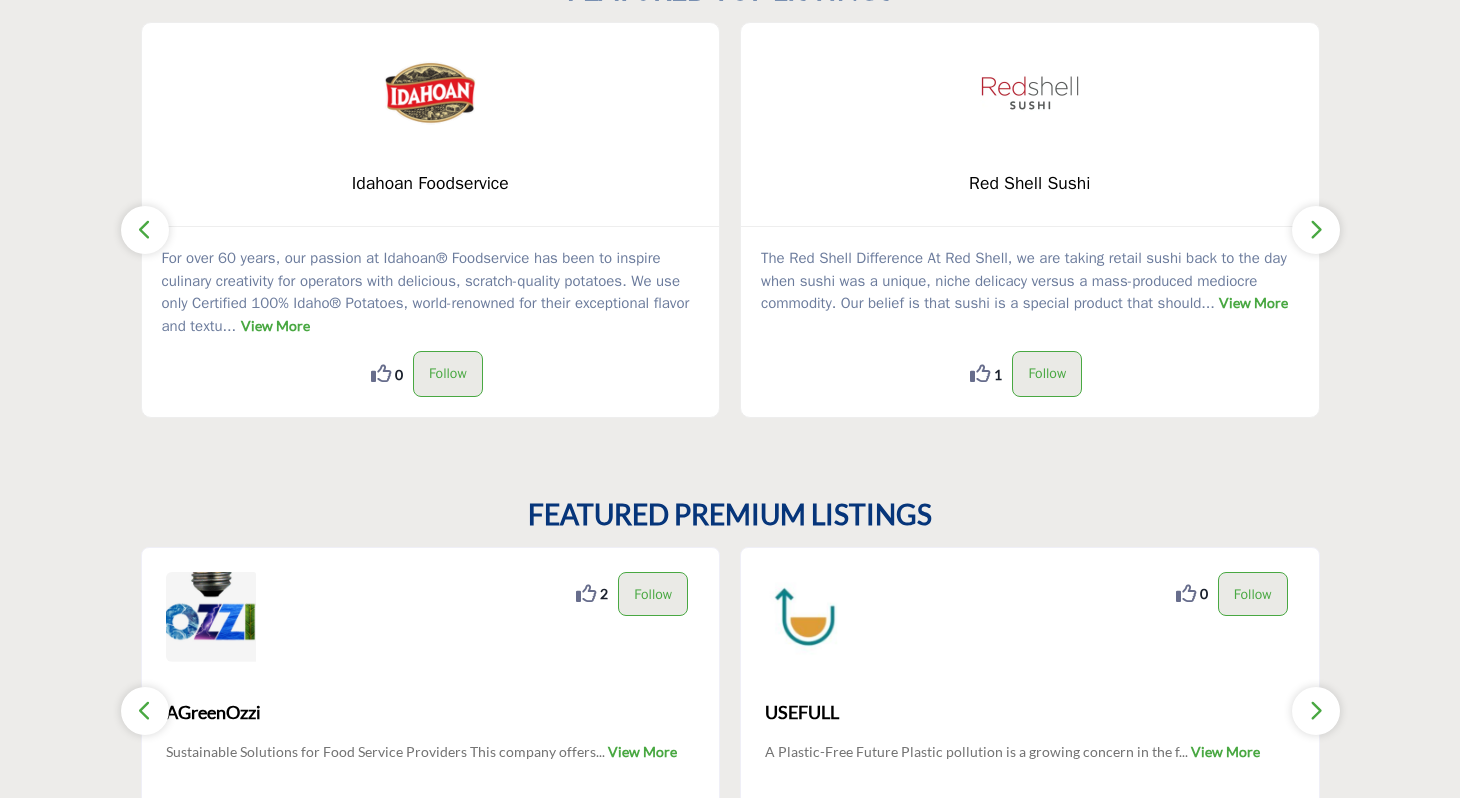 click at bounding box center (145, 229) 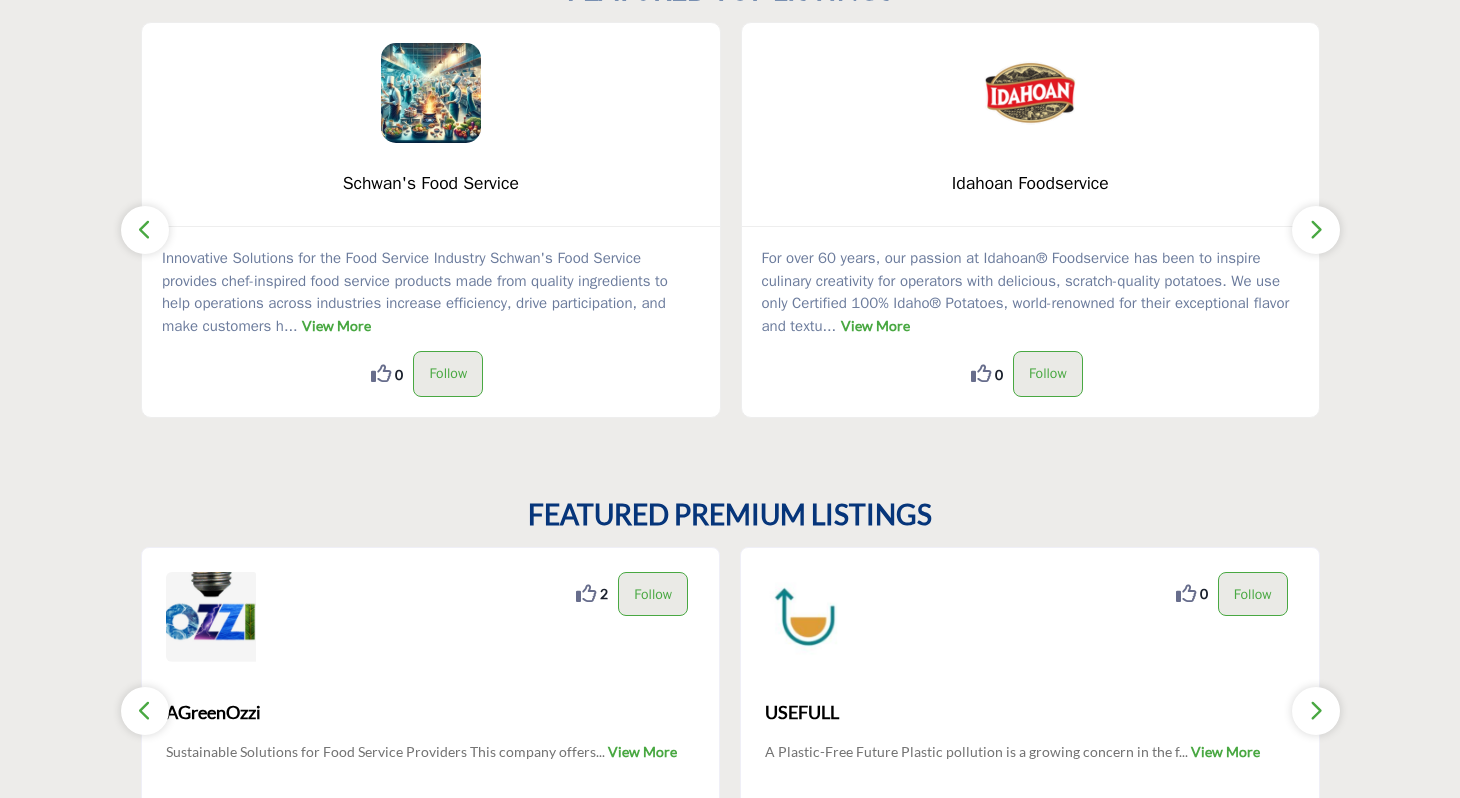 click at bounding box center (145, 229) 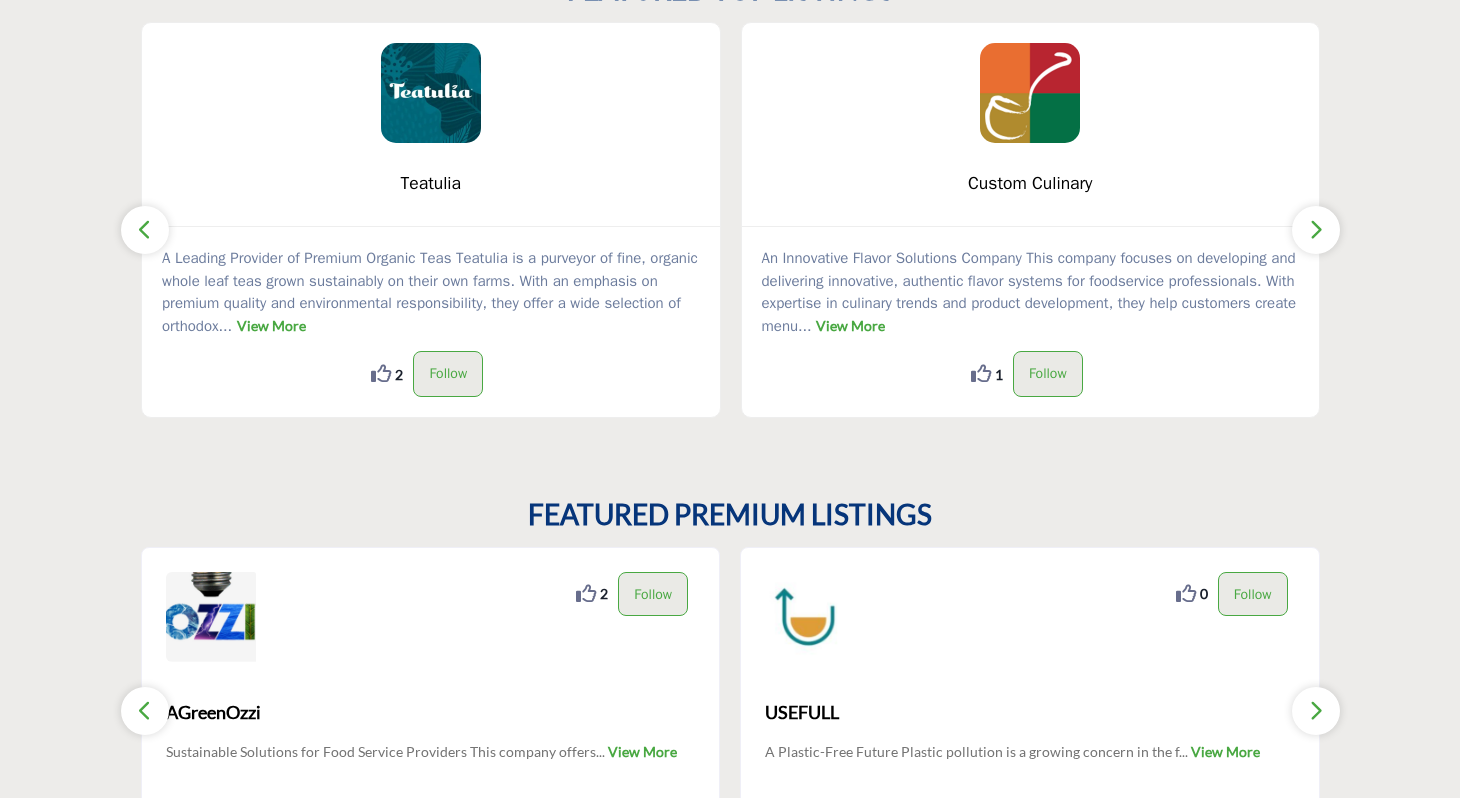 click at bounding box center [145, 229] 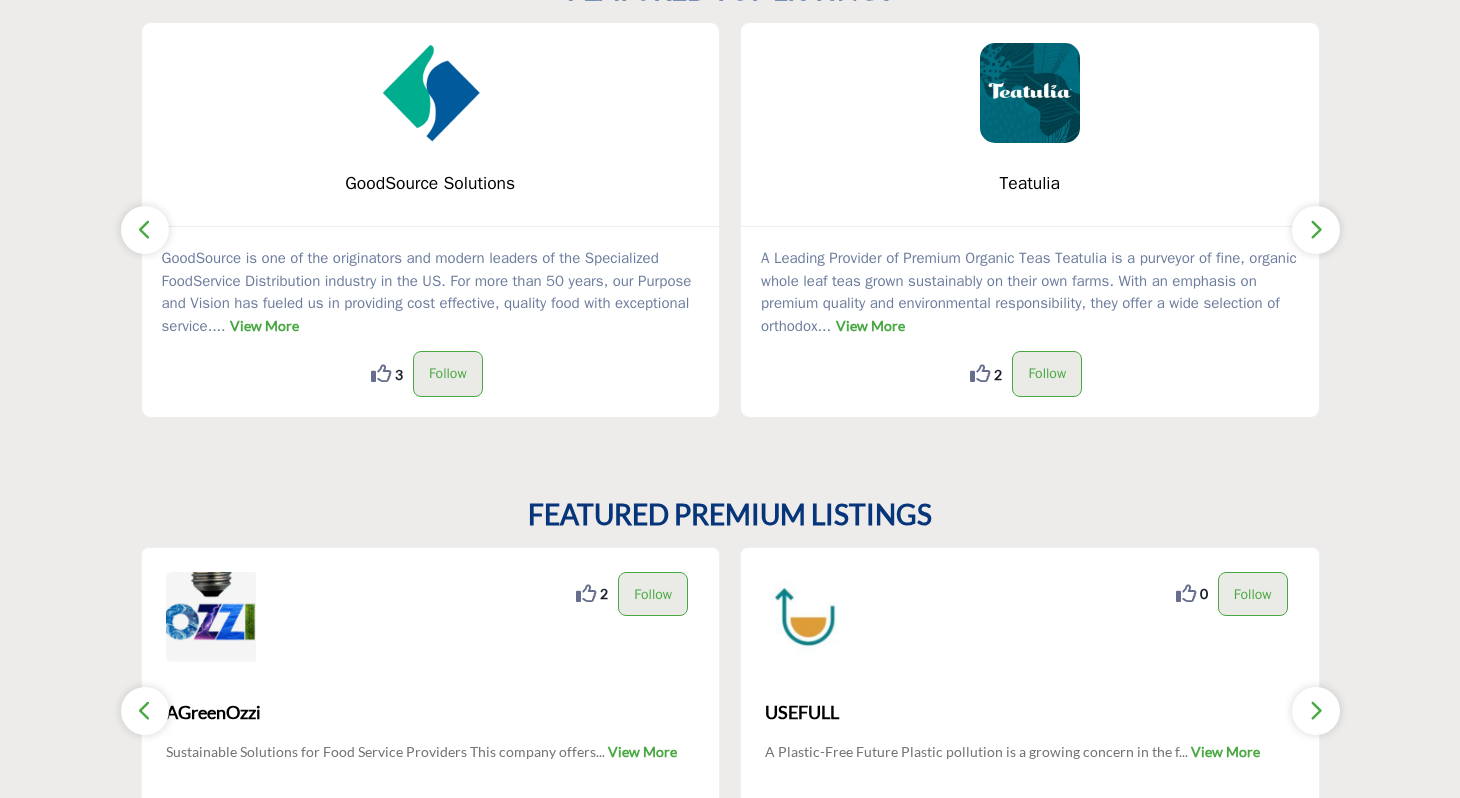 click at bounding box center (145, 229) 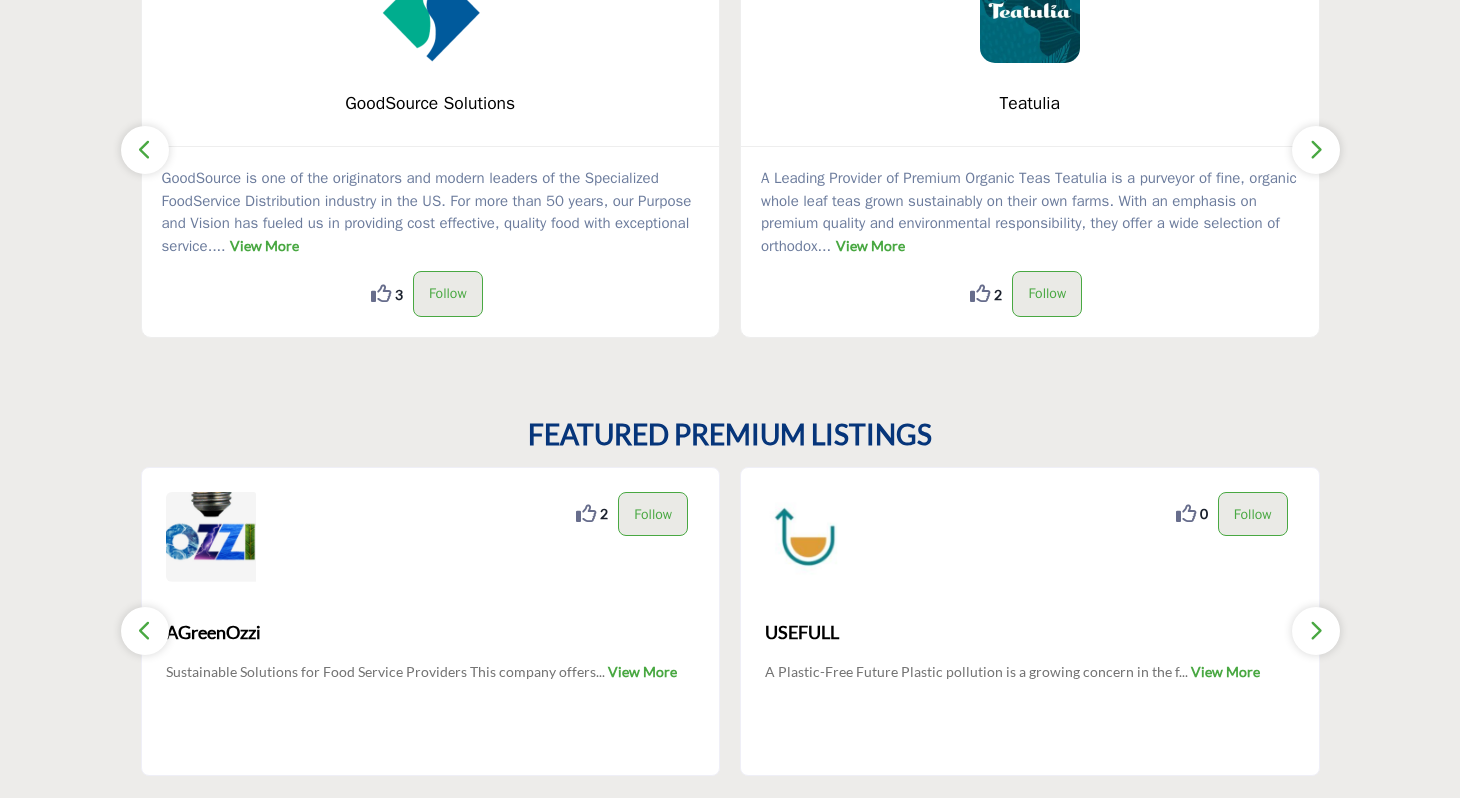 scroll, scrollTop: 938, scrollLeft: 0, axis: vertical 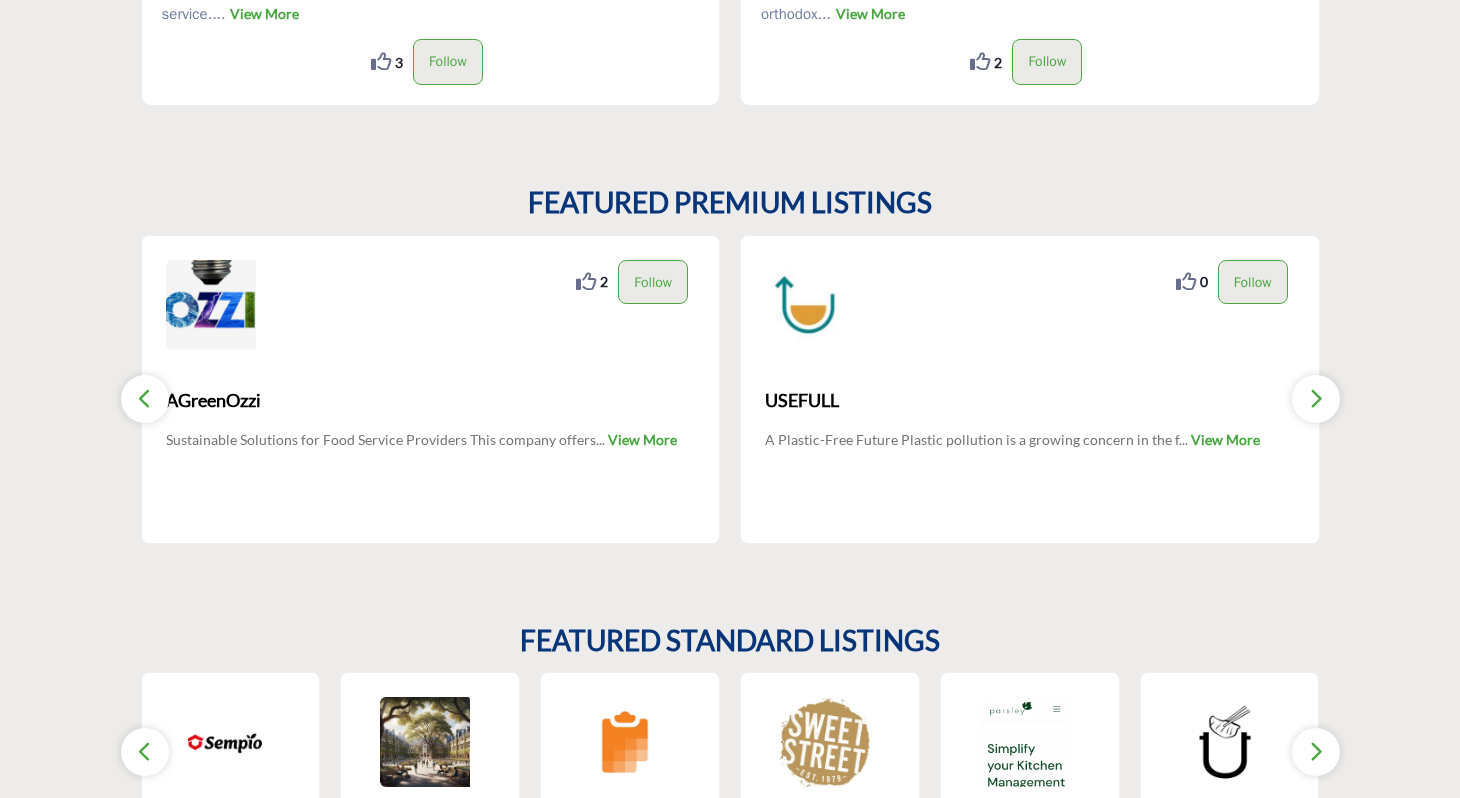 click at bounding box center [145, 398] 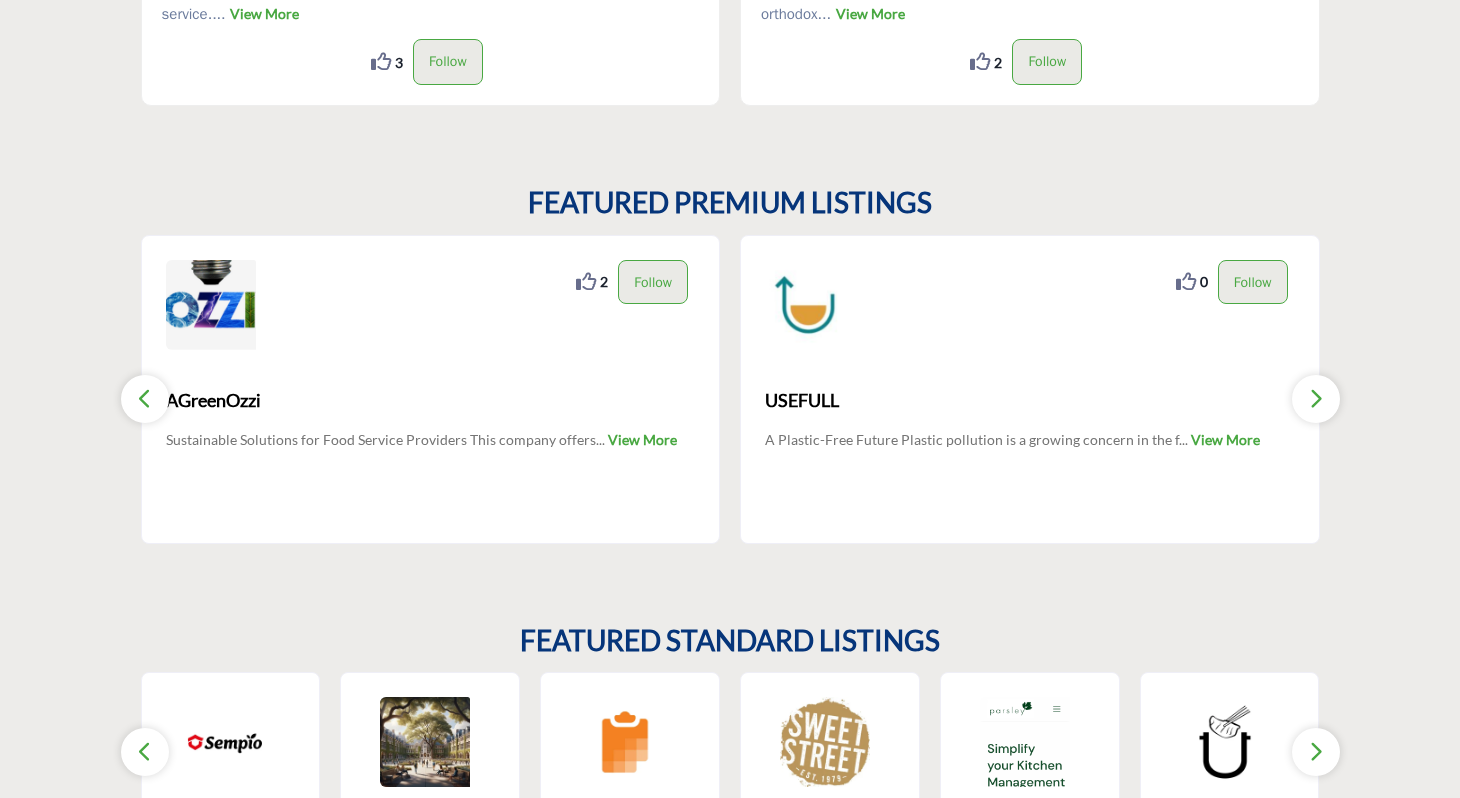 click at bounding box center [1316, 398] 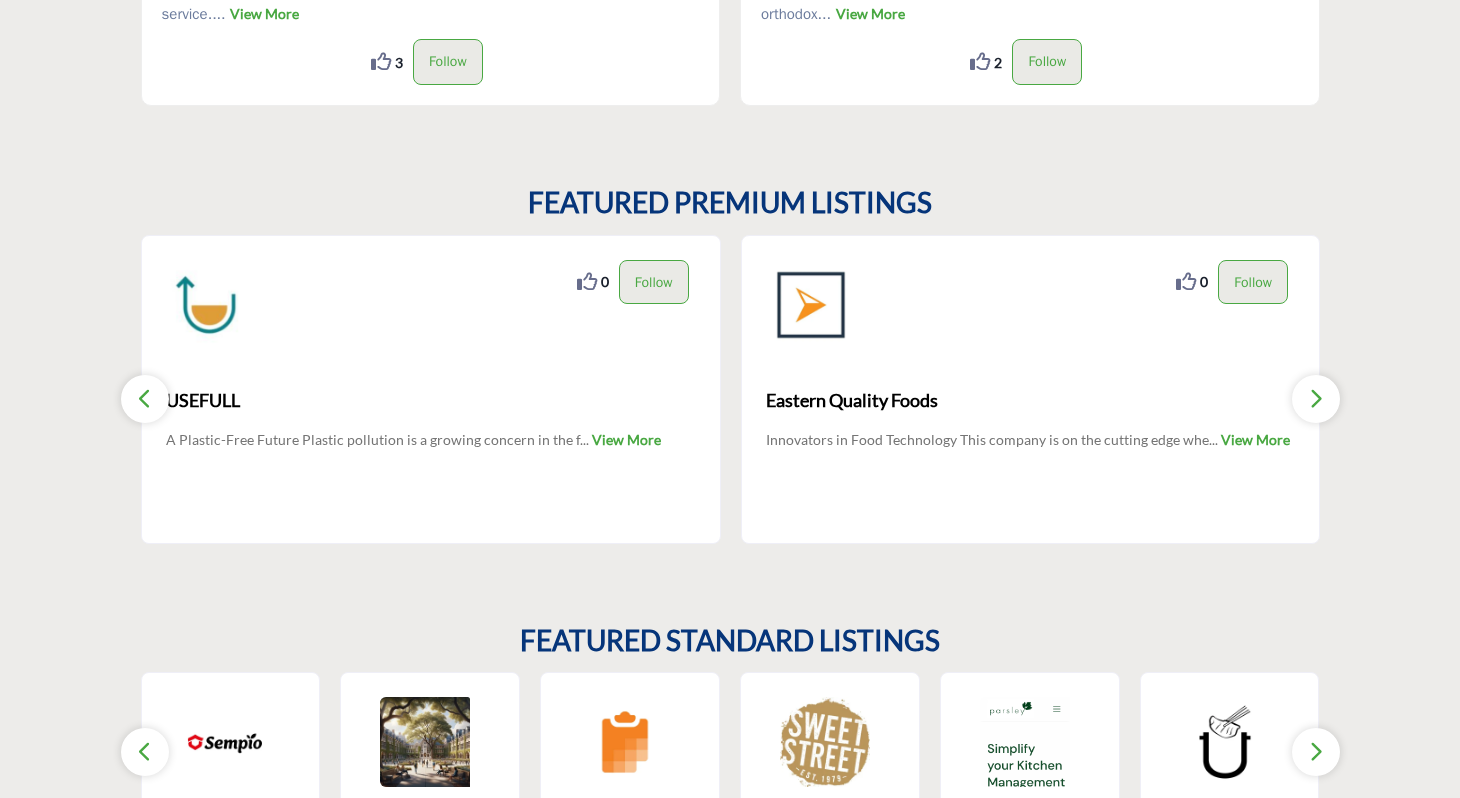 click at bounding box center (1316, 398) 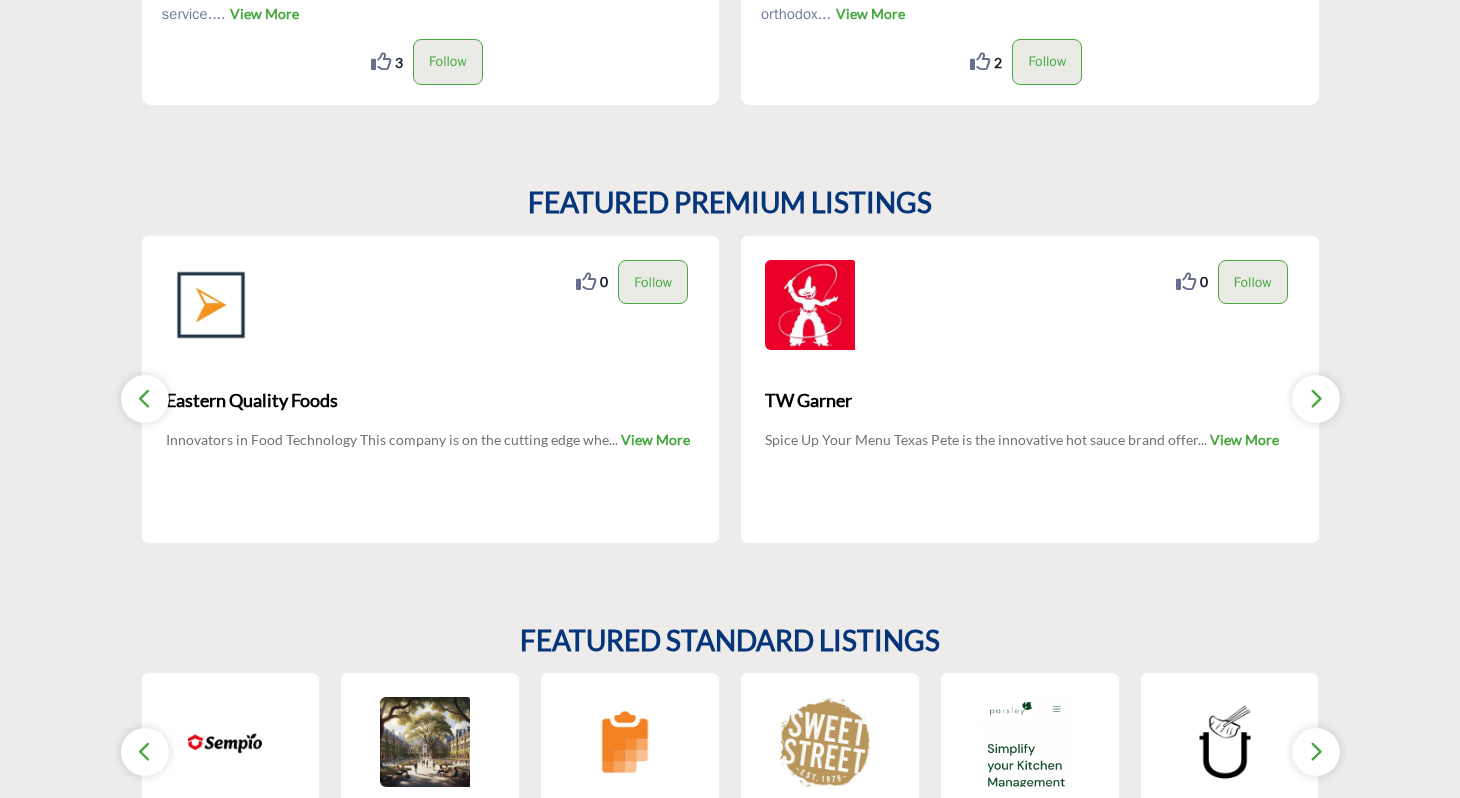 click at bounding box center [1316, 398] 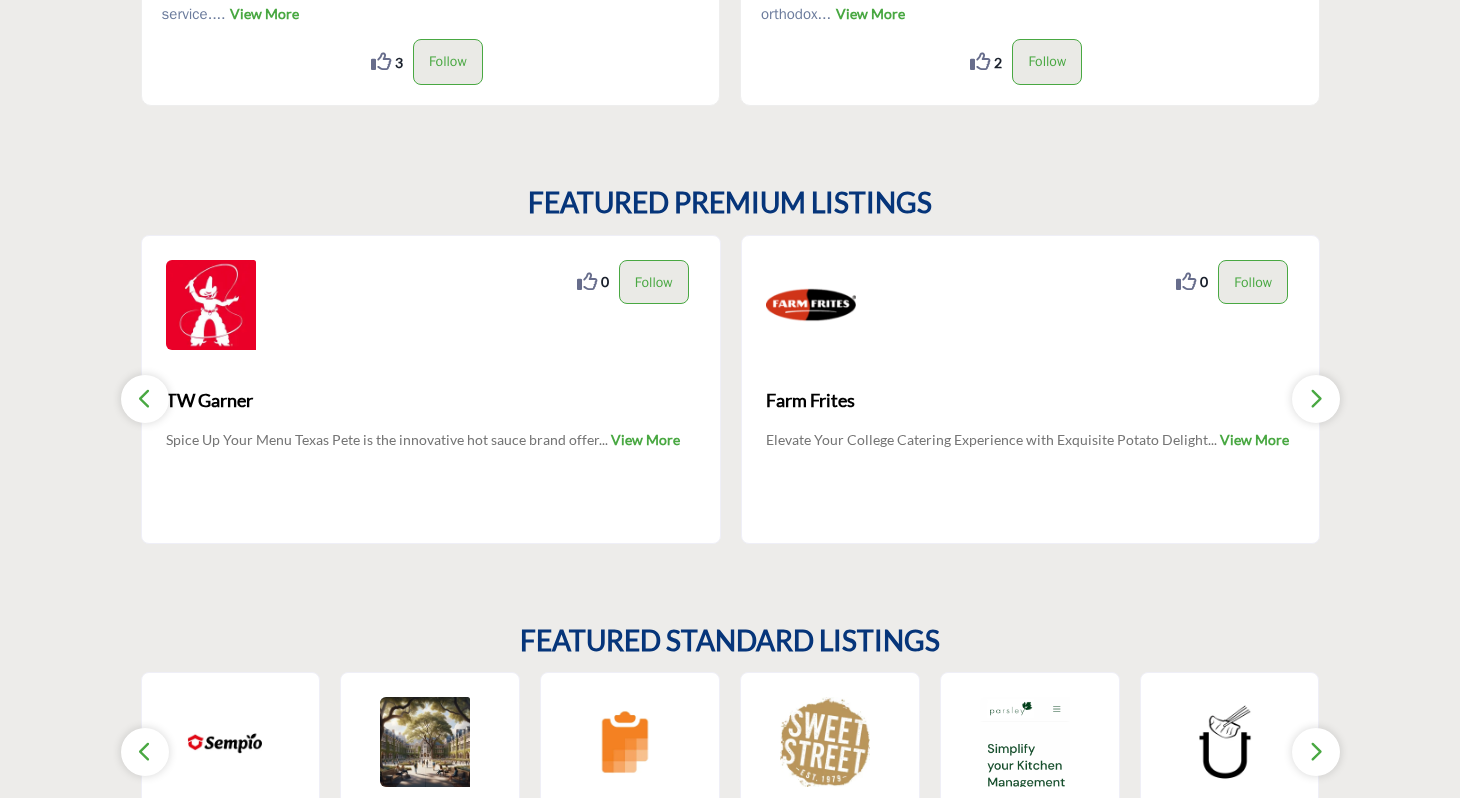 click at bounding box center (1316, 398) 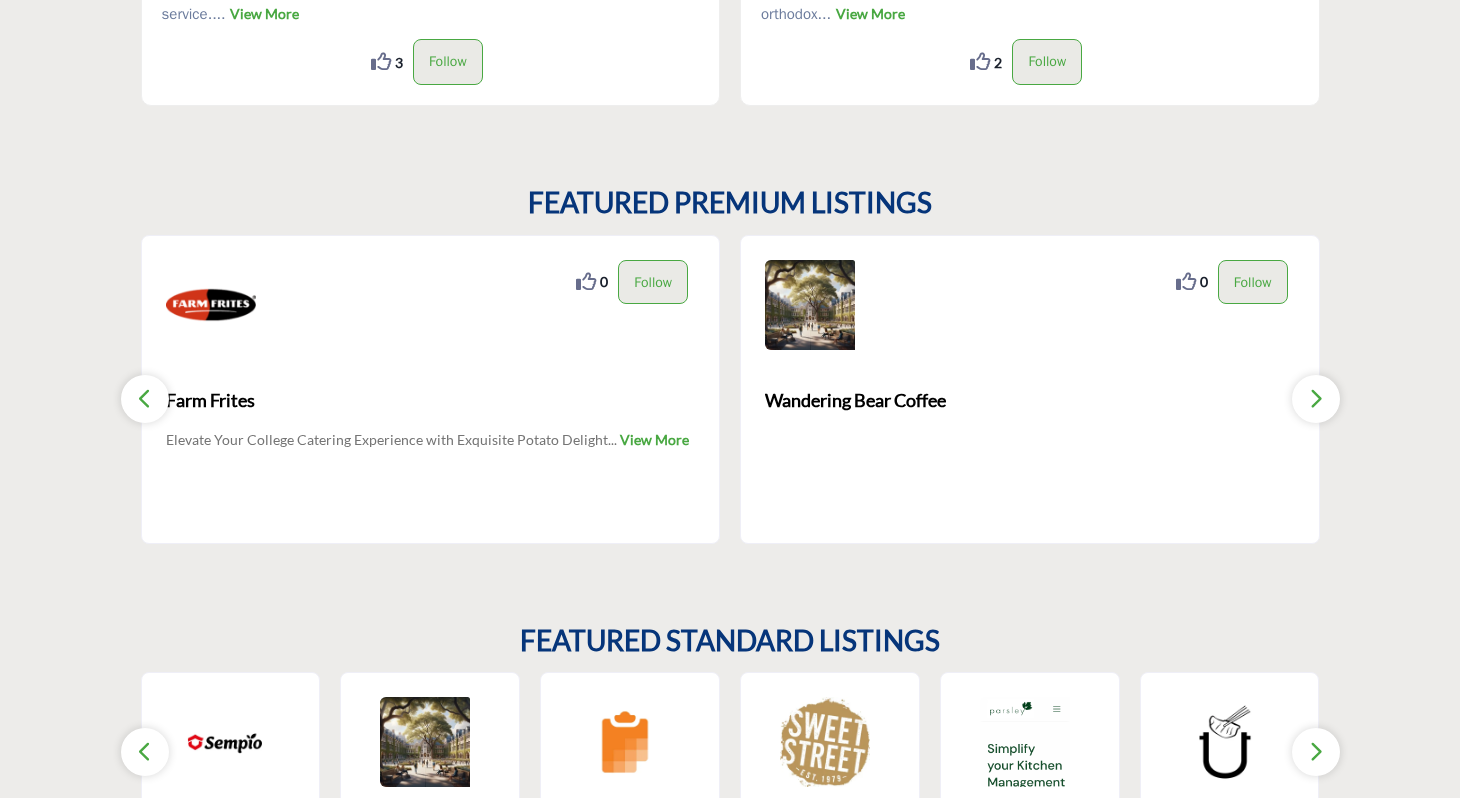 click at bounding box center (1316, 398) 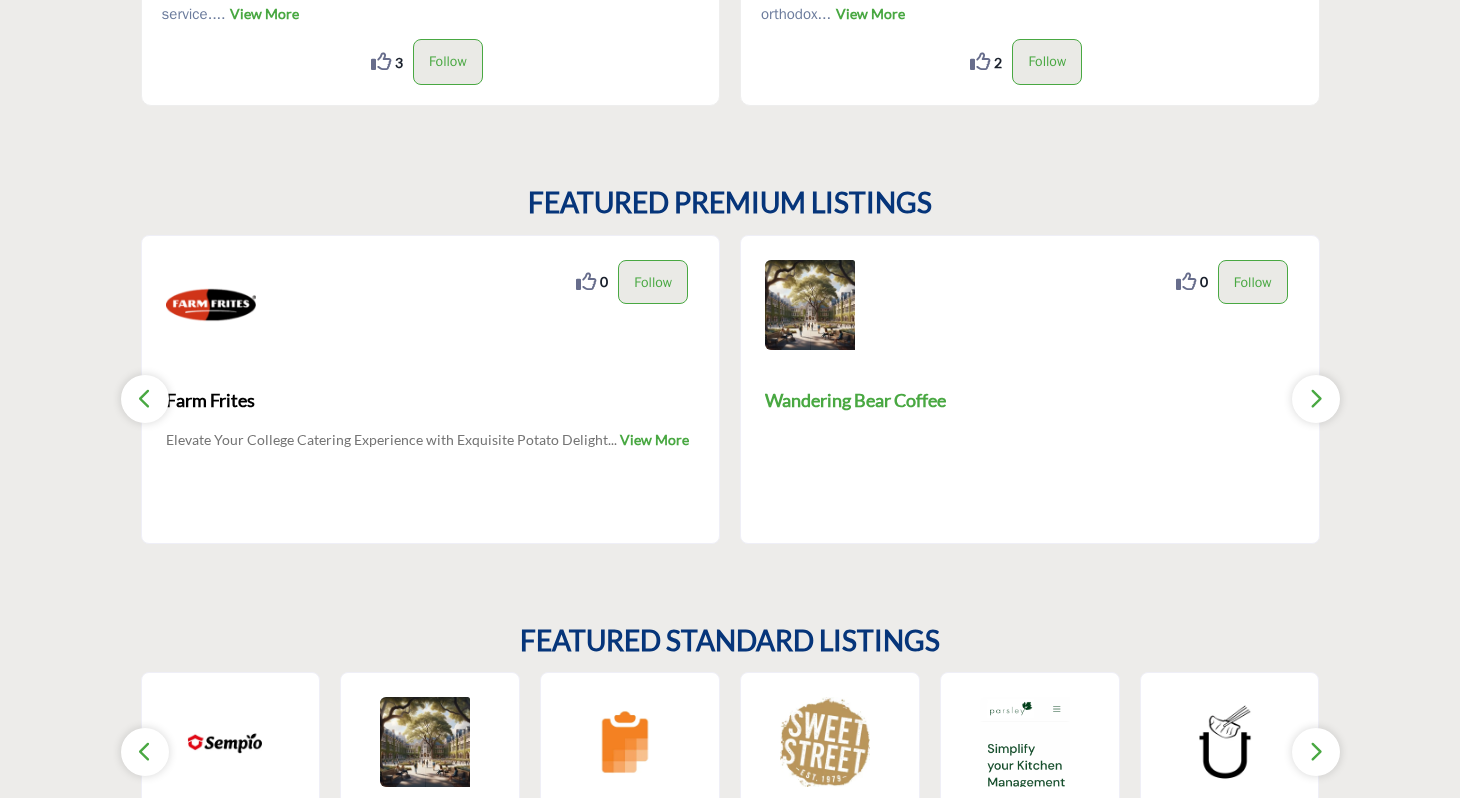 scroll, scrollTop: 1289, scrollLeft: 0, axis: vertical 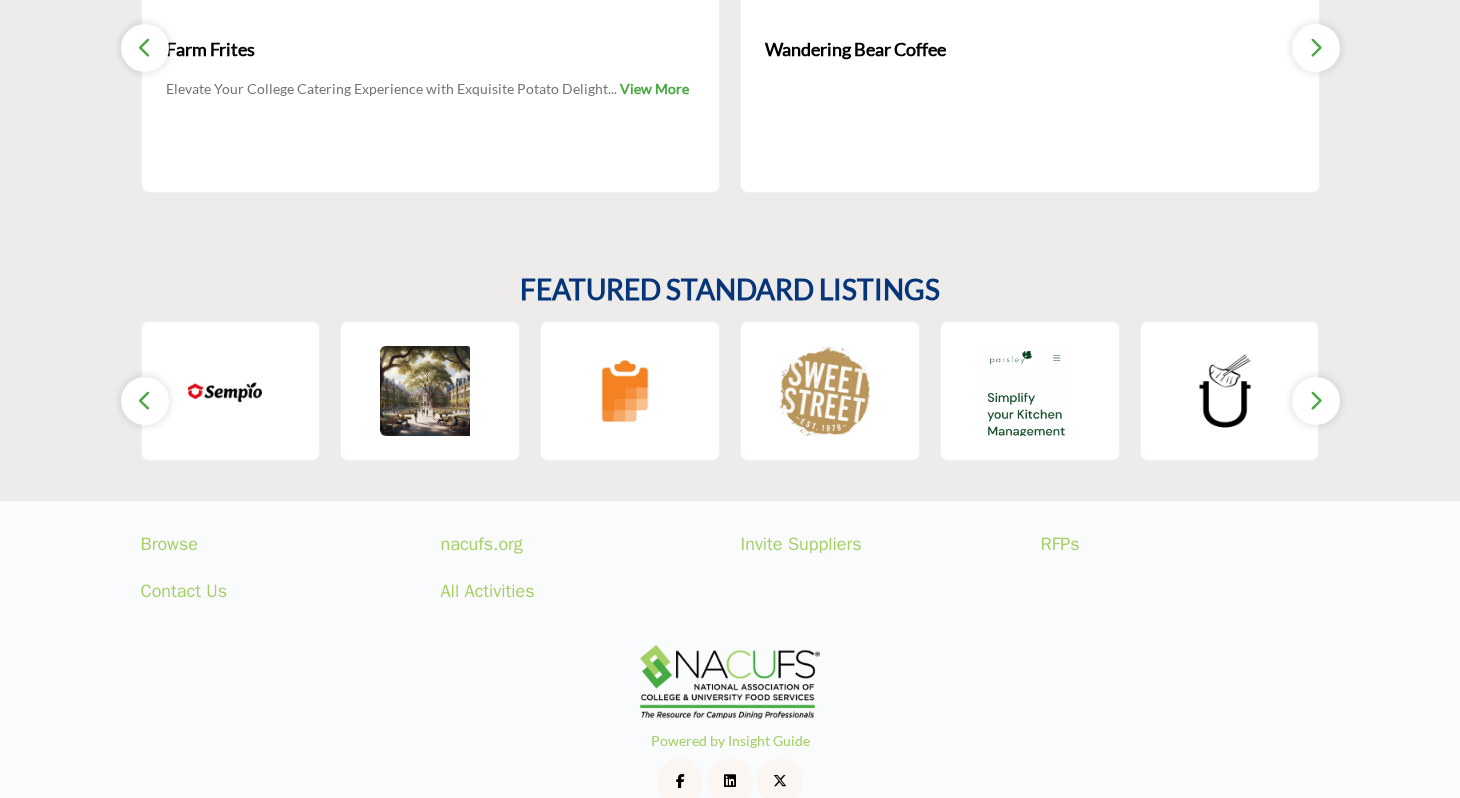 click at bounding box center [1316, 400] 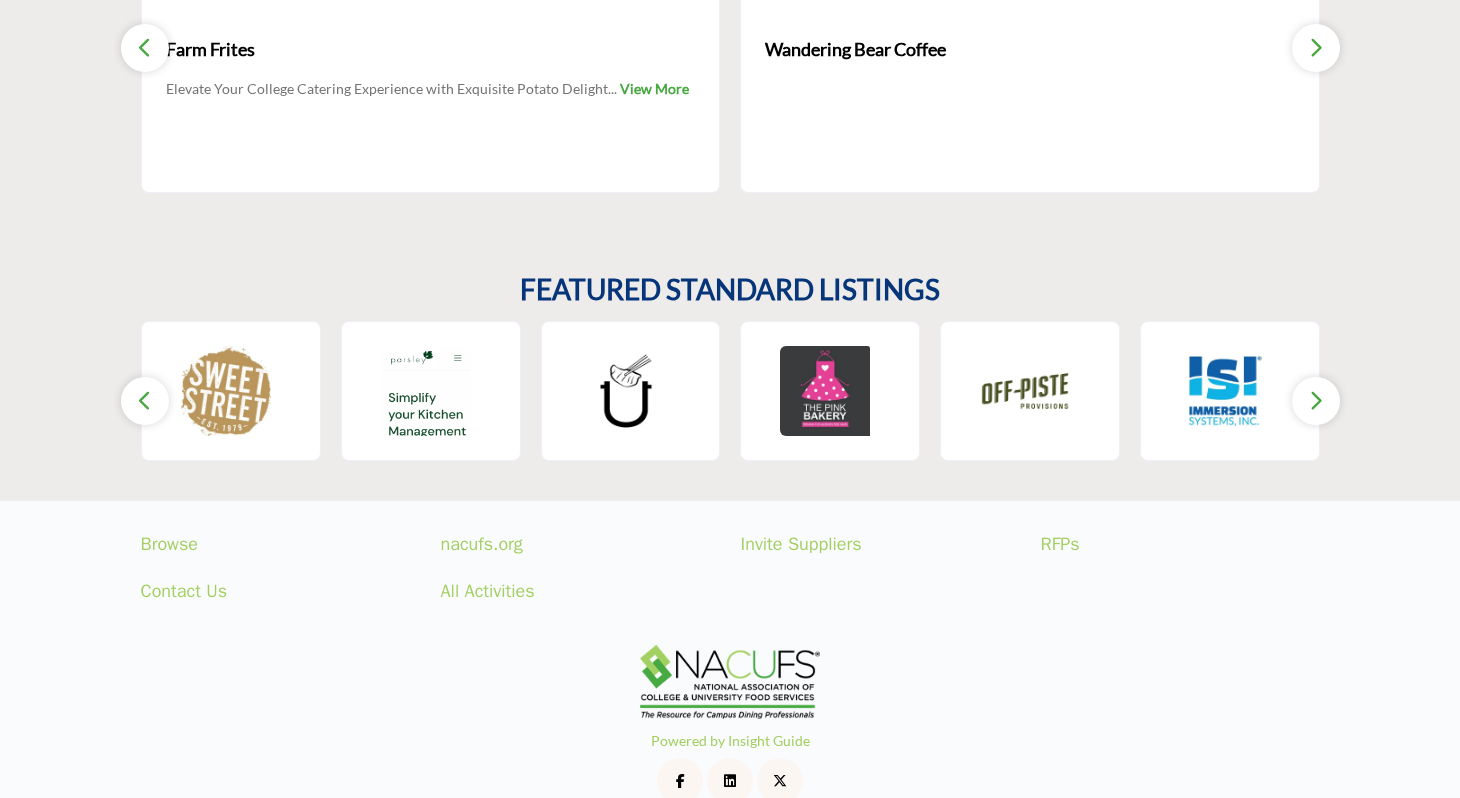 click at bounding box center [1316, 400] 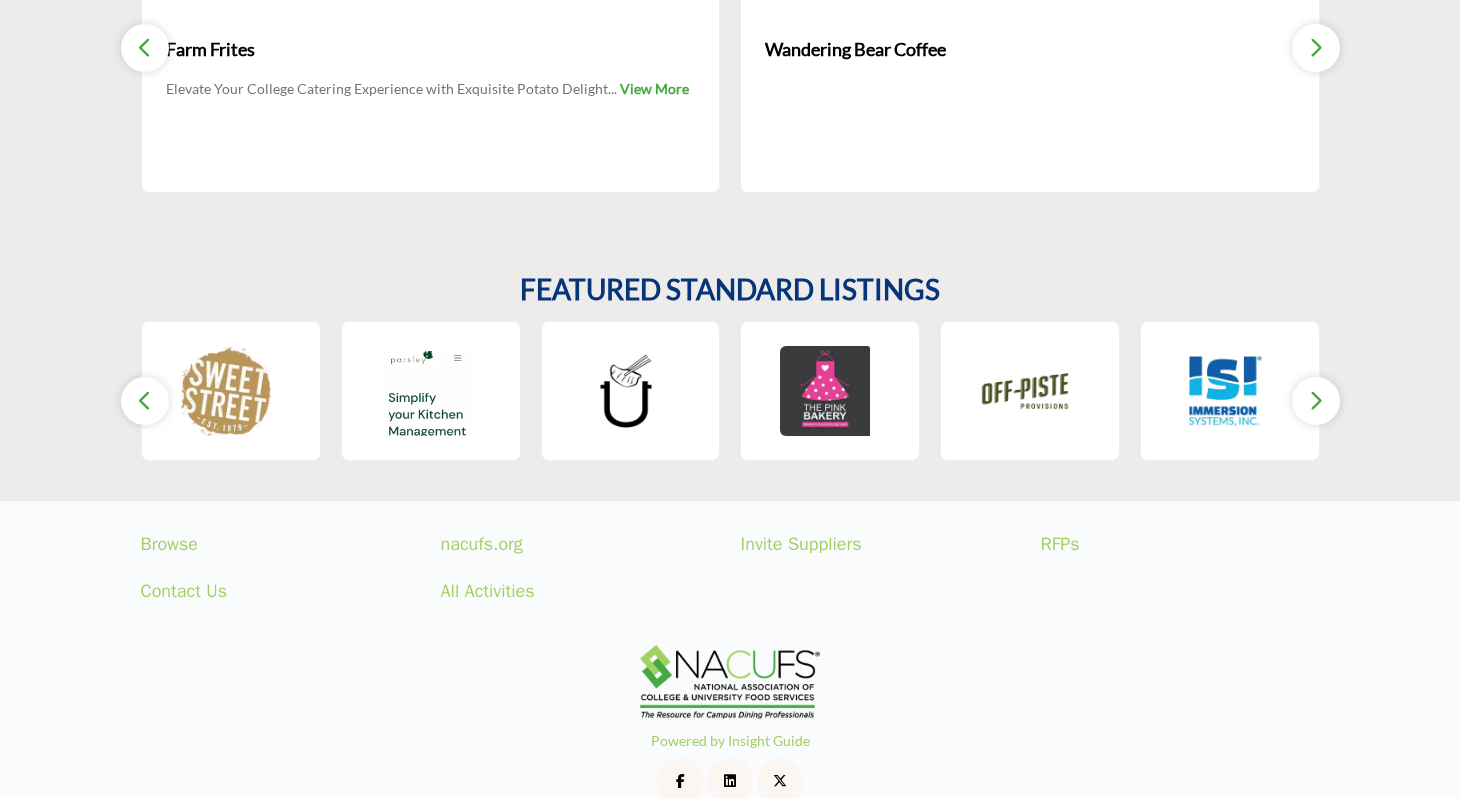 click at bounding box center (145, 401) 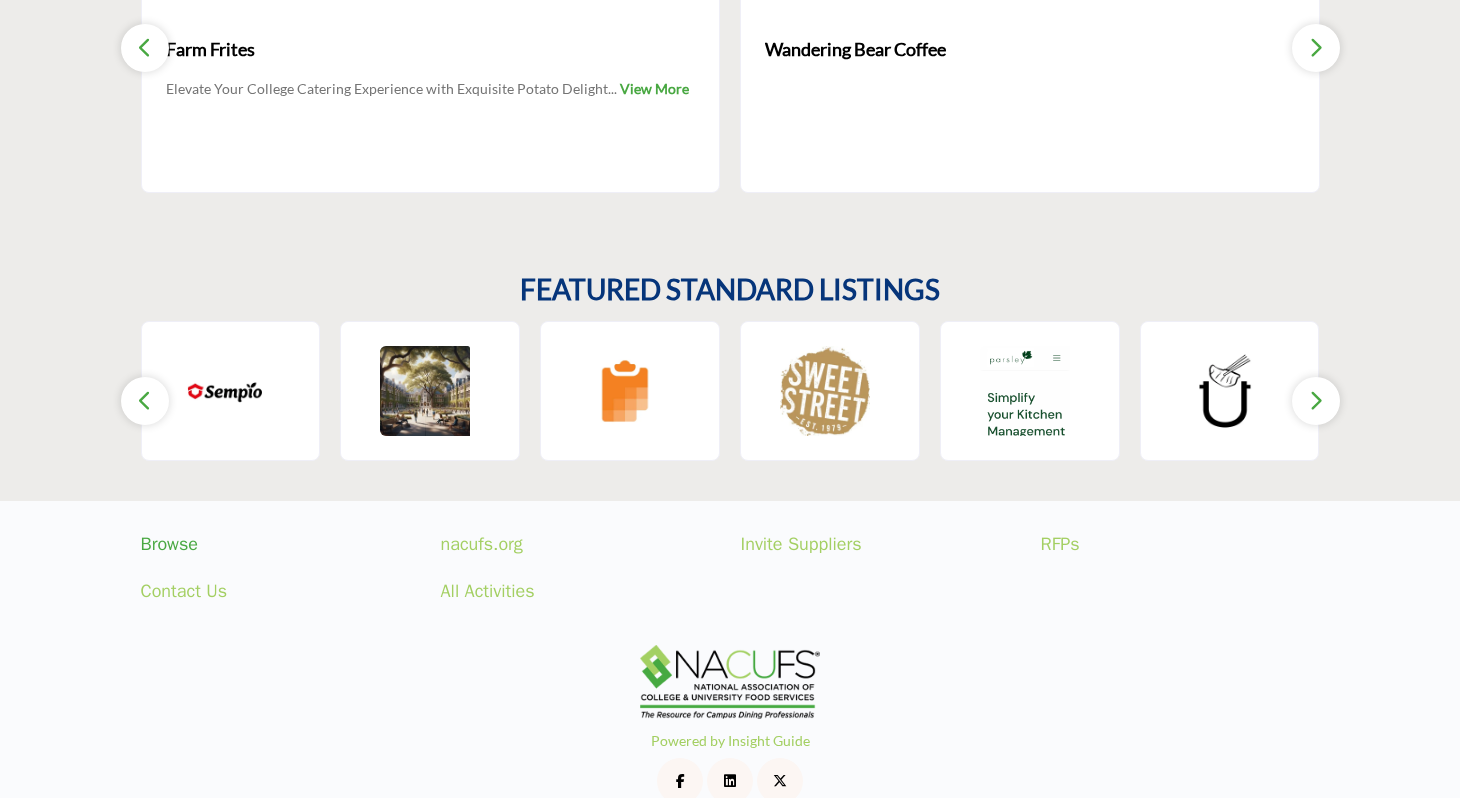 click on "Browse" at bounding box center (280, 544) 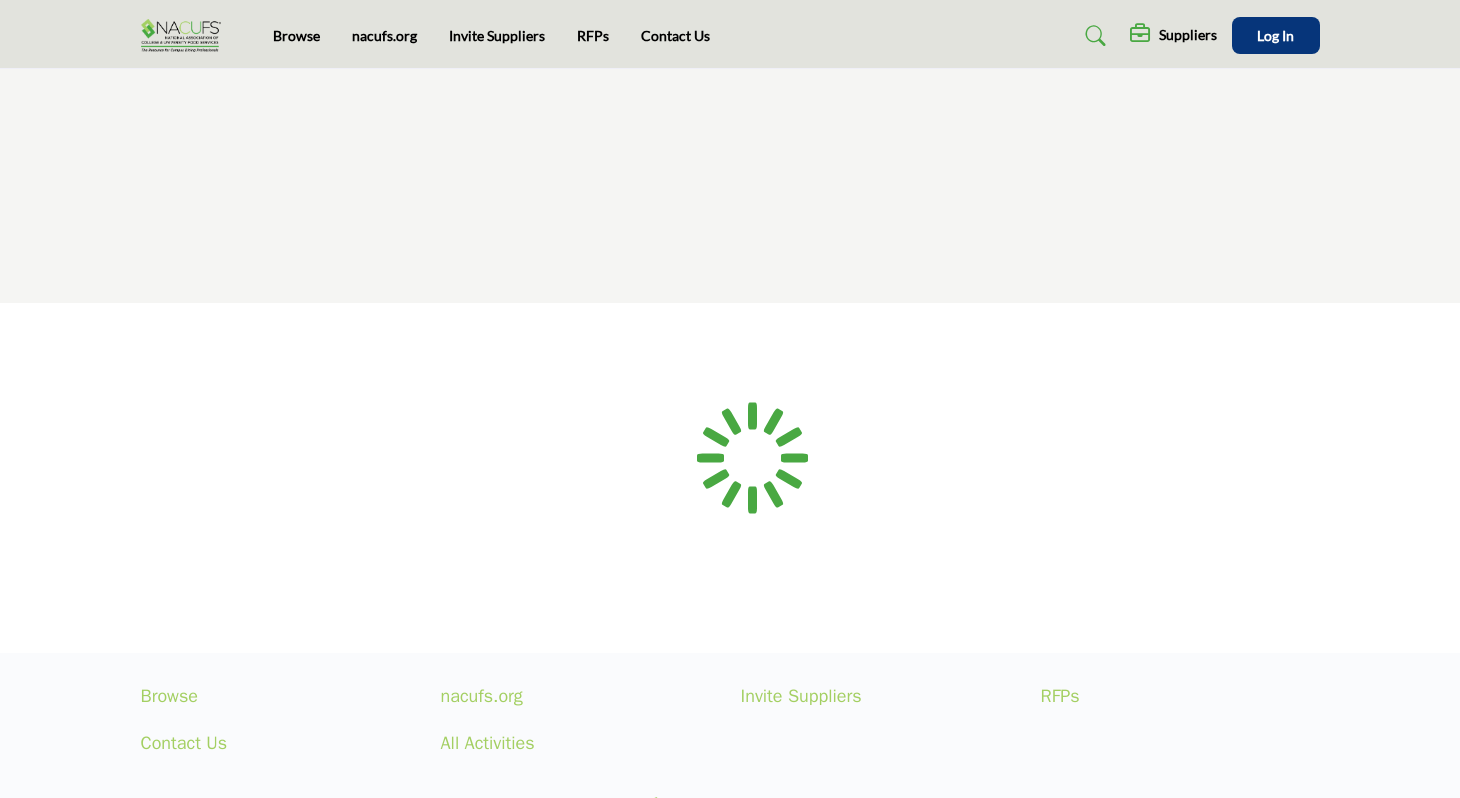 scroll, scrollTop: 0, scrollLeft: 0, axis: both 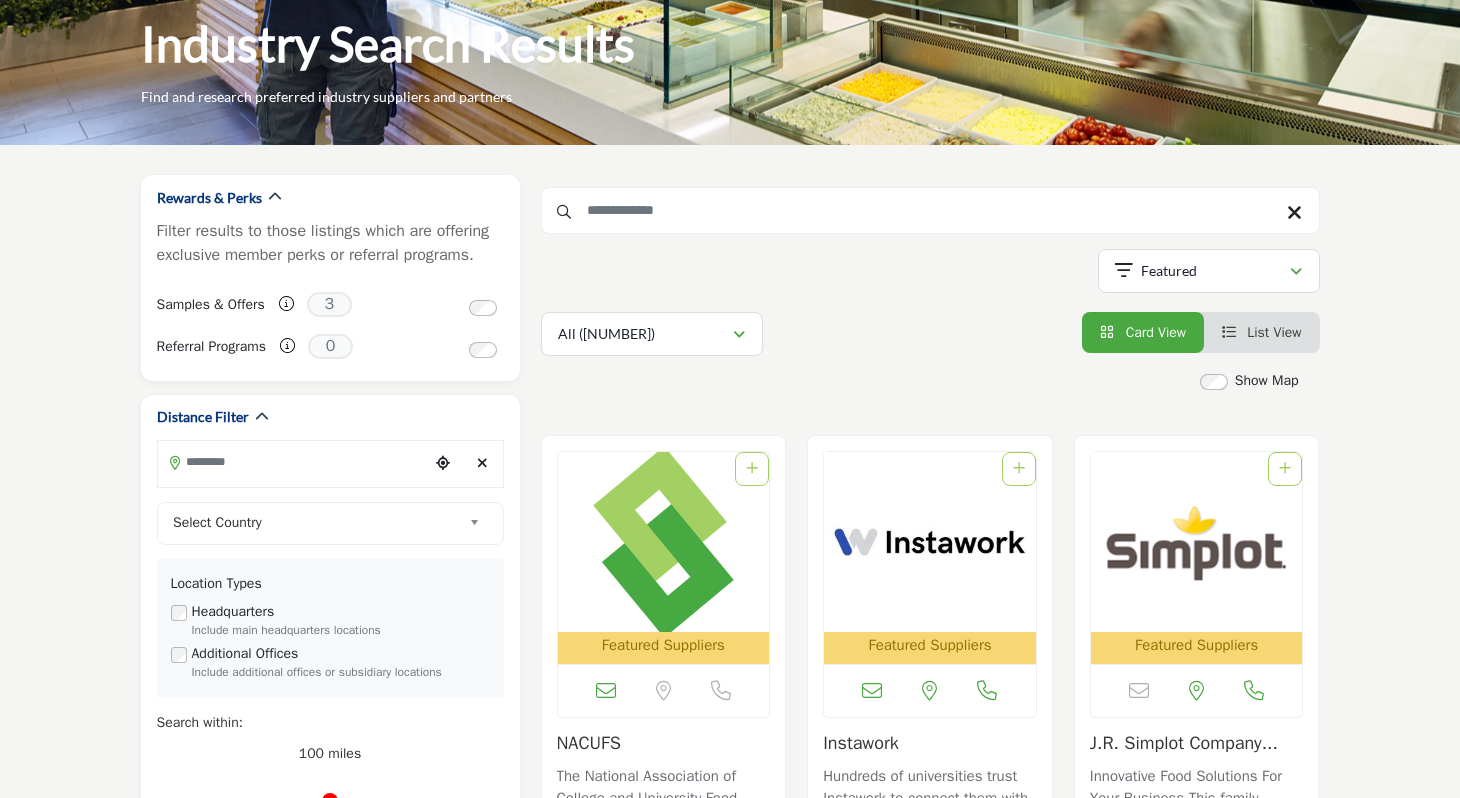 click at bounding box center [1229, 332] 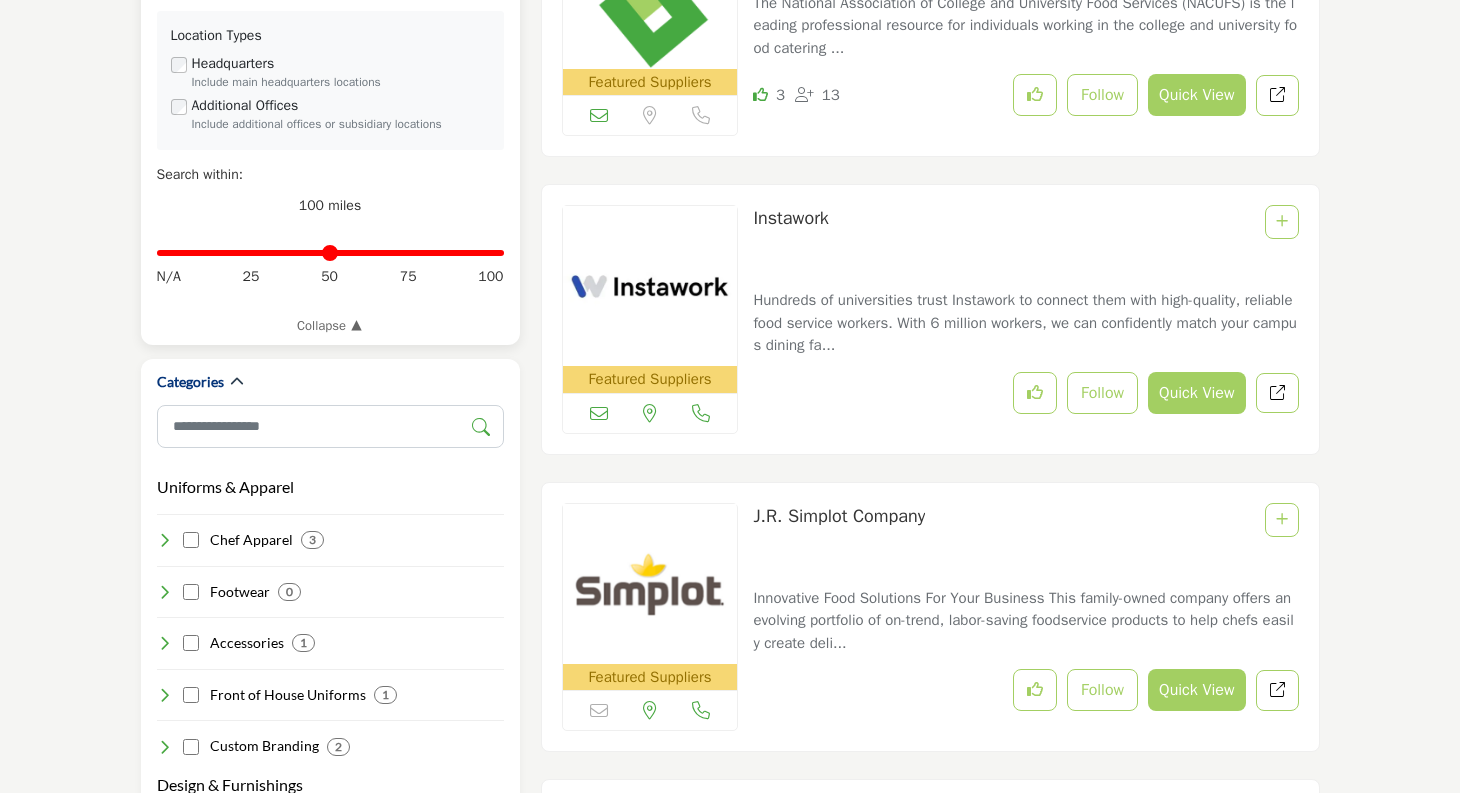 scroll, scrollTop: 649, scrollLeft: 0, axis: vertical 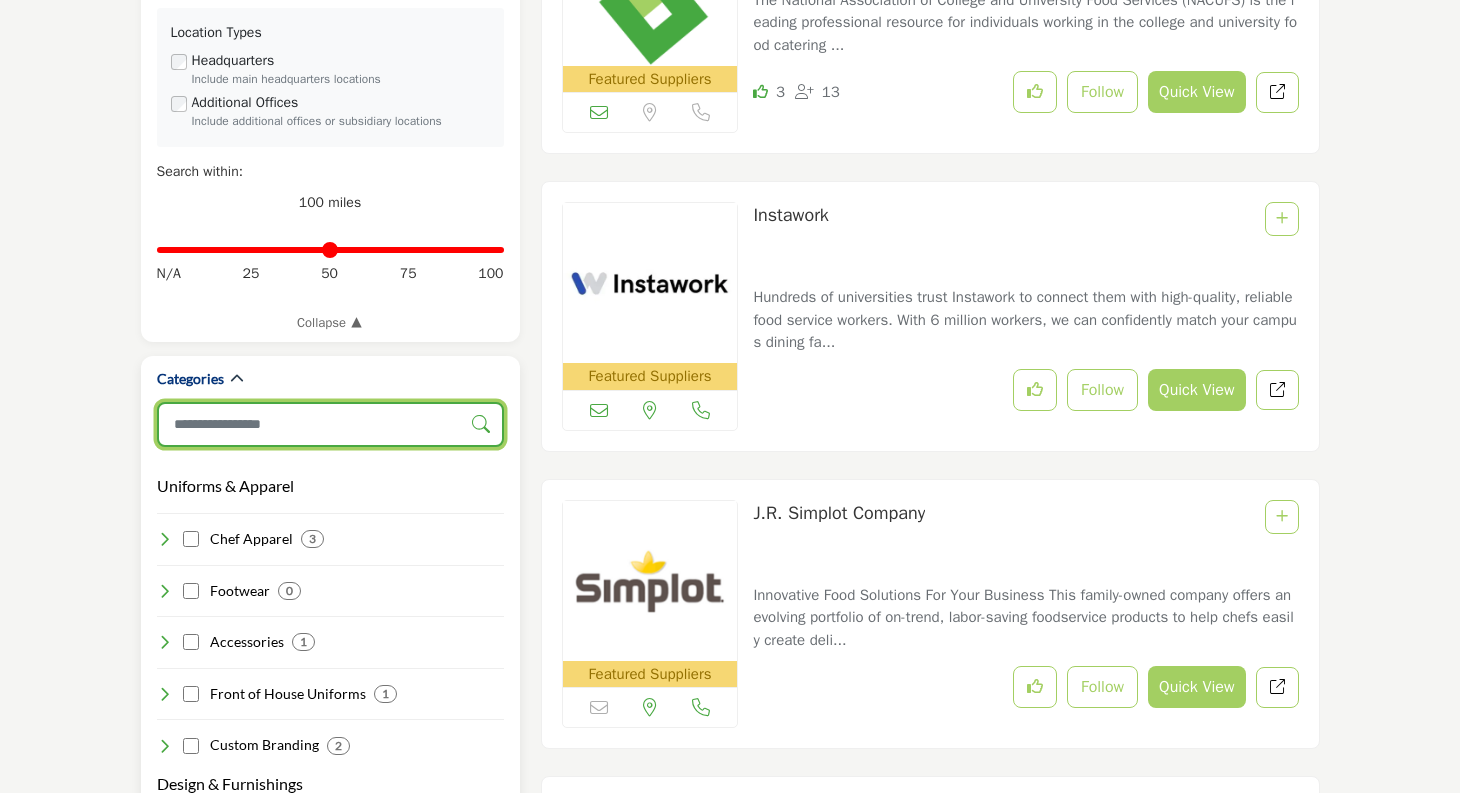click at bounding box center (330, 424) 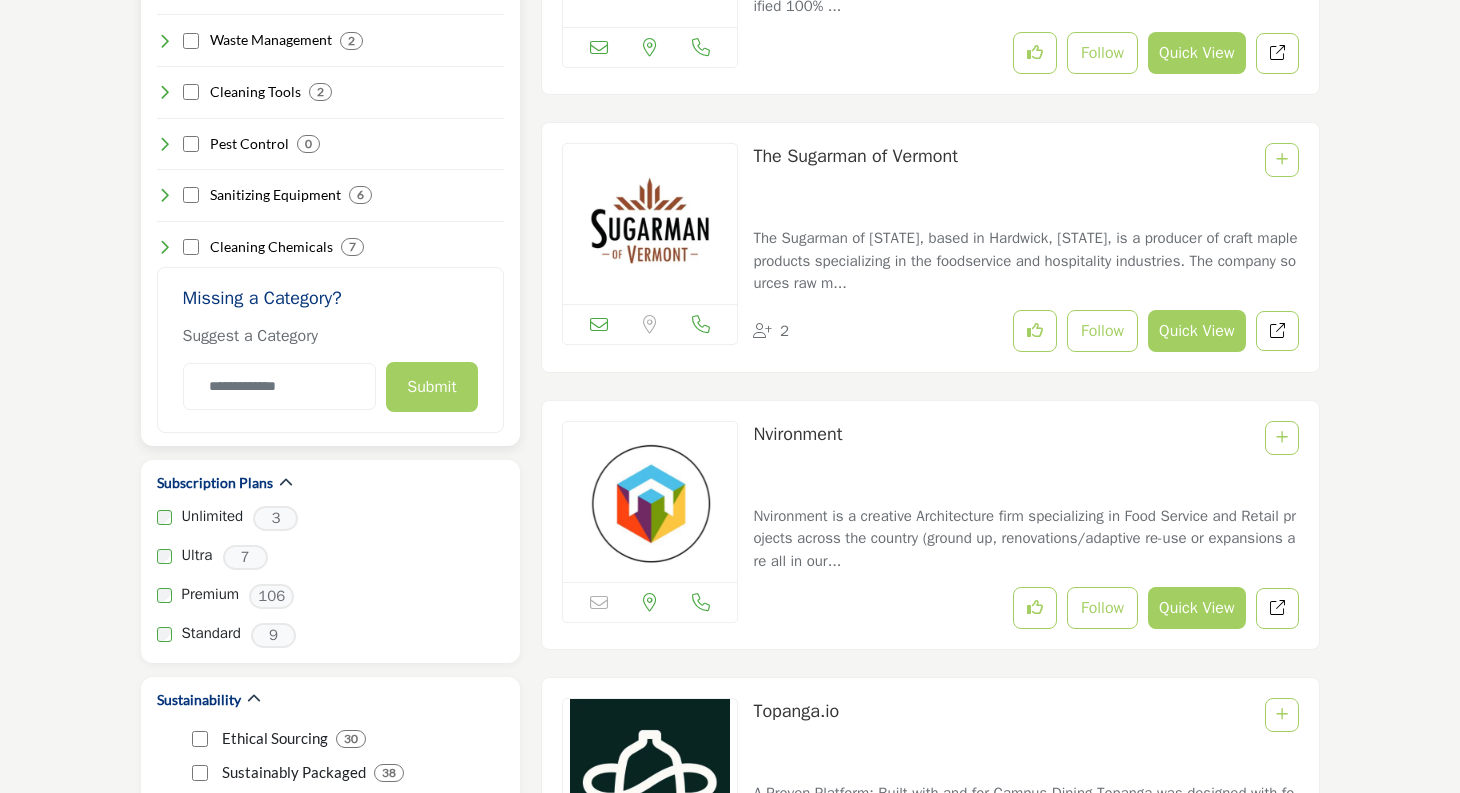 scroll, scrollTop: 3274, scrollLeft: 0, axis: vertical 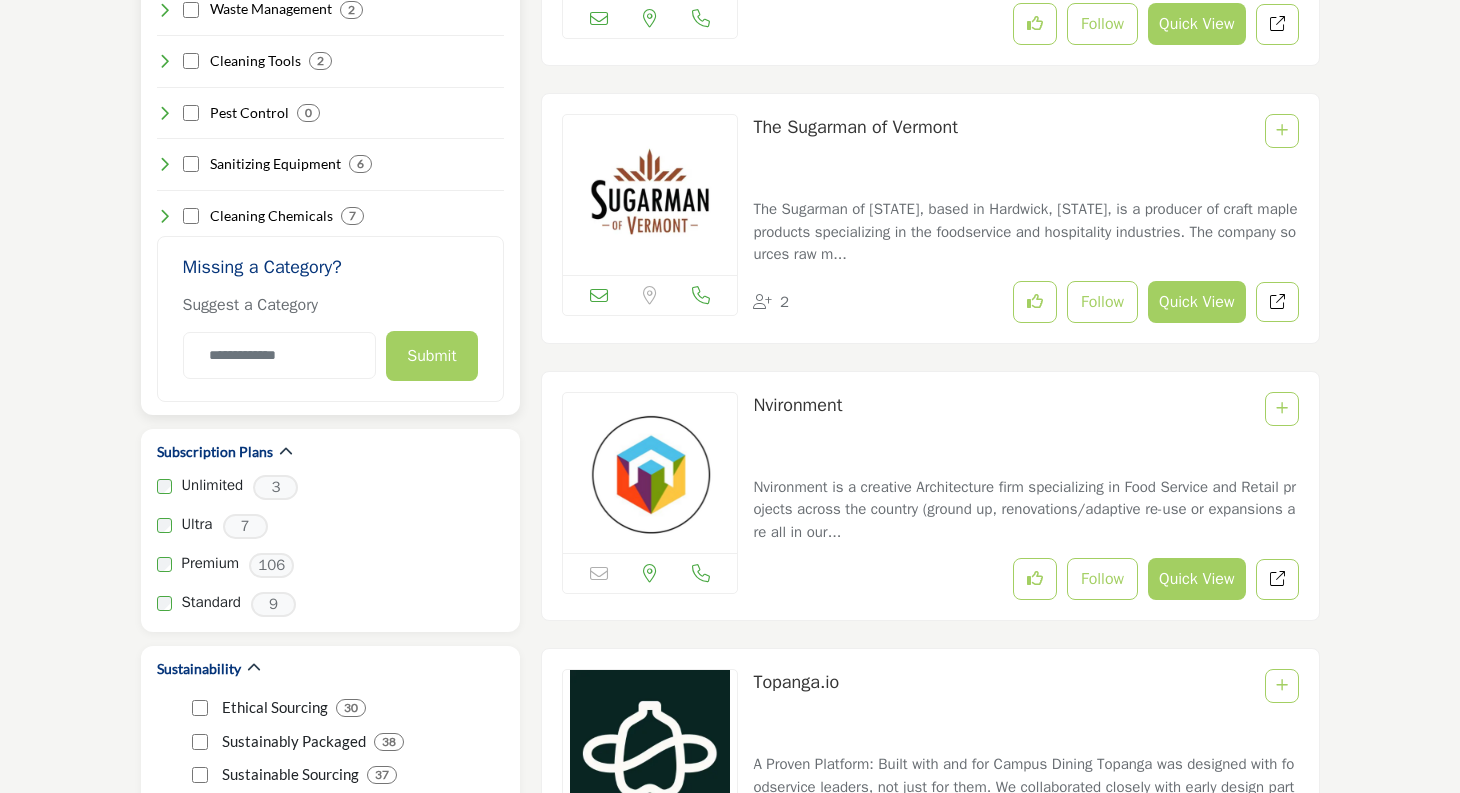 click at bounding box center [165, 216] 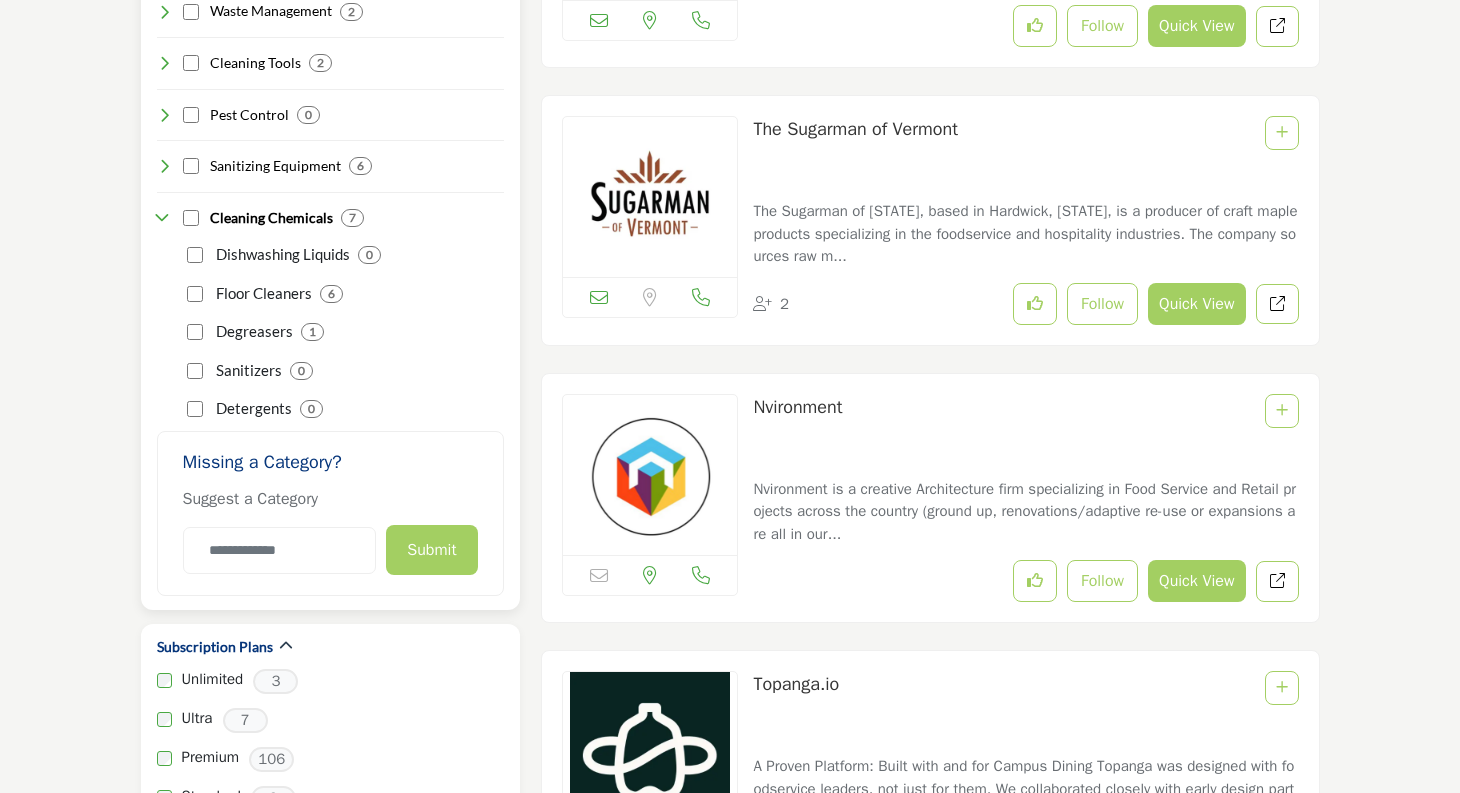 click at bounding box center [165, 218] 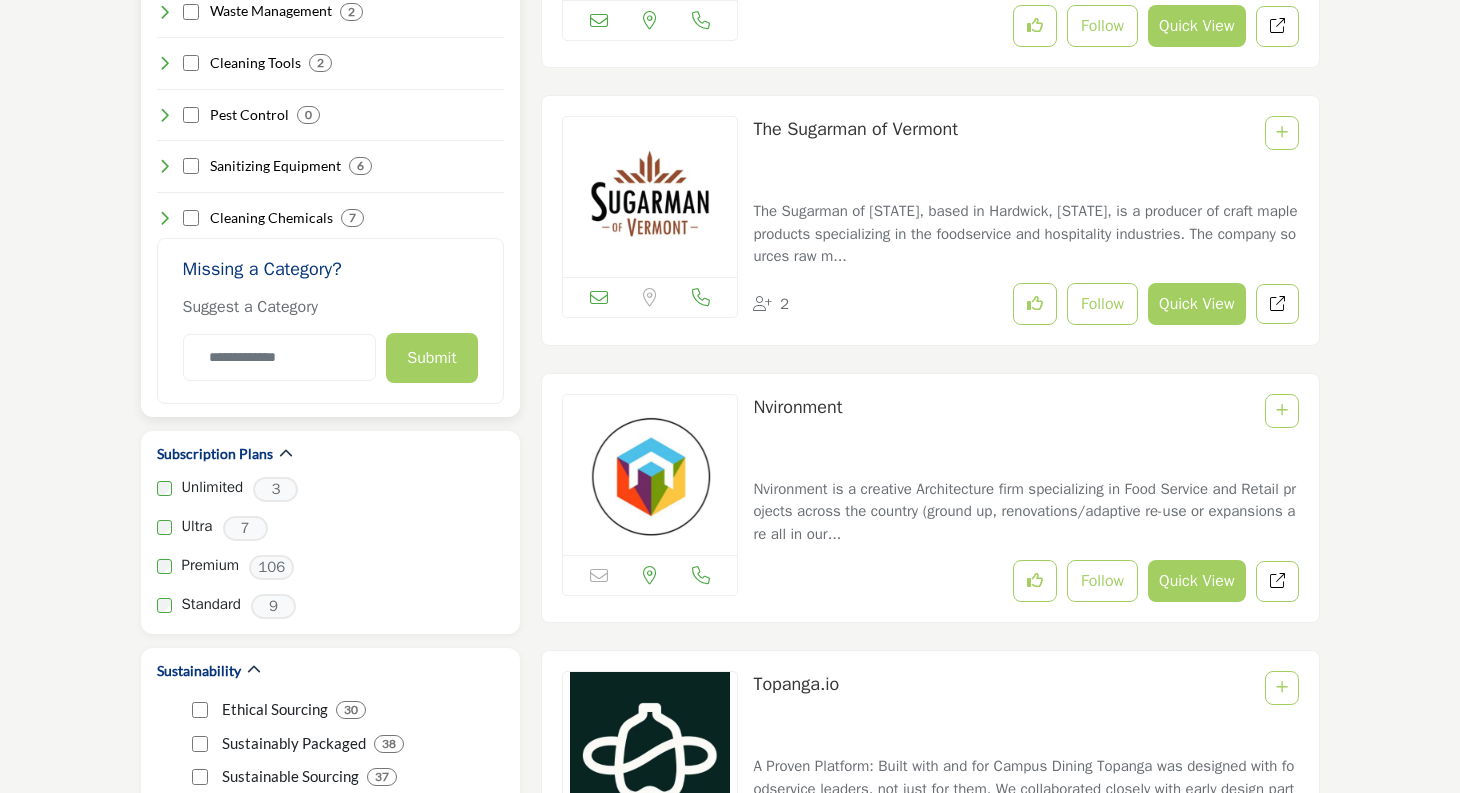 click at bounding box center (165, 166) 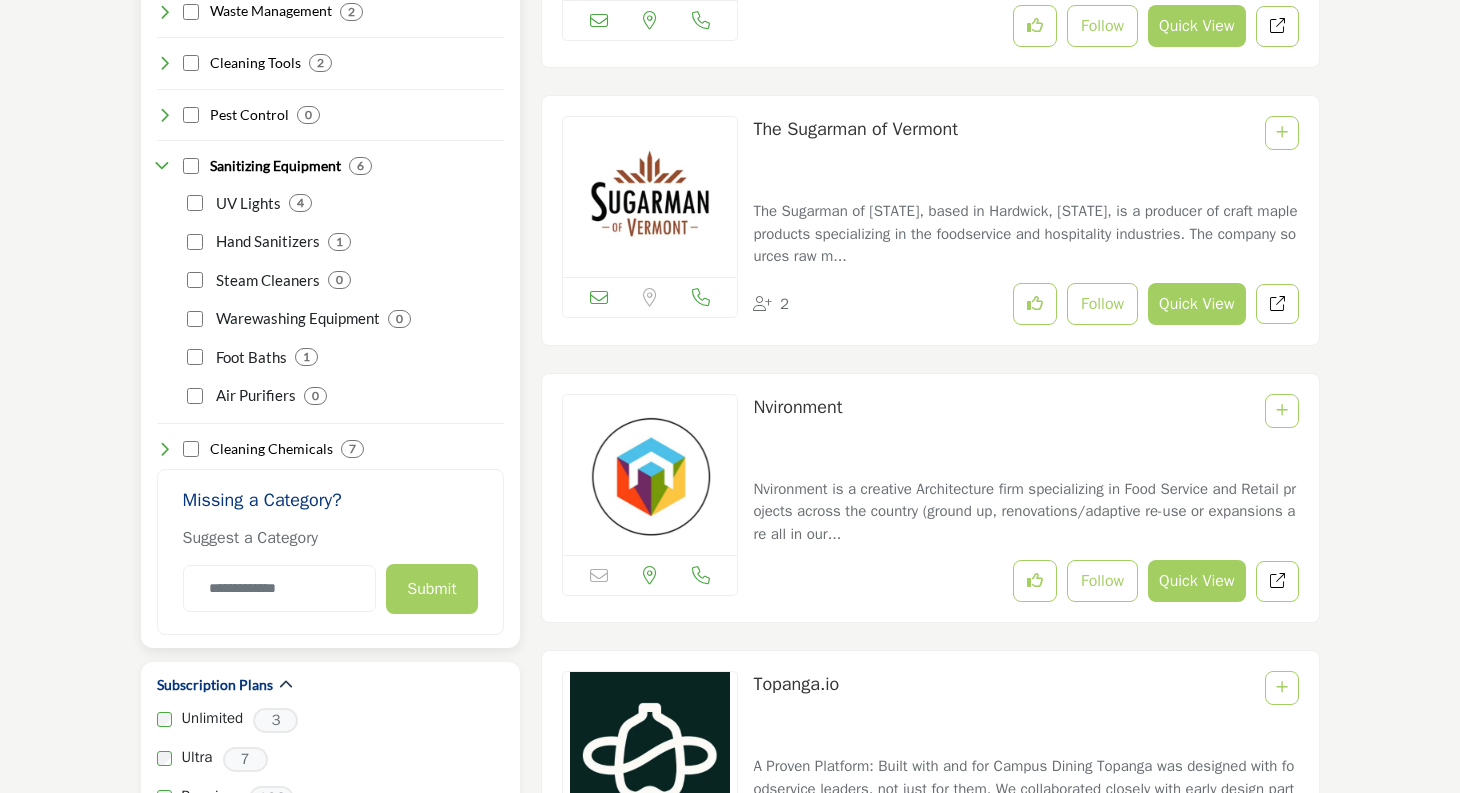 click at bounding box center (165, 166) 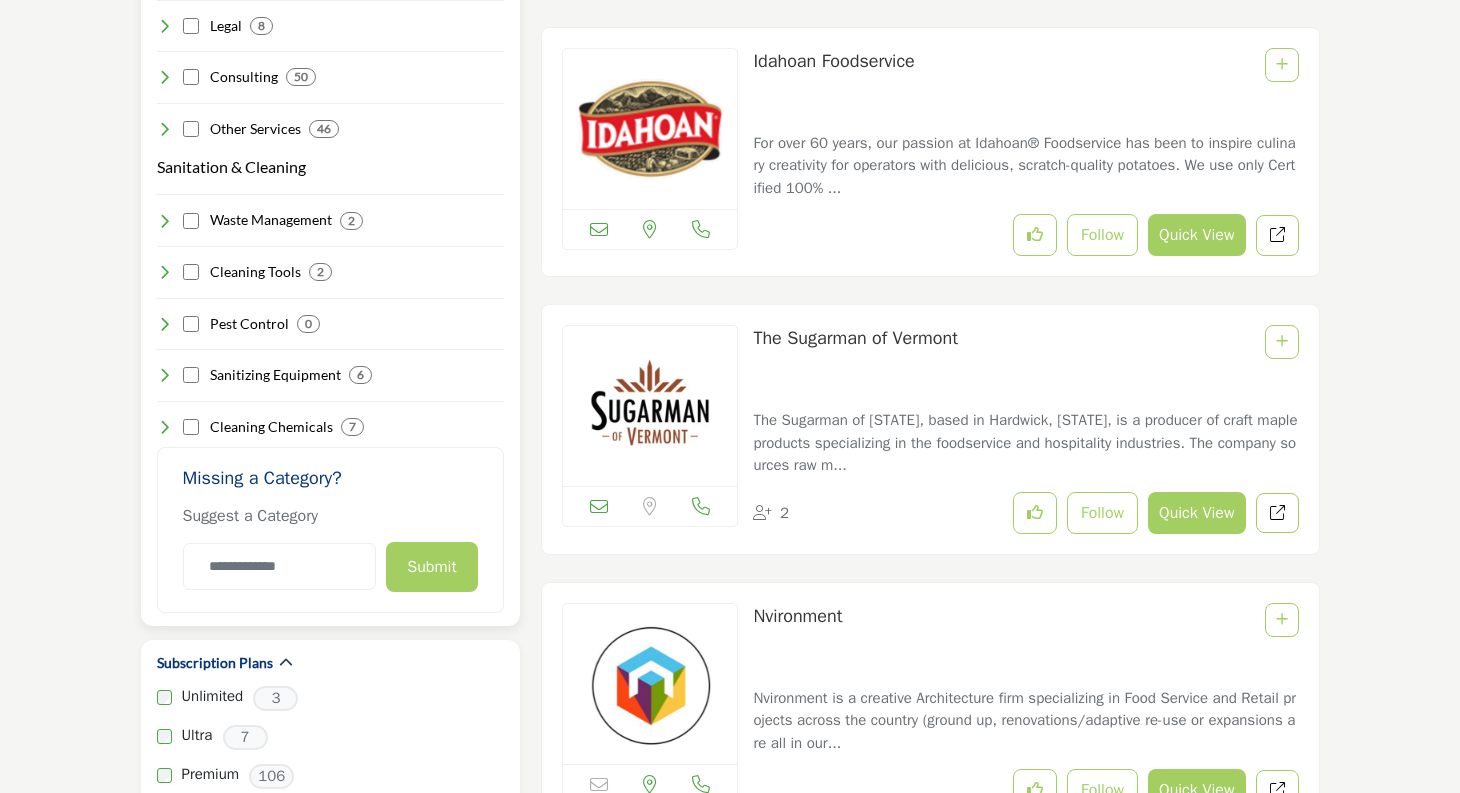 scroll, scrollTop: 2786, scrollLeft: 0, axis: vertical 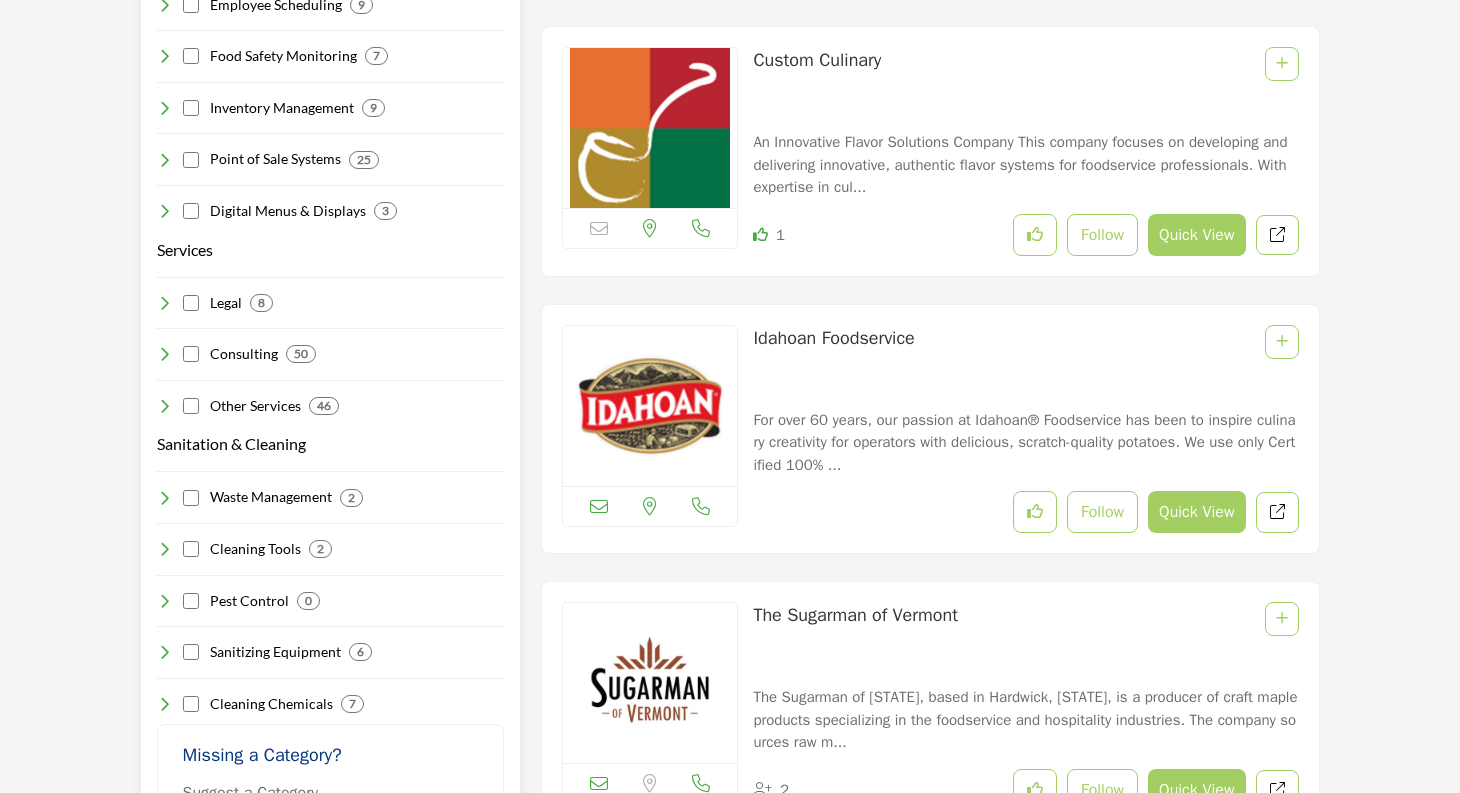 click at bounding box center [165, 406] 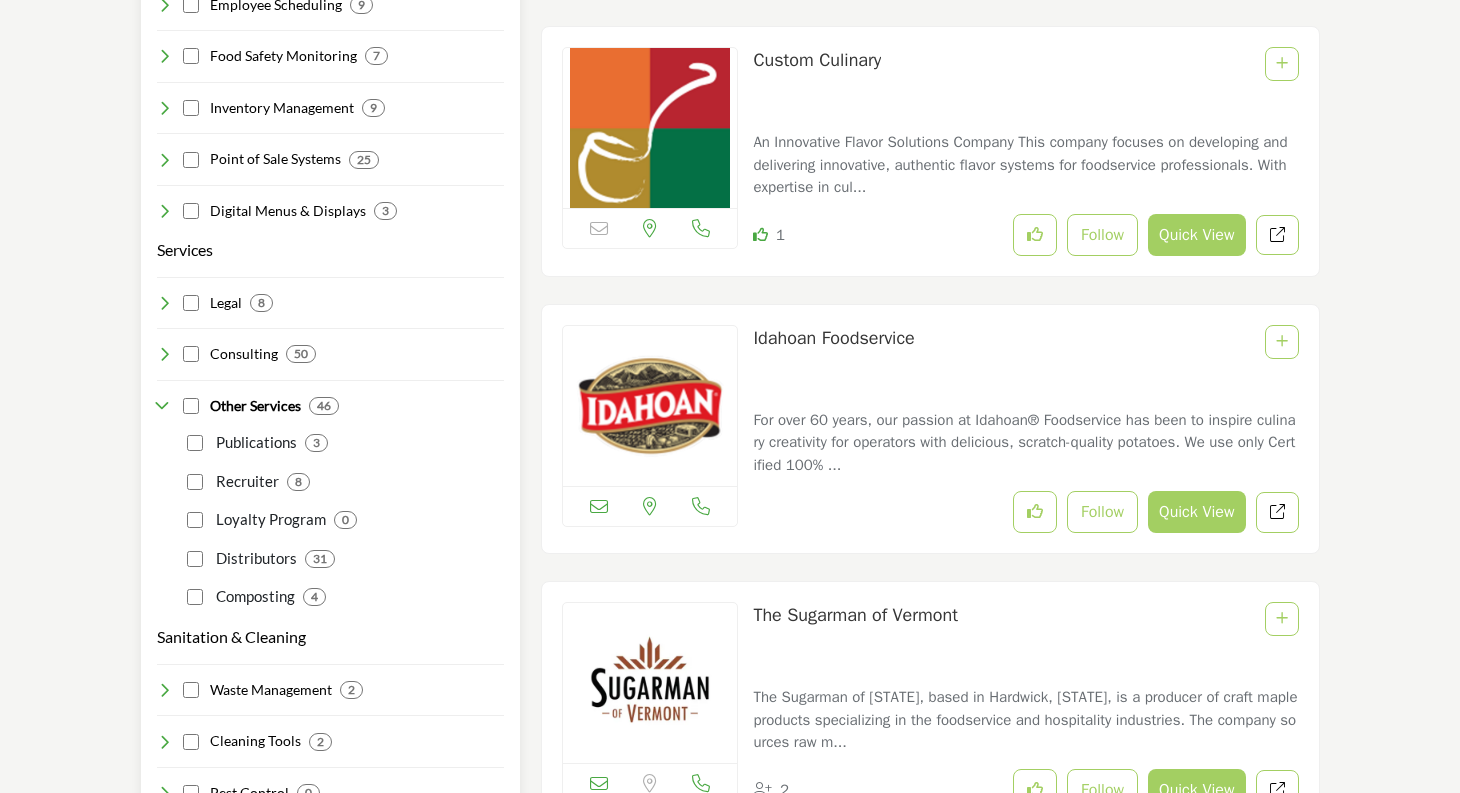 click at bounding box center (165, 406) 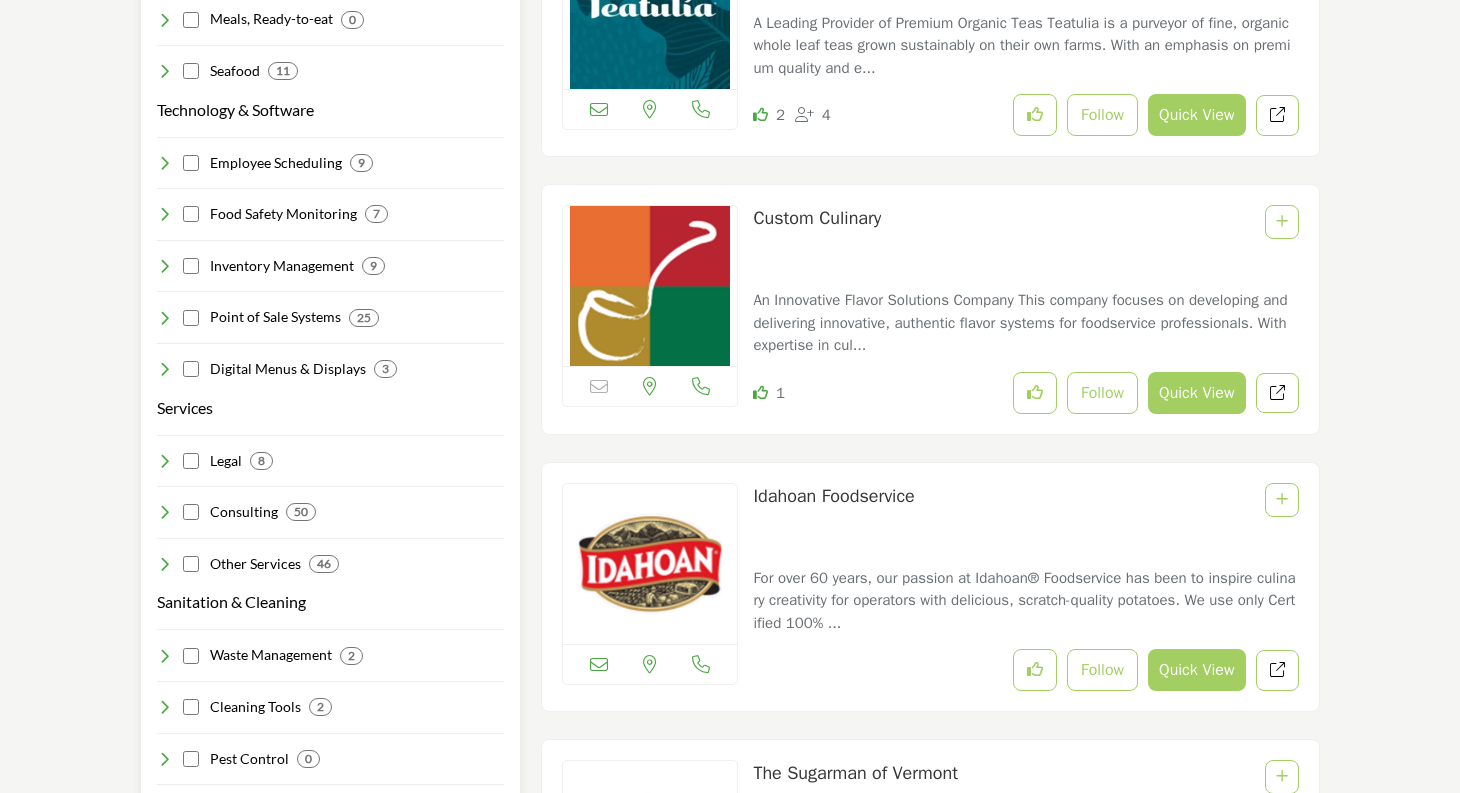 scroll, scrollTop: 2597, scrollLeft: 0, axis: vertical 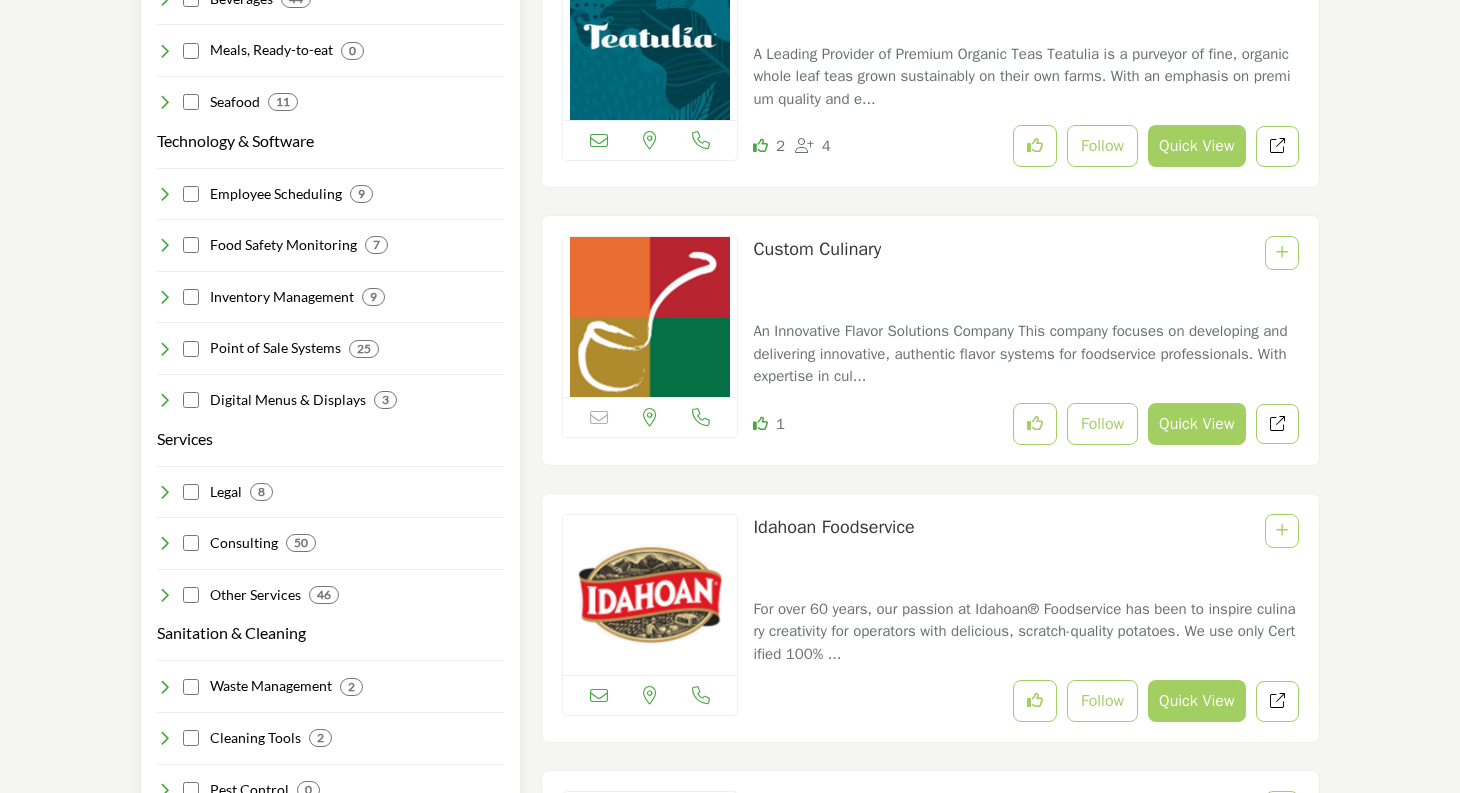click at bounding box center [165, 245] 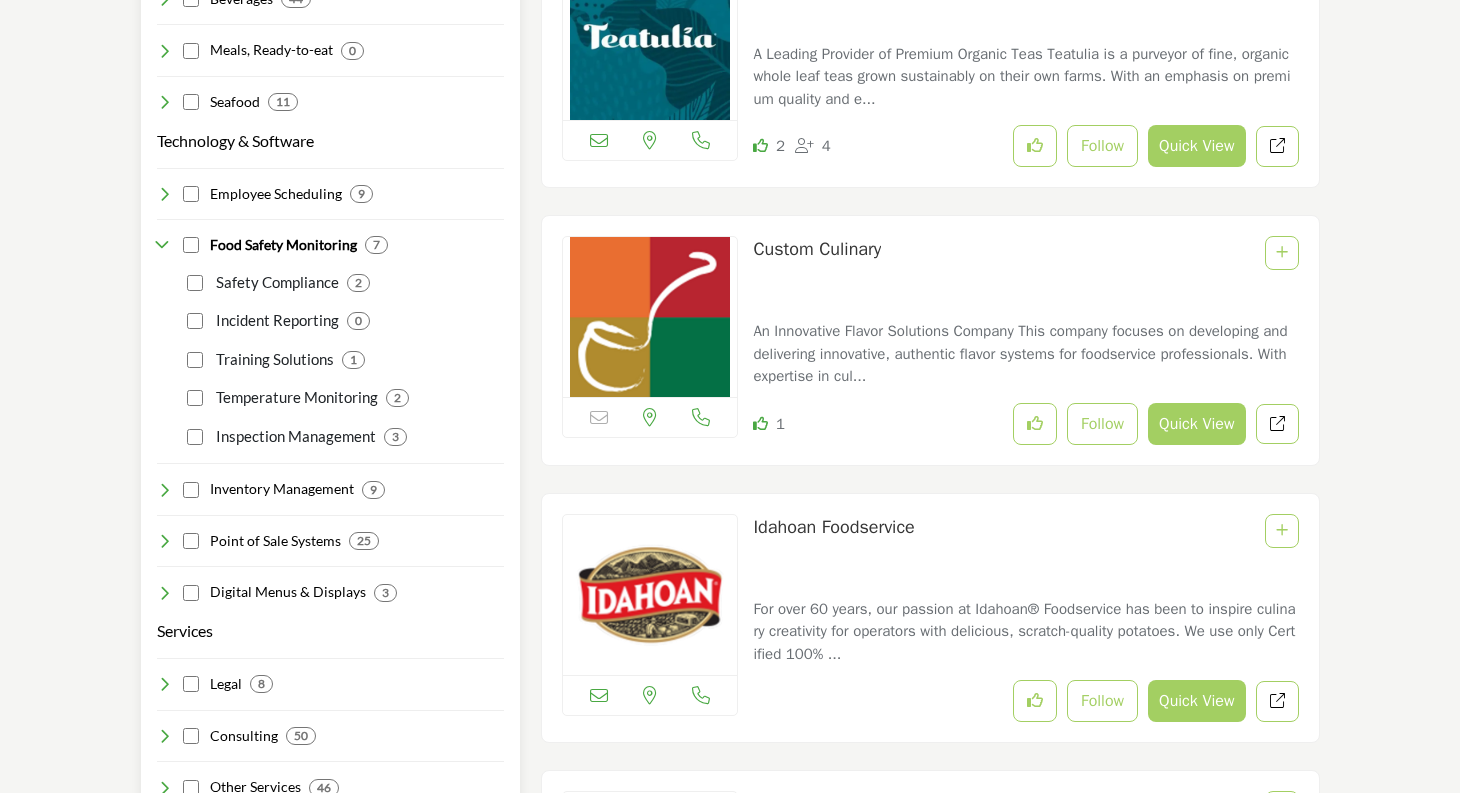click on "2" at bounding box center [397, 398] 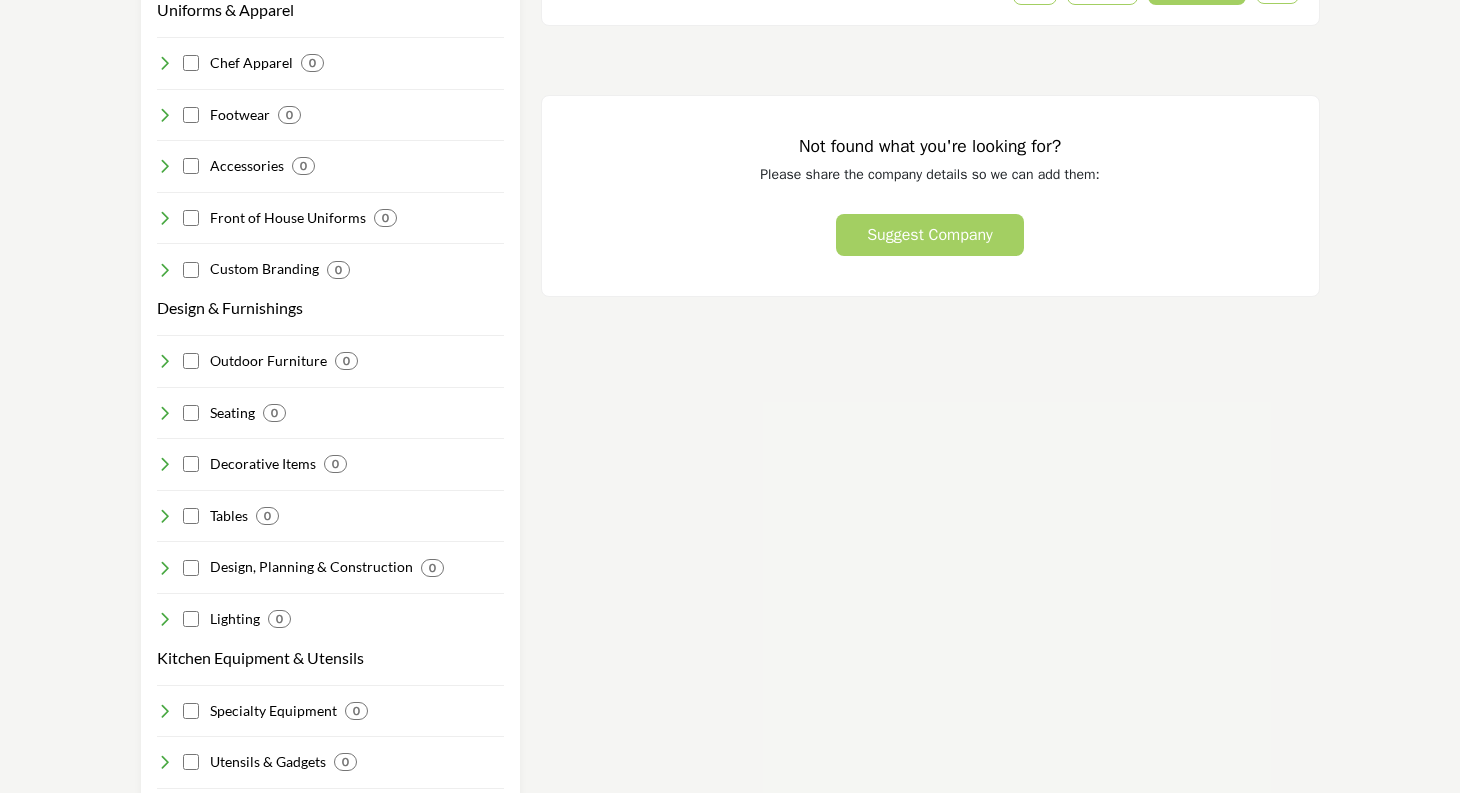 scroll, scrollTop: 1123, scrollLeft: 0, axis: vertical 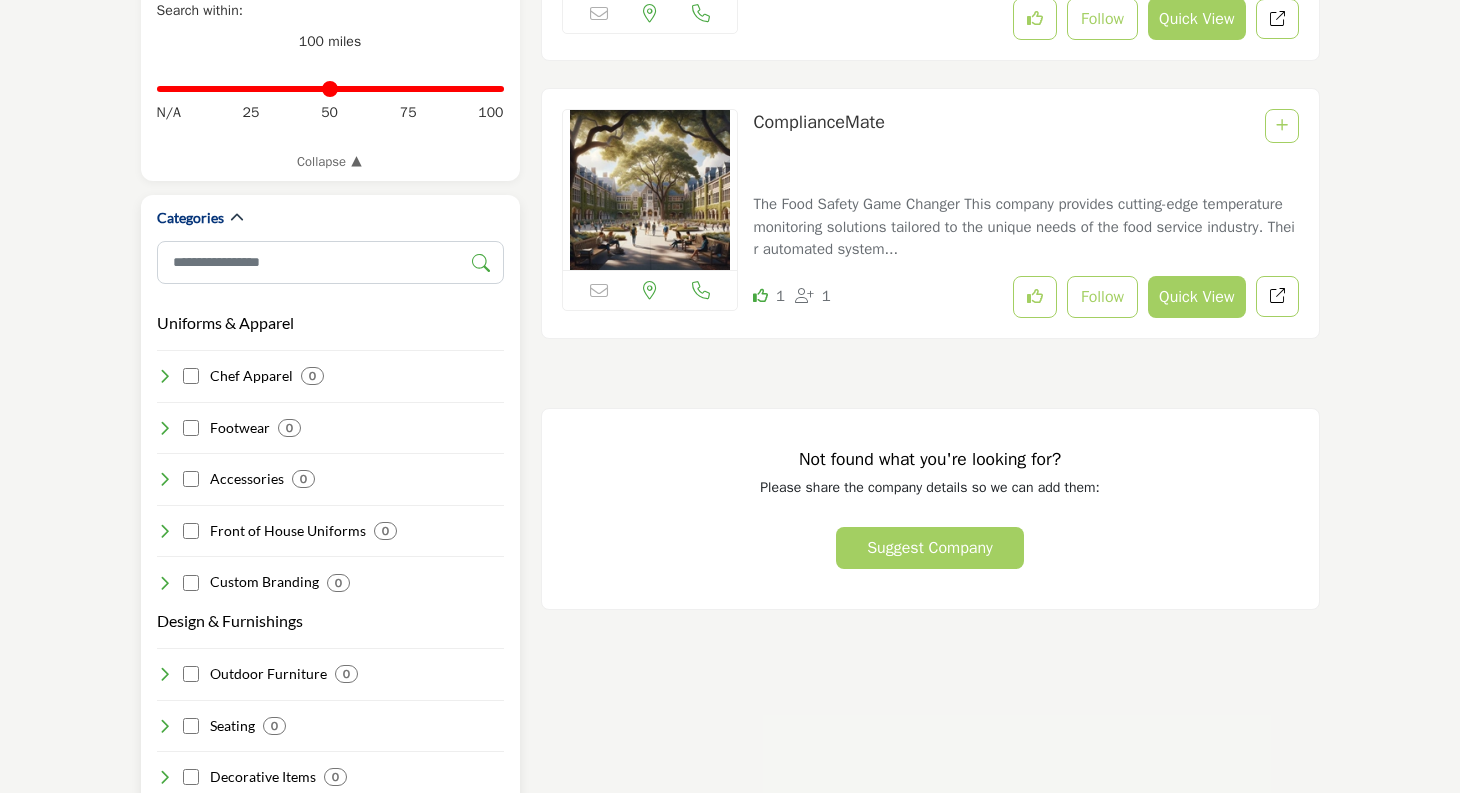 click at bounding box center [165, 376] 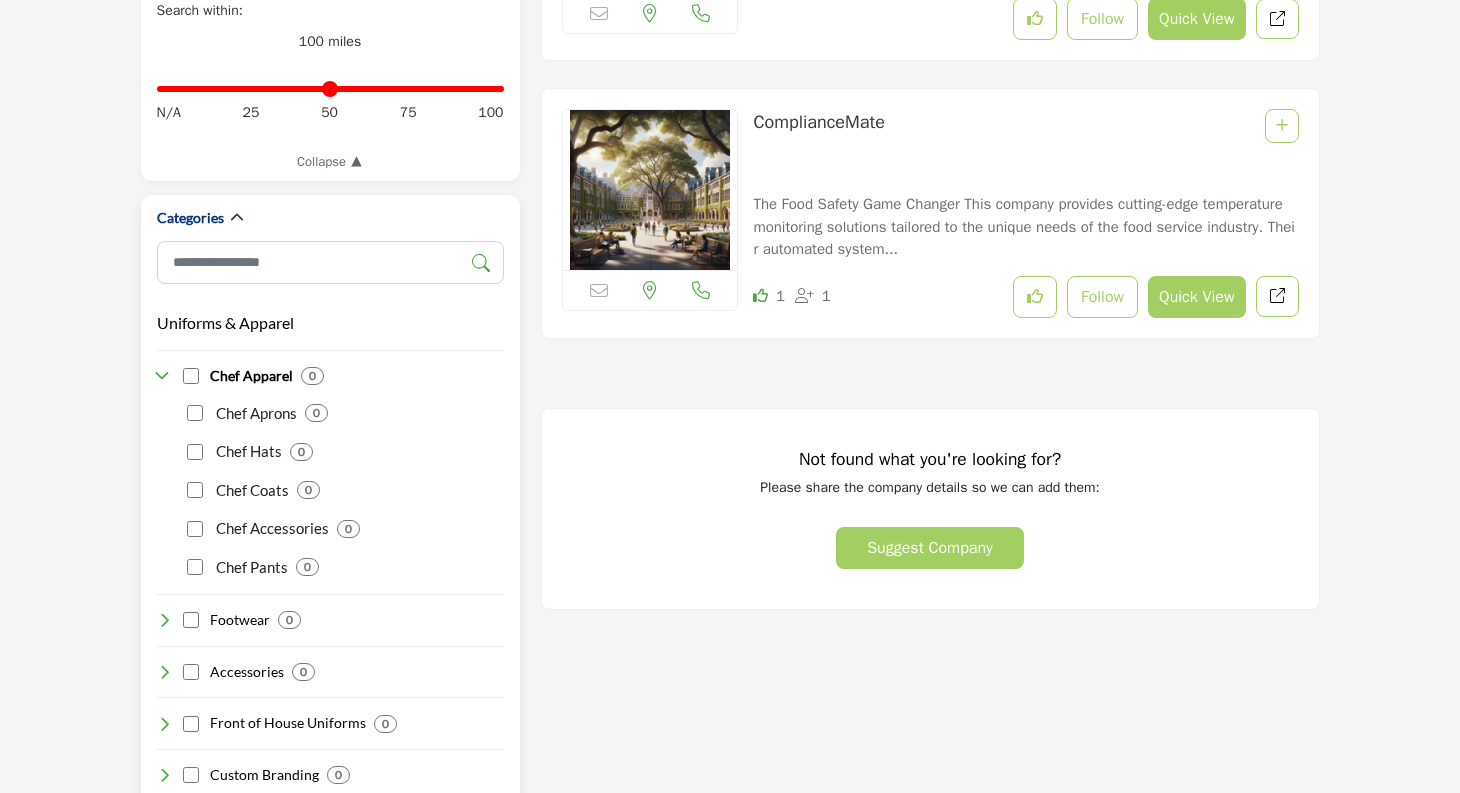 click at bounding box center (165, 376) 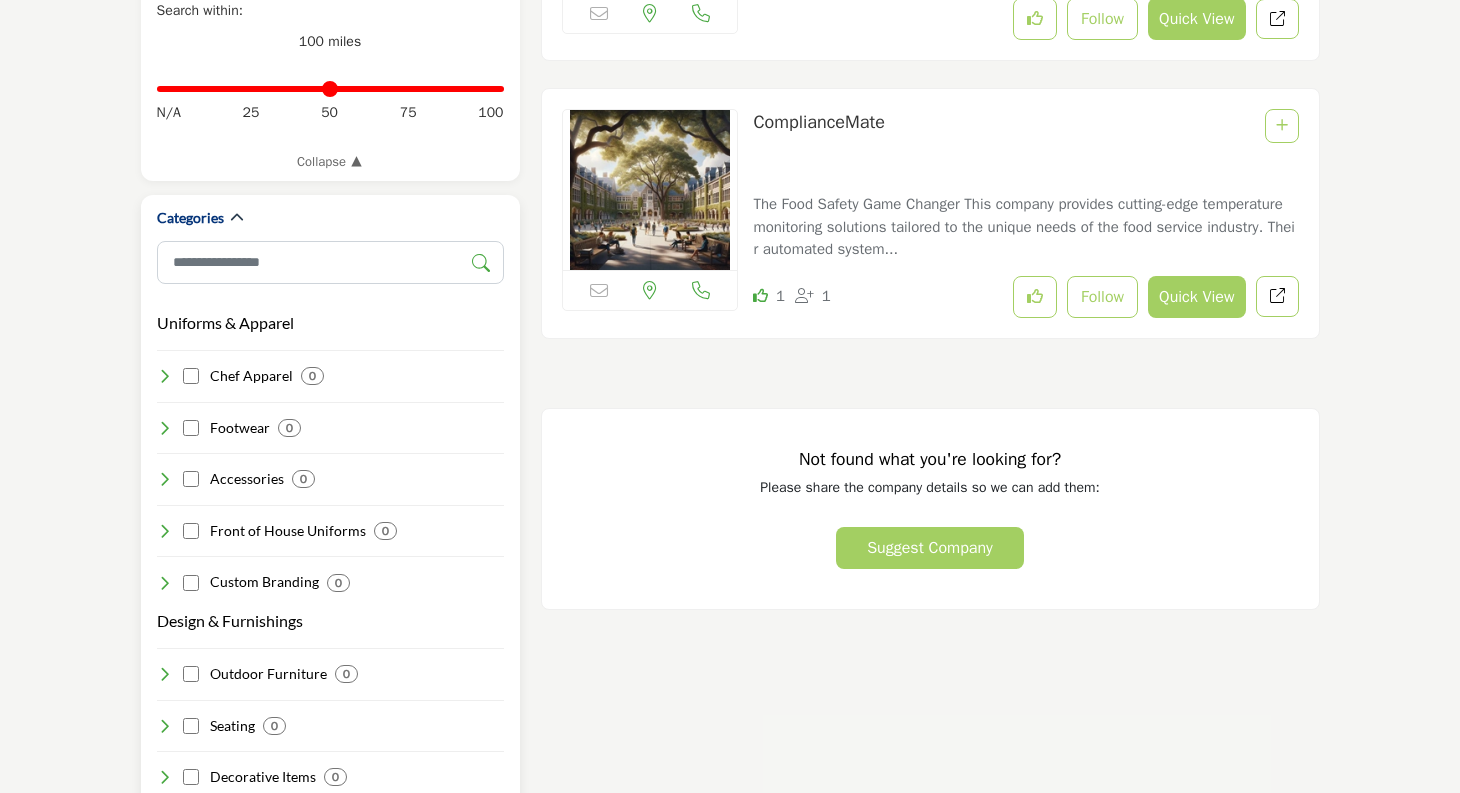 drag, startPoint x: 302, startPoint y: 321, endPoint x: 161, endPoint y: 328, distance: 141.17365 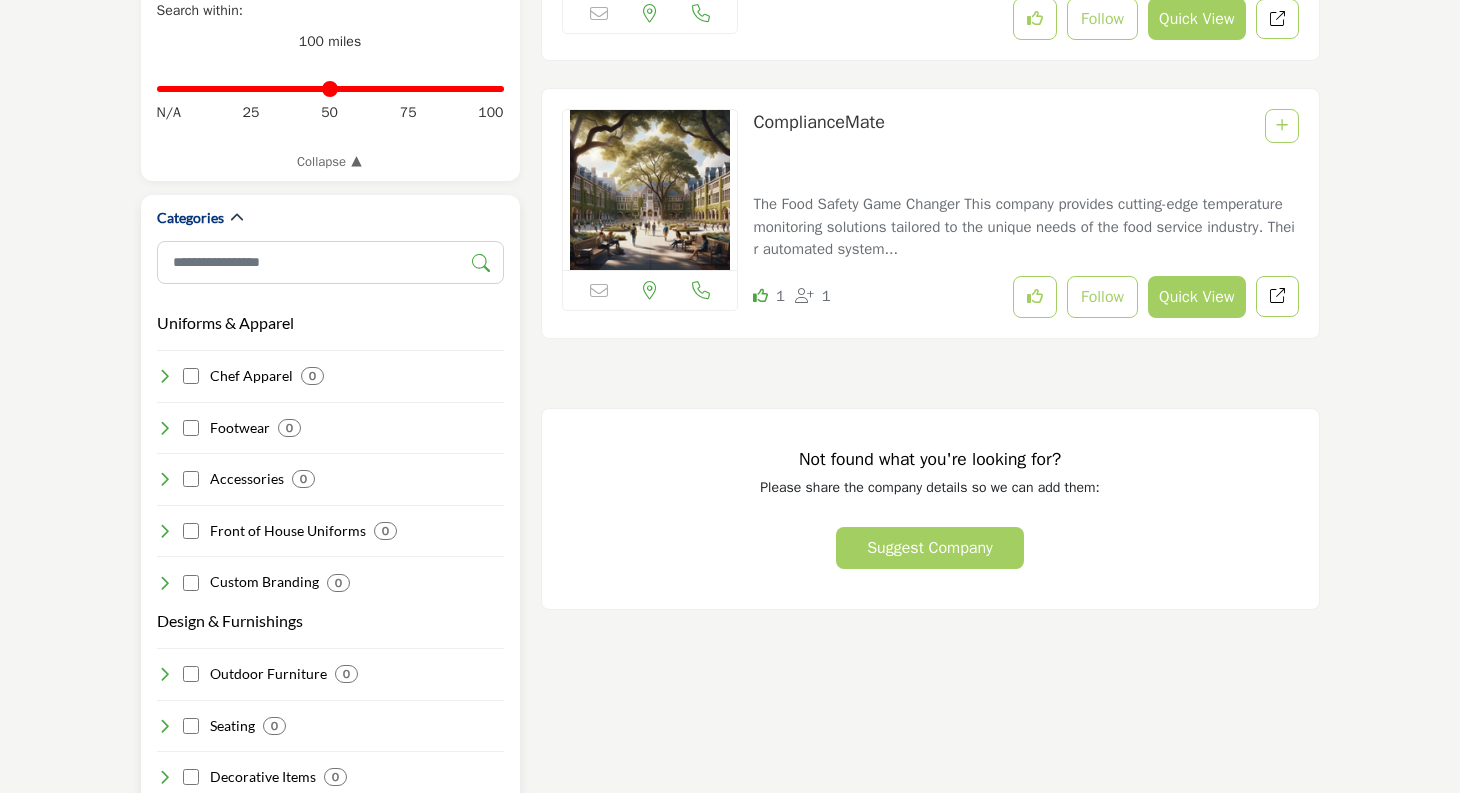 click on "Uniforms & Apparel
Clear" at bounding box center (330, 323) 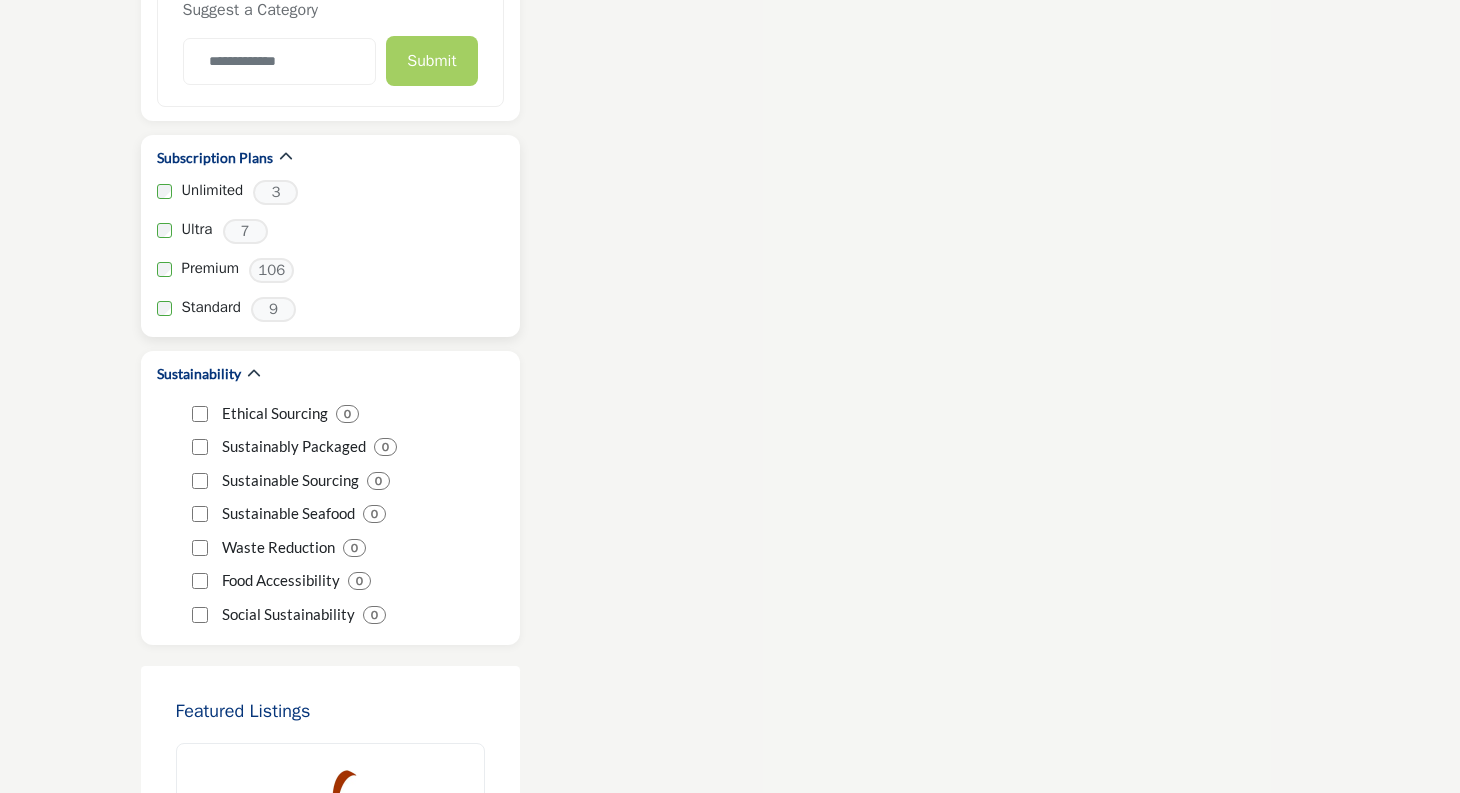 scroll, scrollTop: 3762, scrollLeft: 0, axis: vertical 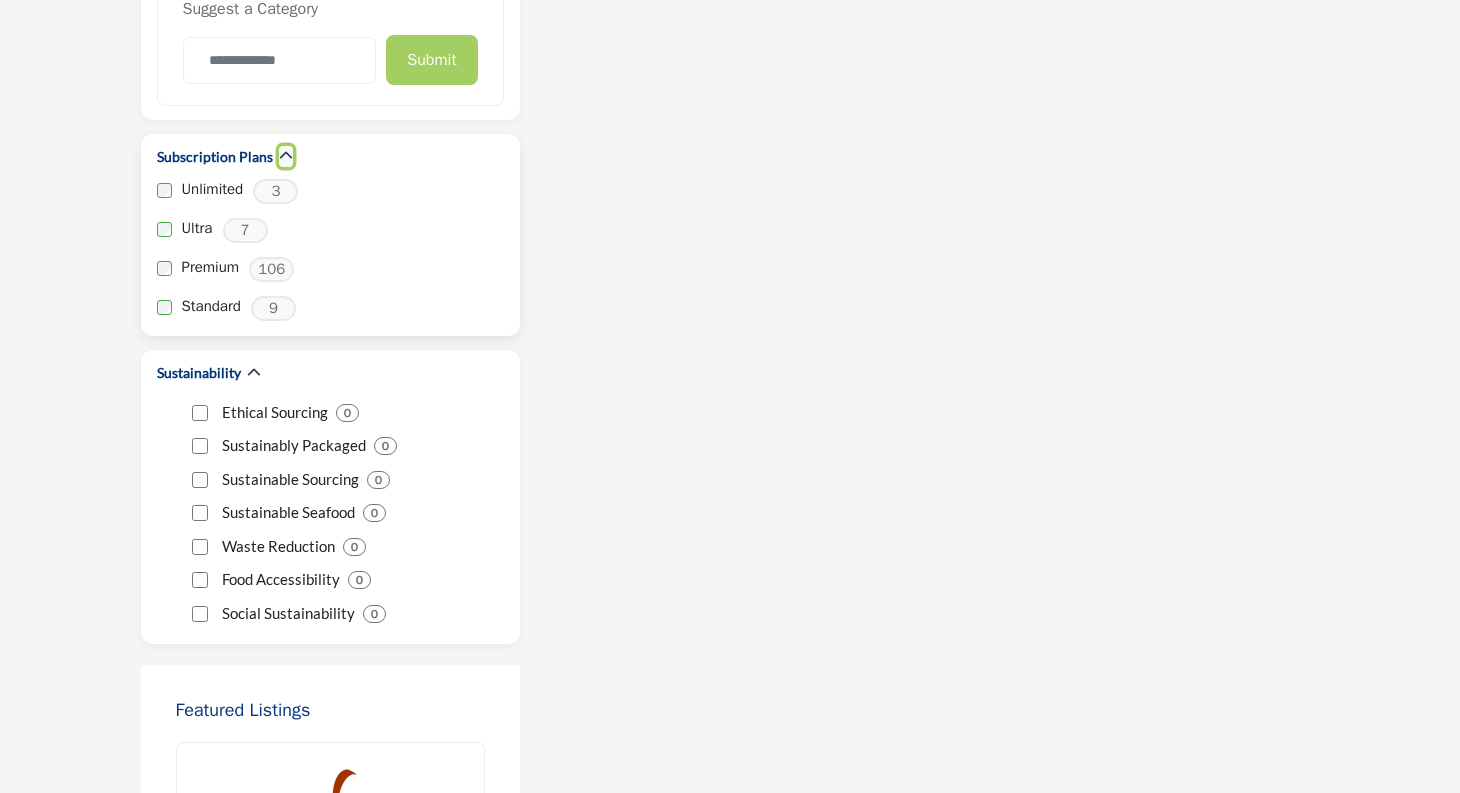 click at bounding box center [286, 156] 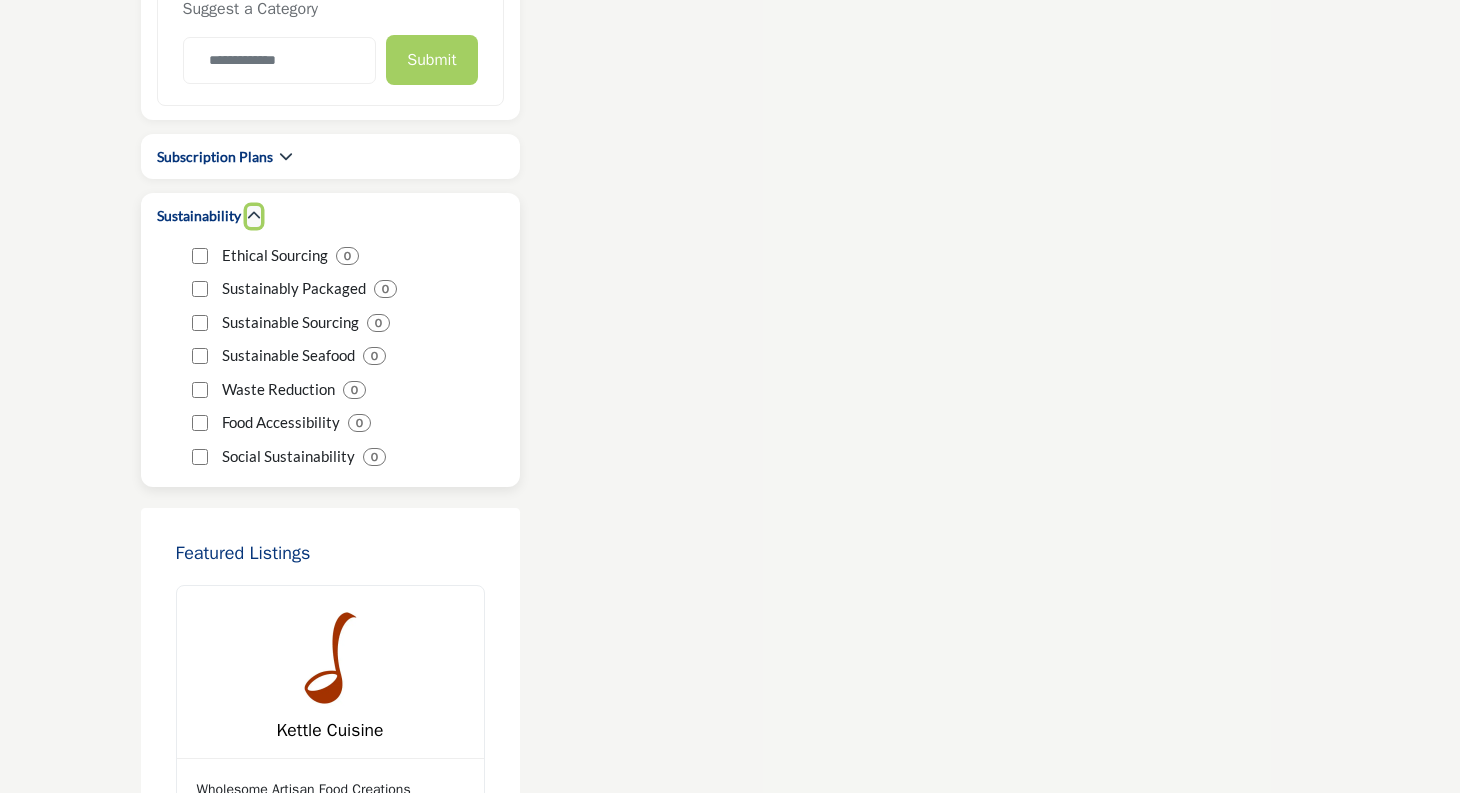click at bounding box center (254, 216) 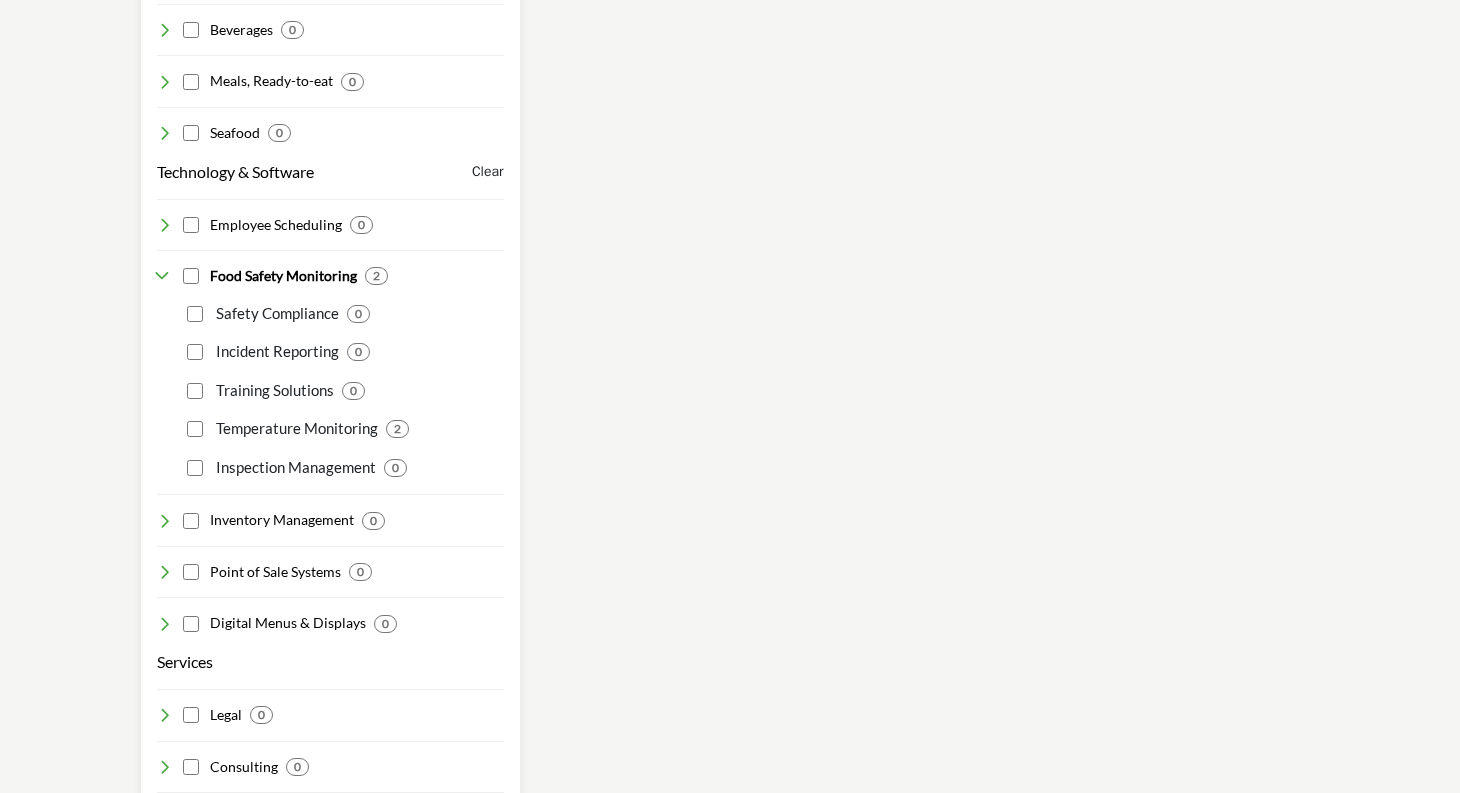 scroll, scrollTop: 2558, scrollLeft: 0, axis: vertical 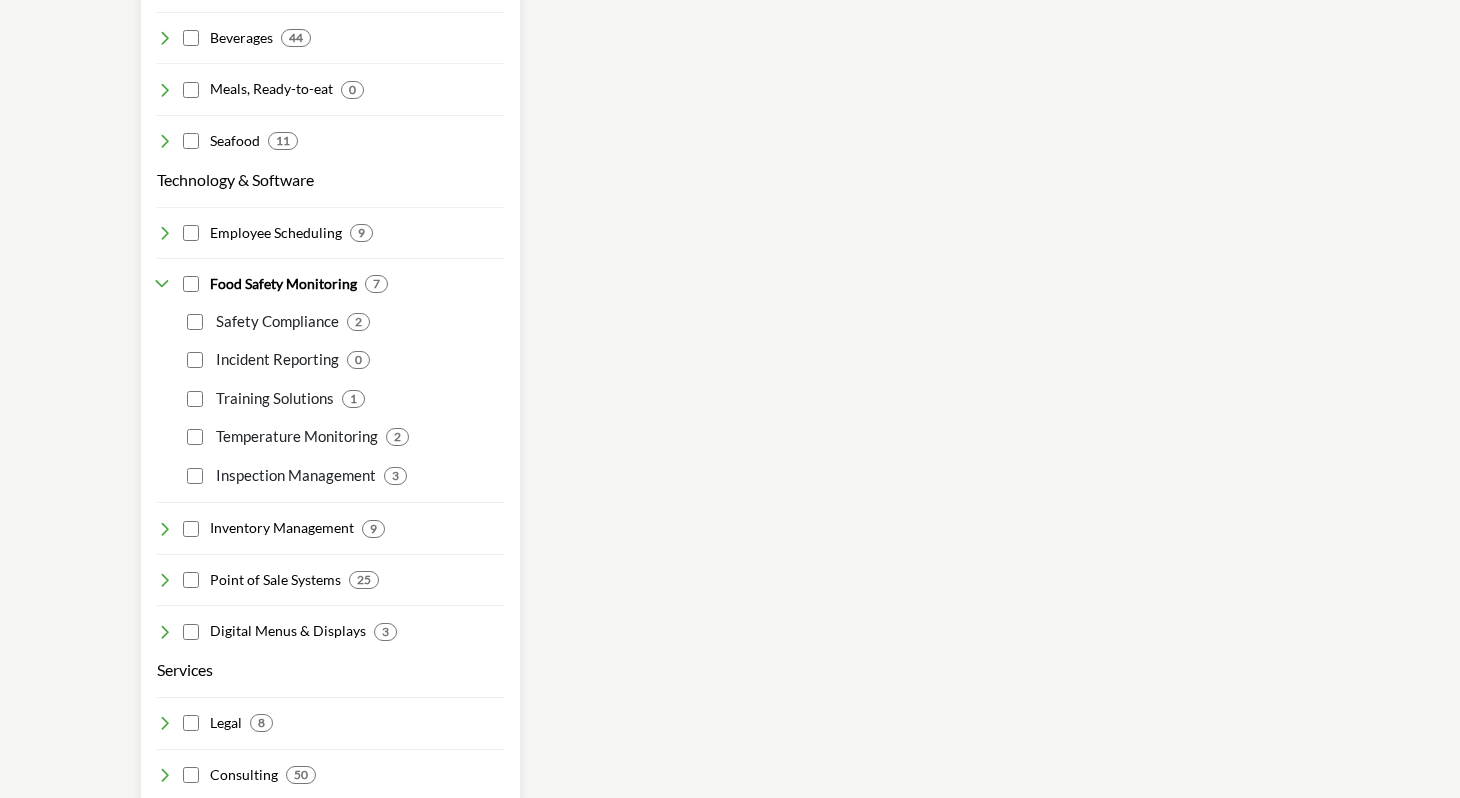 click at bounding box center [165, 284] 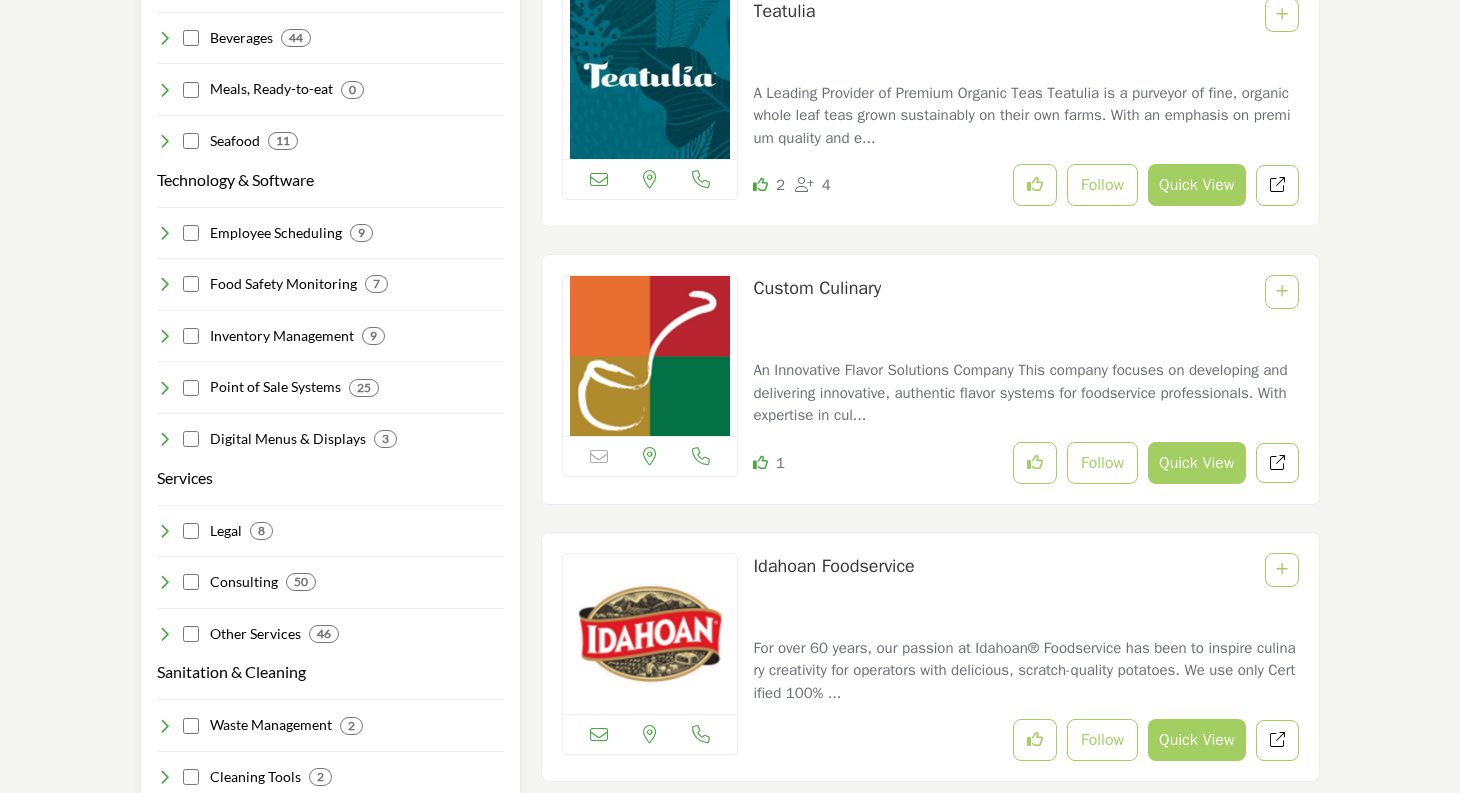 click at bounding box center [165, 531] 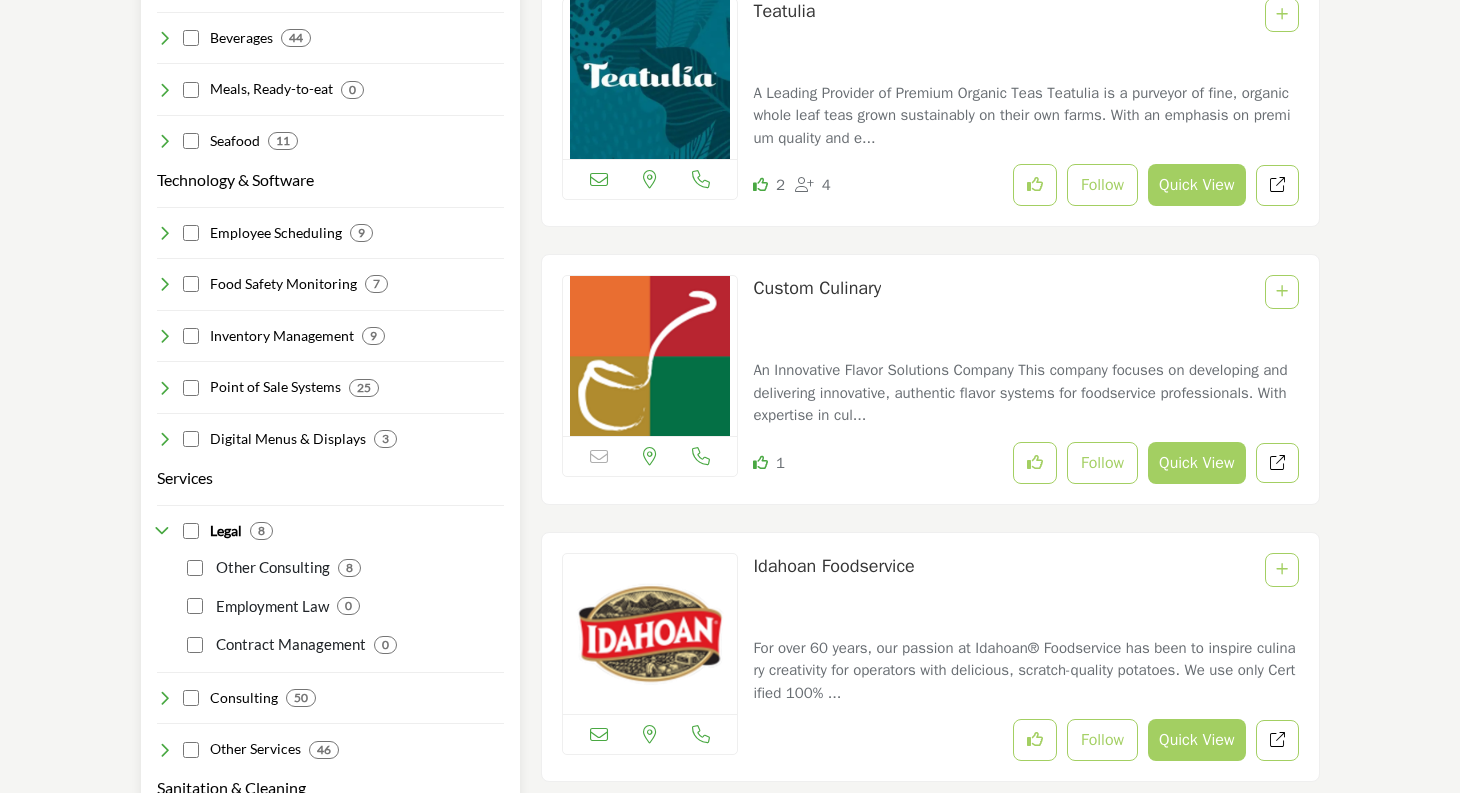 click at bounding box center (165, 531) 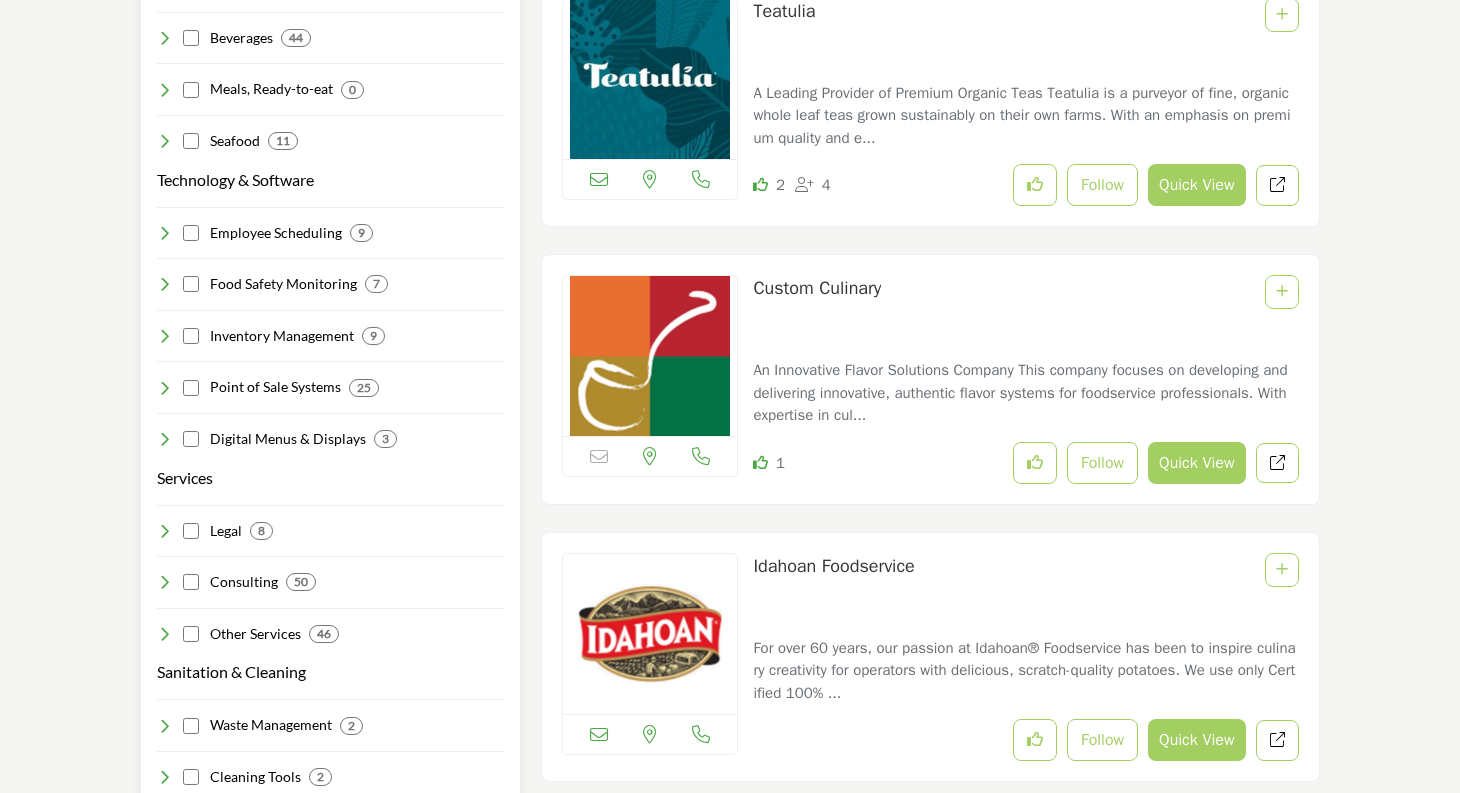 click at bounding box center [165, 582] 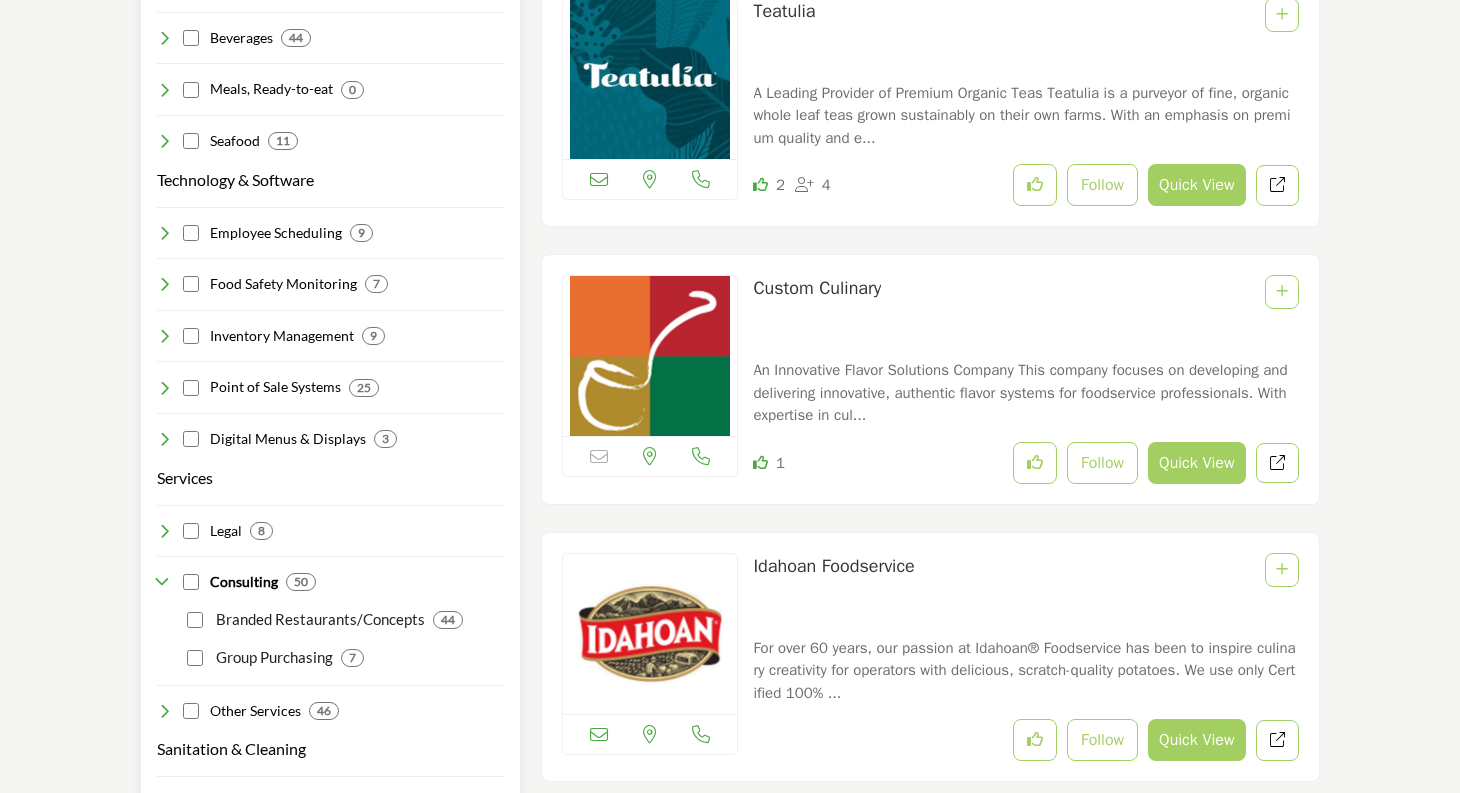 click on "Consulting" at bounding box center [244, 582] 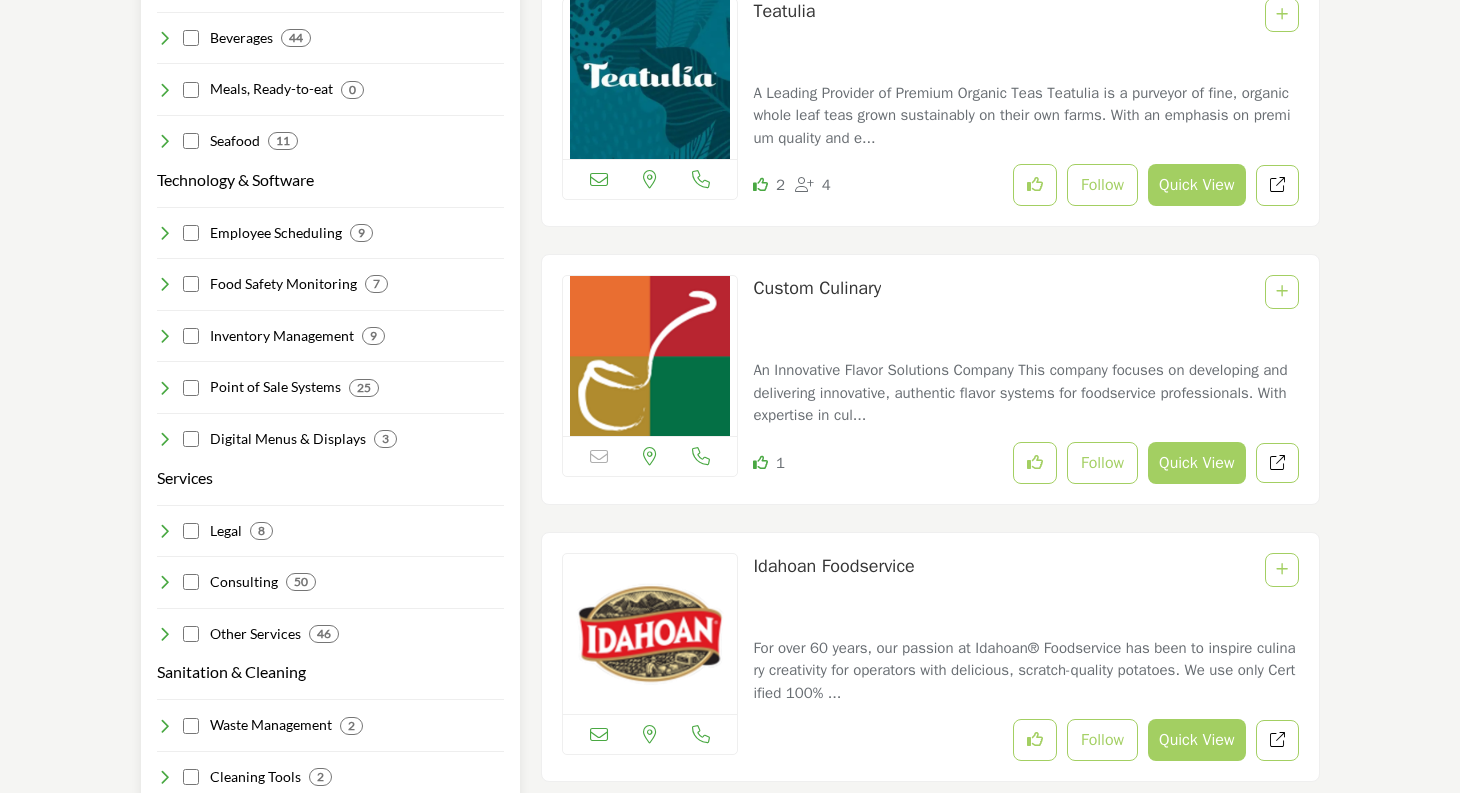 click at bounding box center (165, 582) 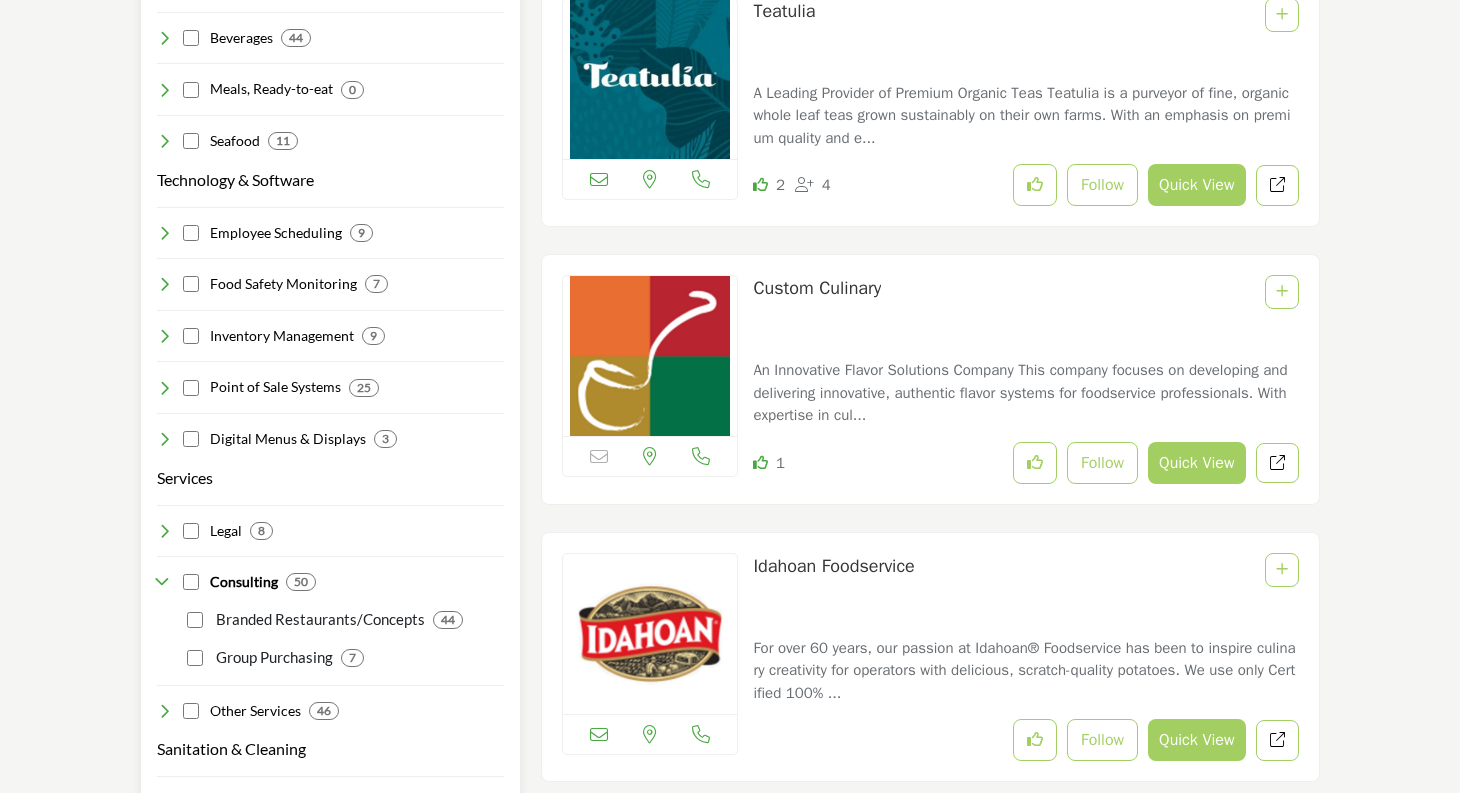 click on "44" at bounding box center (448, 620) 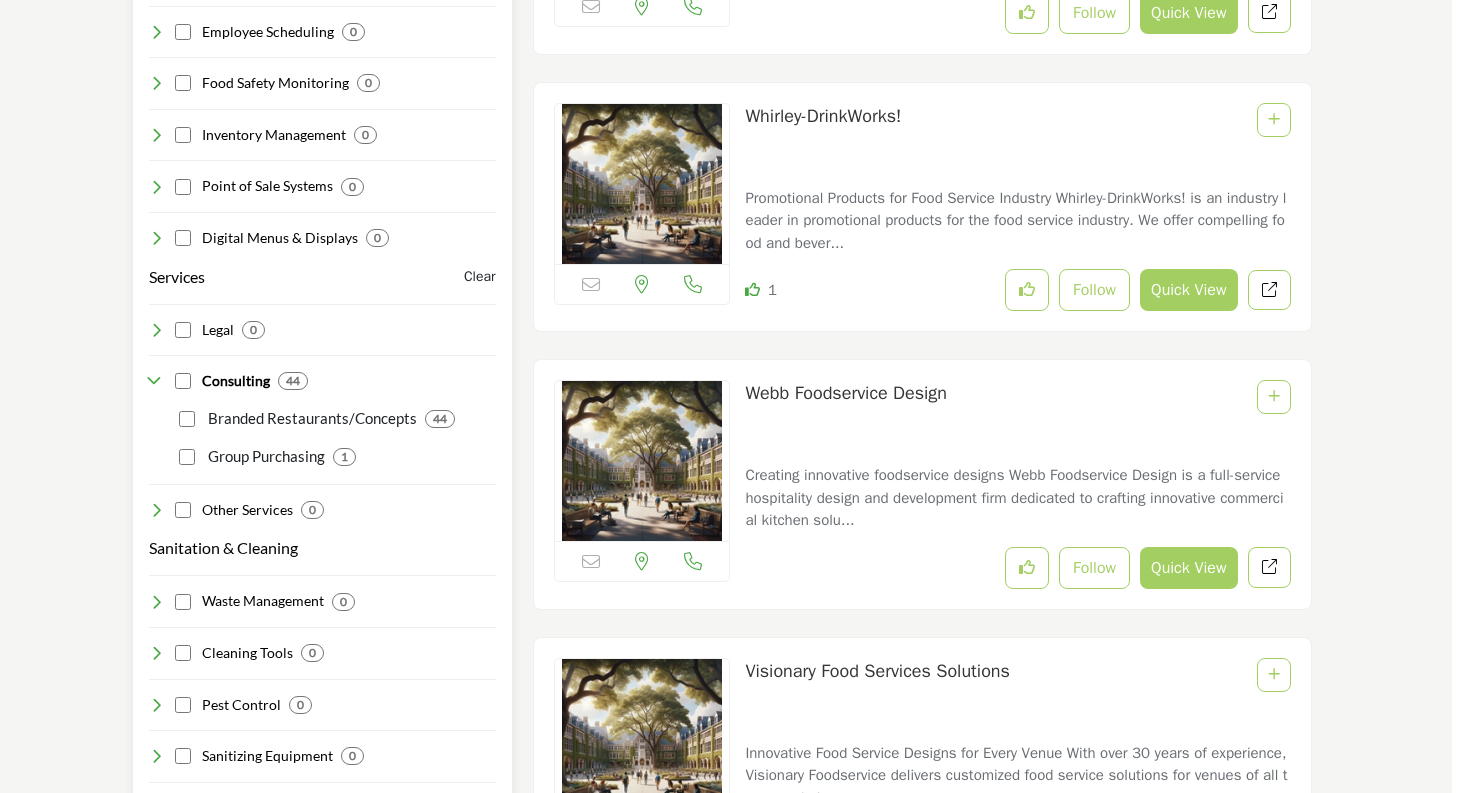 scroll, scrollTop: 2829, scrollLeft: 8, axis: both 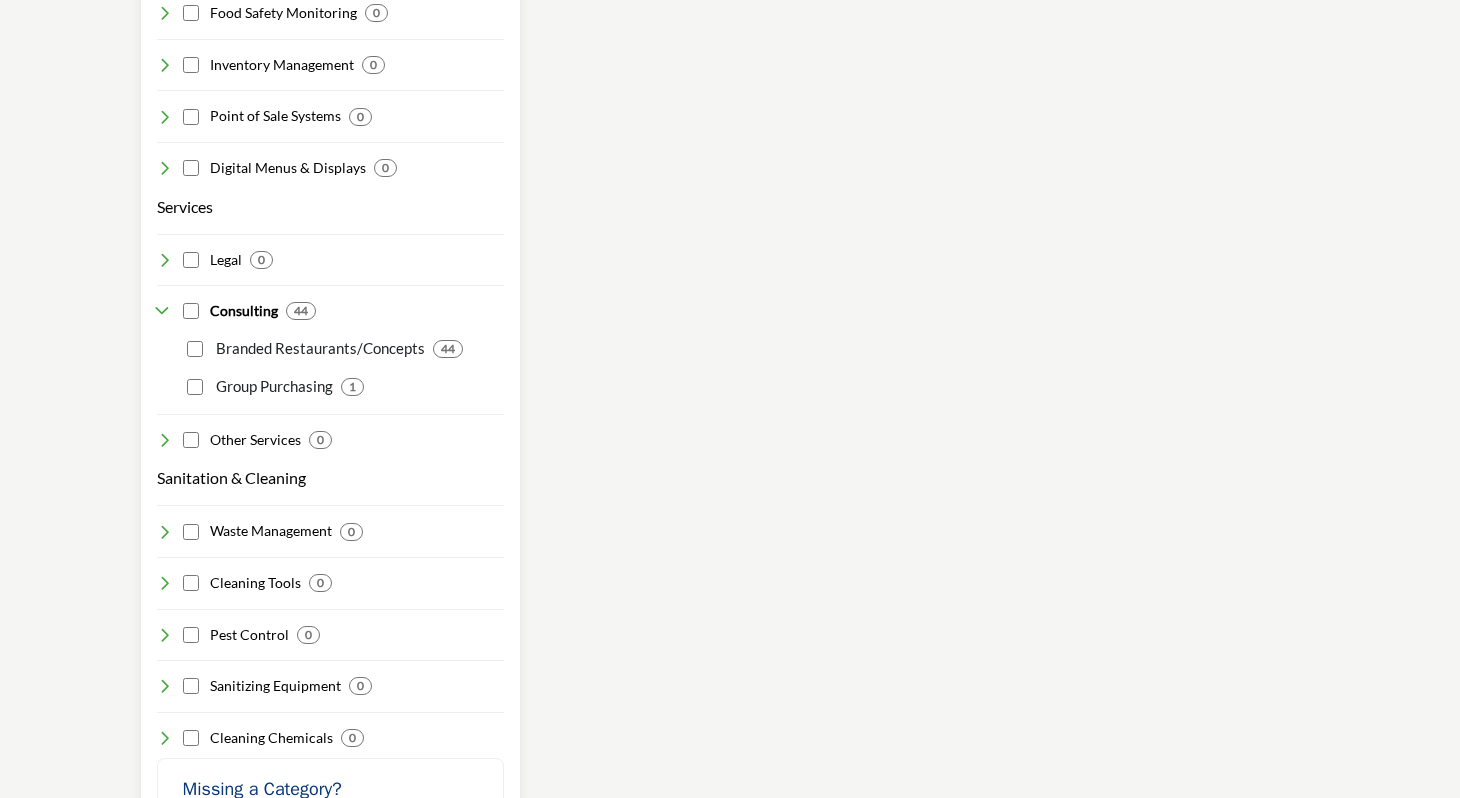 click at bounding box center (165, 311) 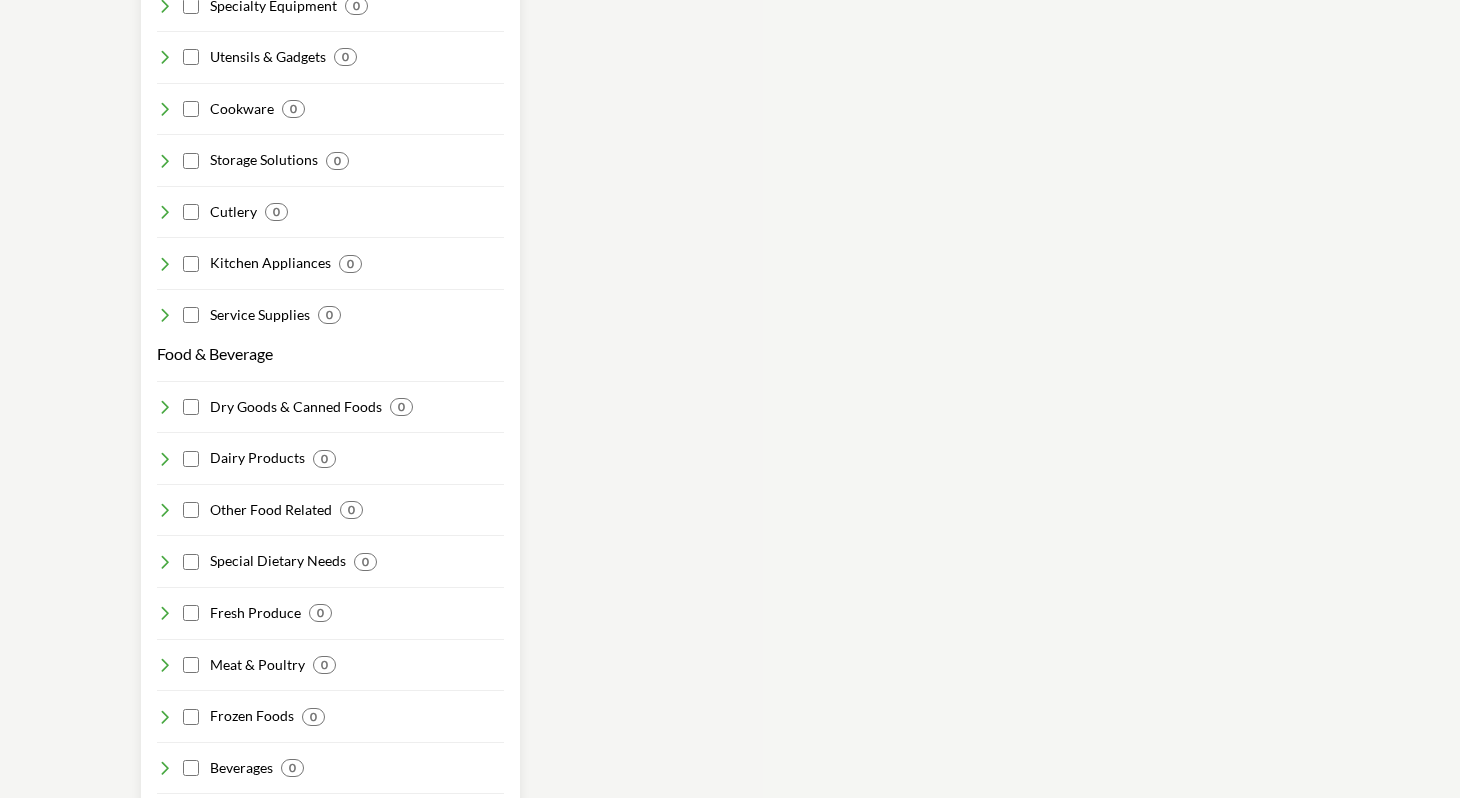scroll, scrollTop: 1869, scrollLeft: 0, axis: vertical 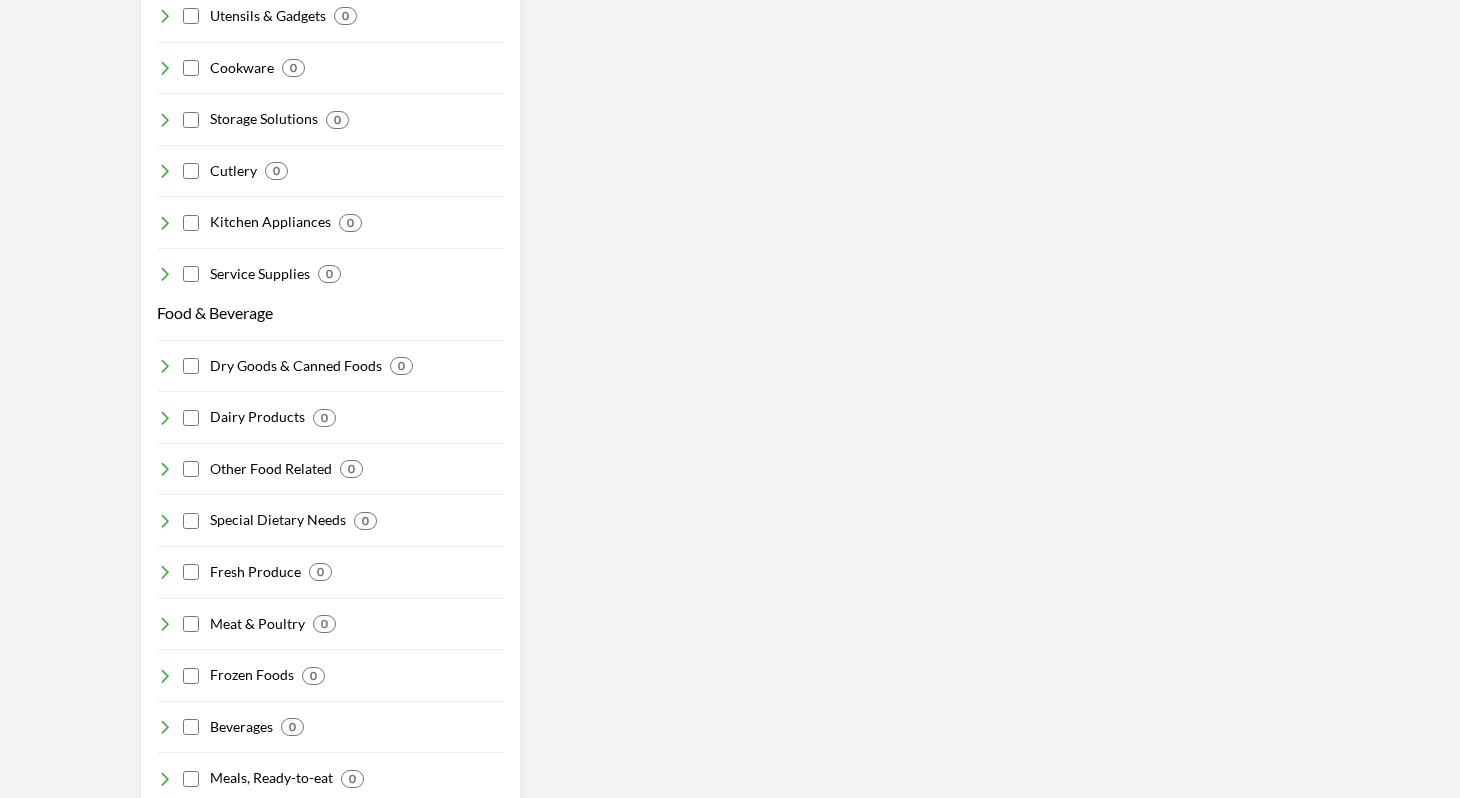 click at bounding box center (165, 366) 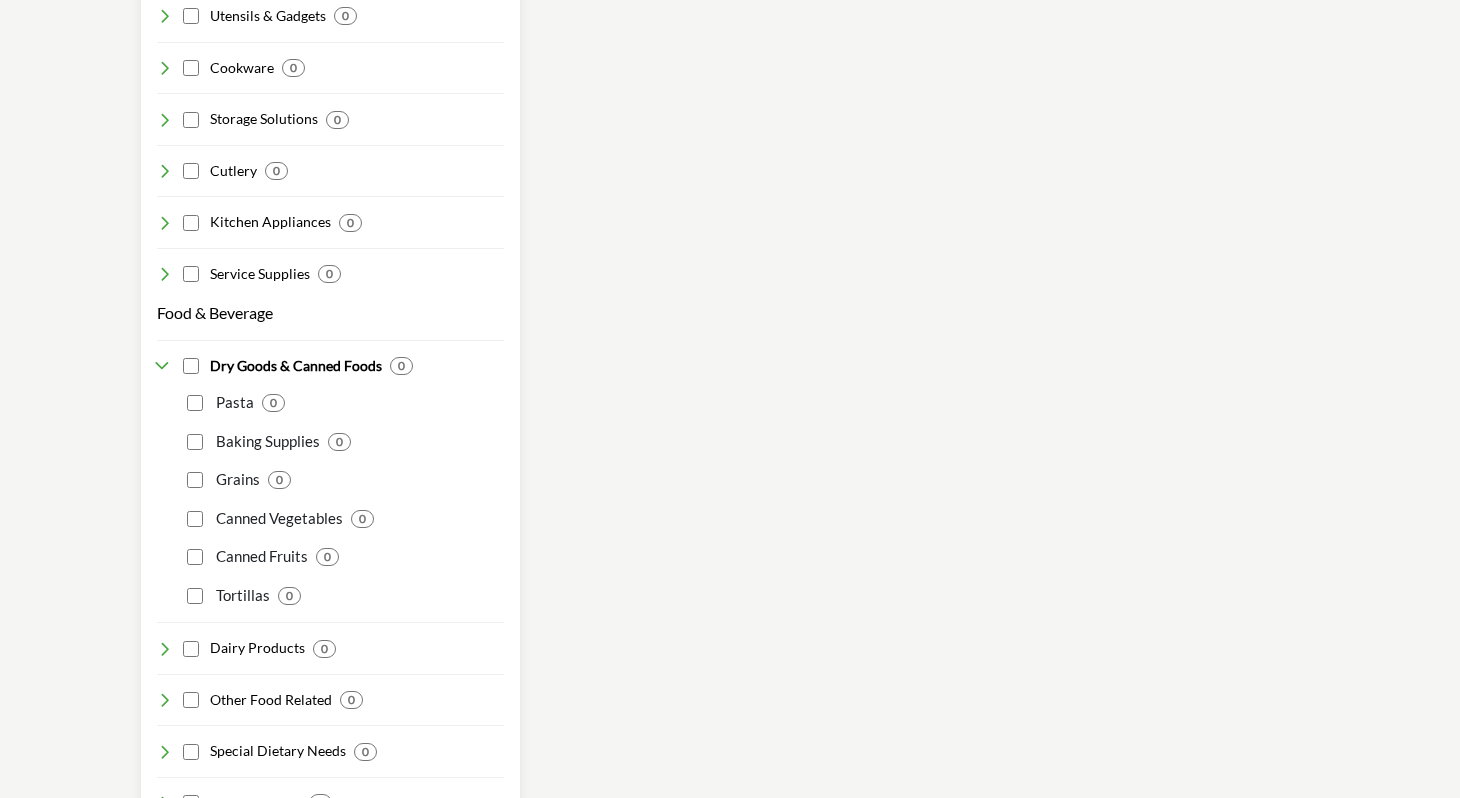 click at bounding box center (165, 366) 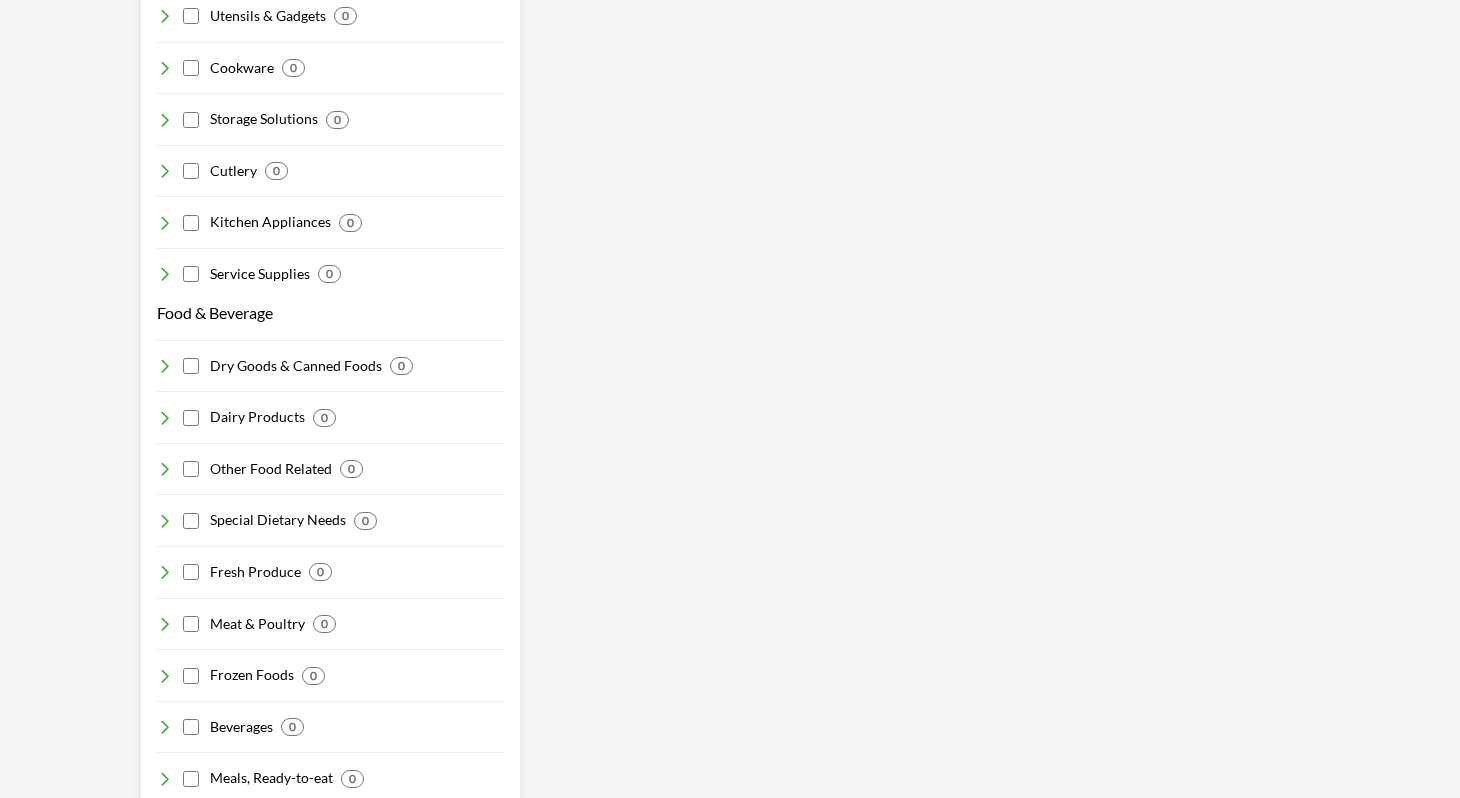 click at bounding box center [165, 418] 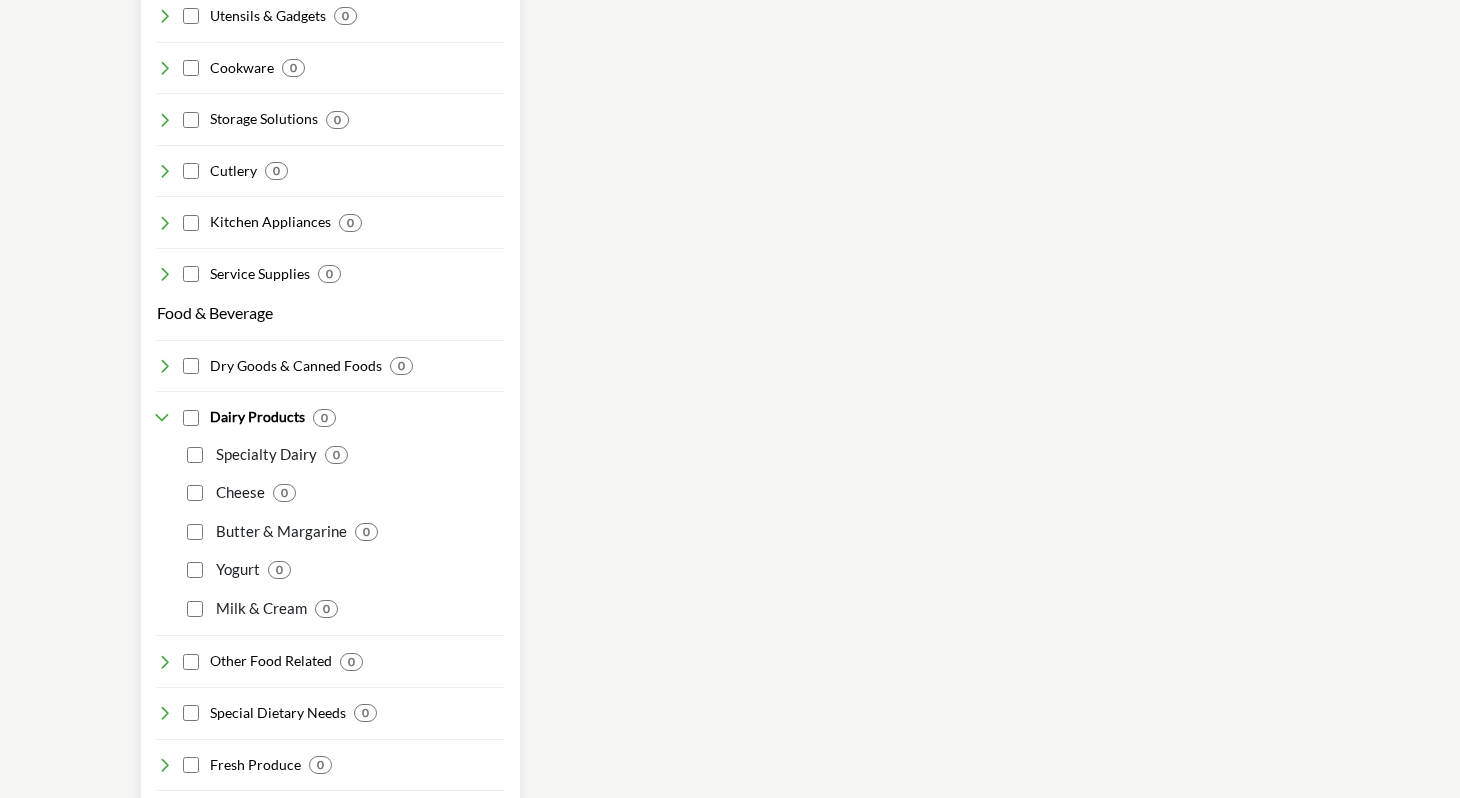 click at bounding box center [165, 418] 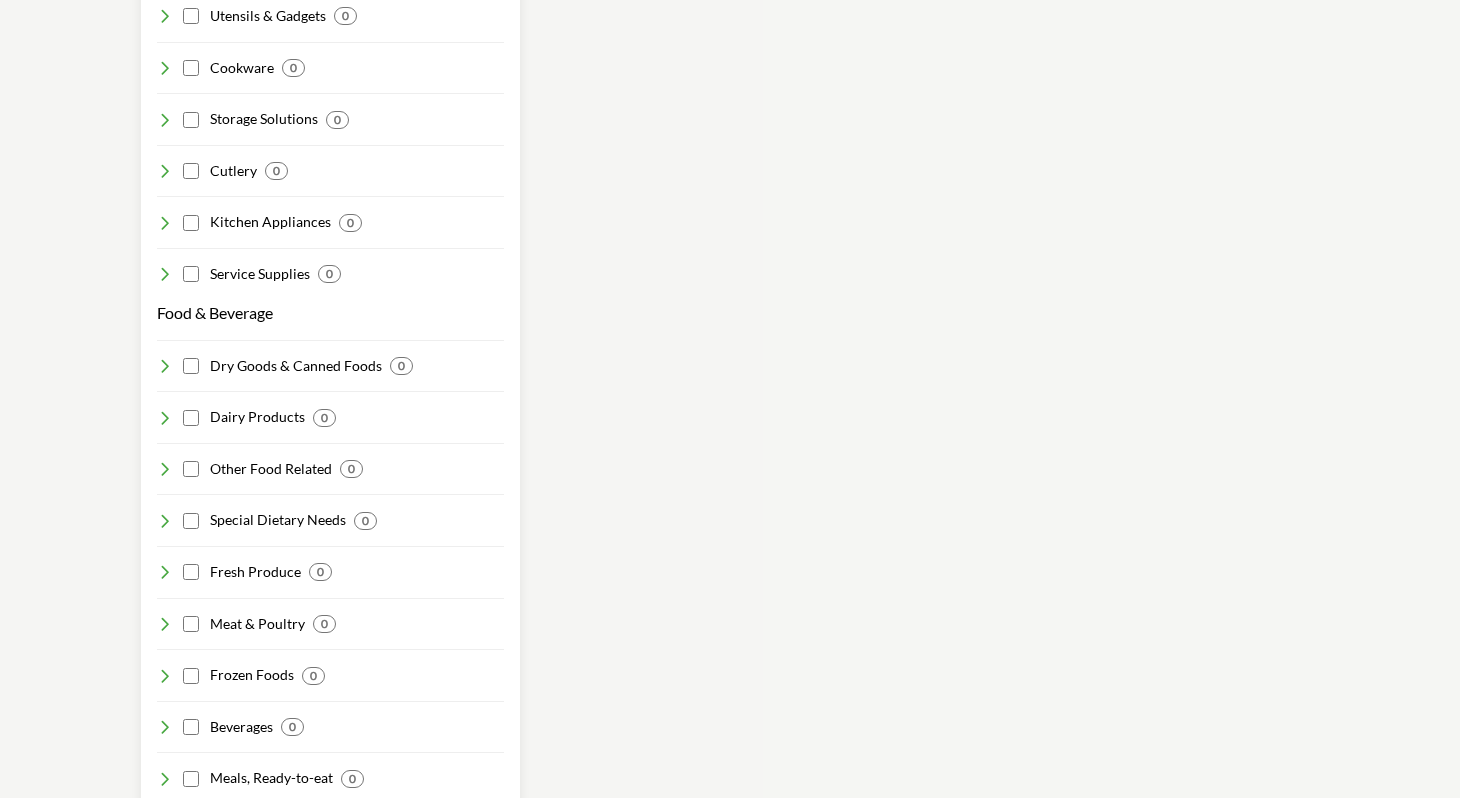 click at bounding box center (165, 469) 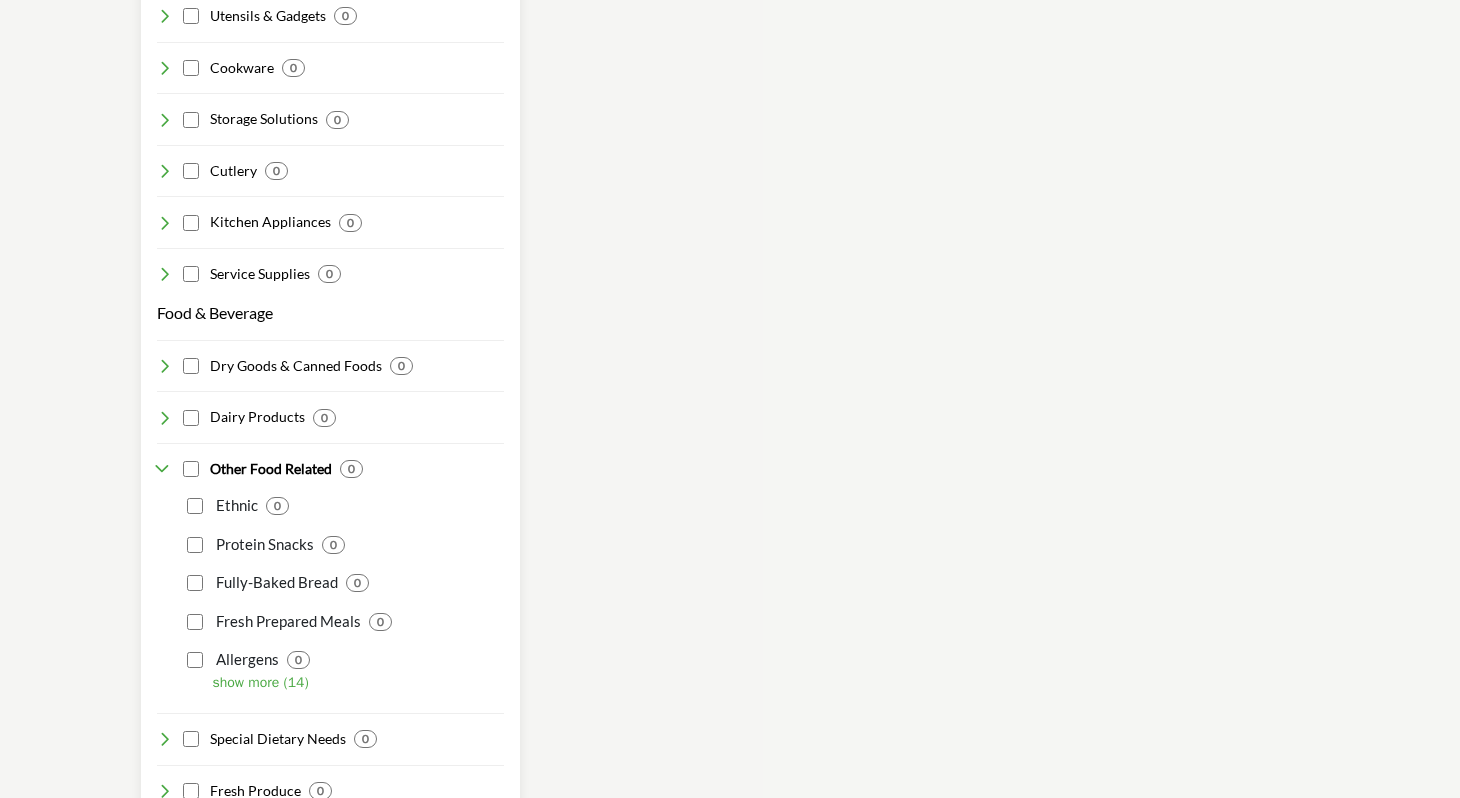 click at bounding box center (165, 469) 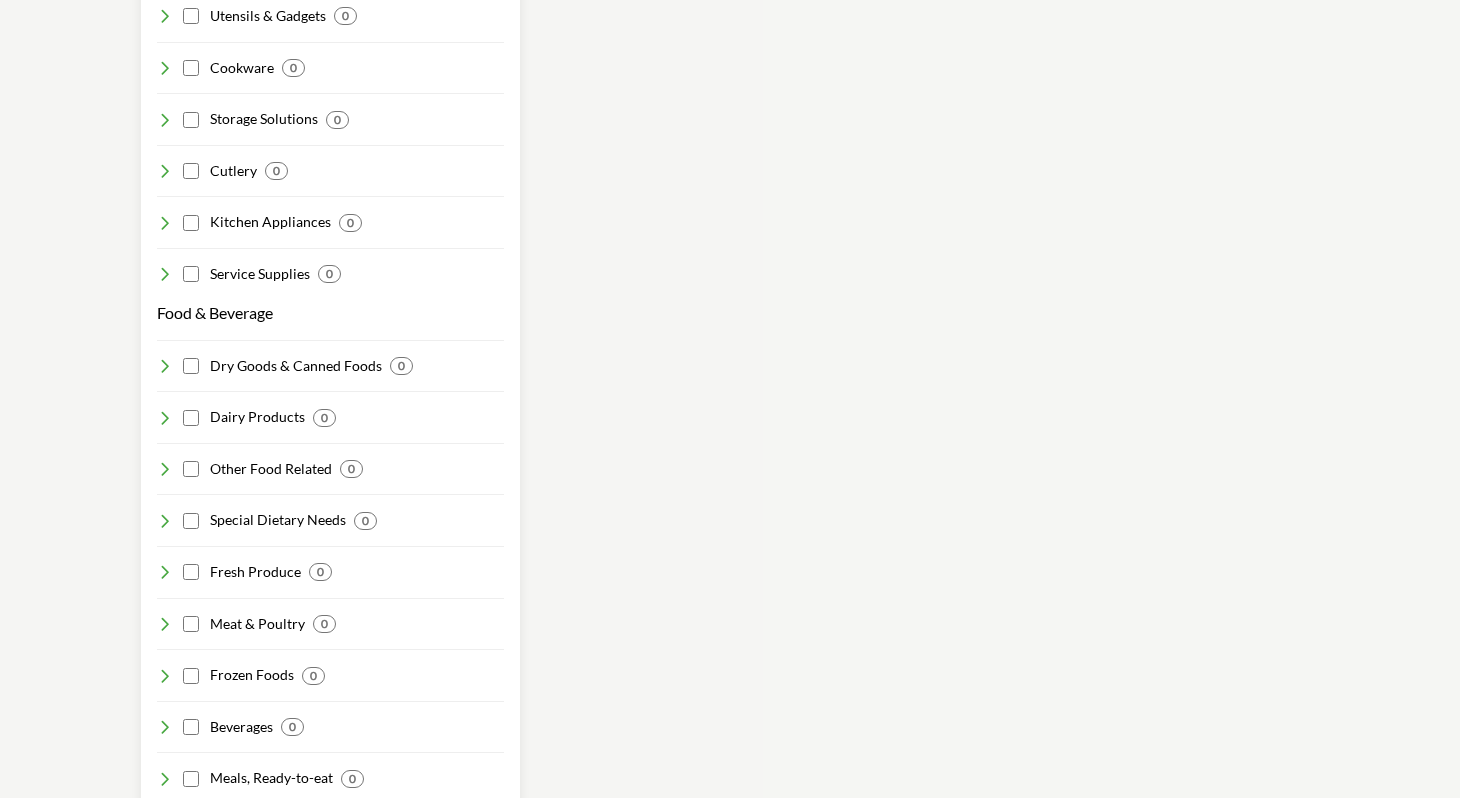 click at bounding box center [165, 521] 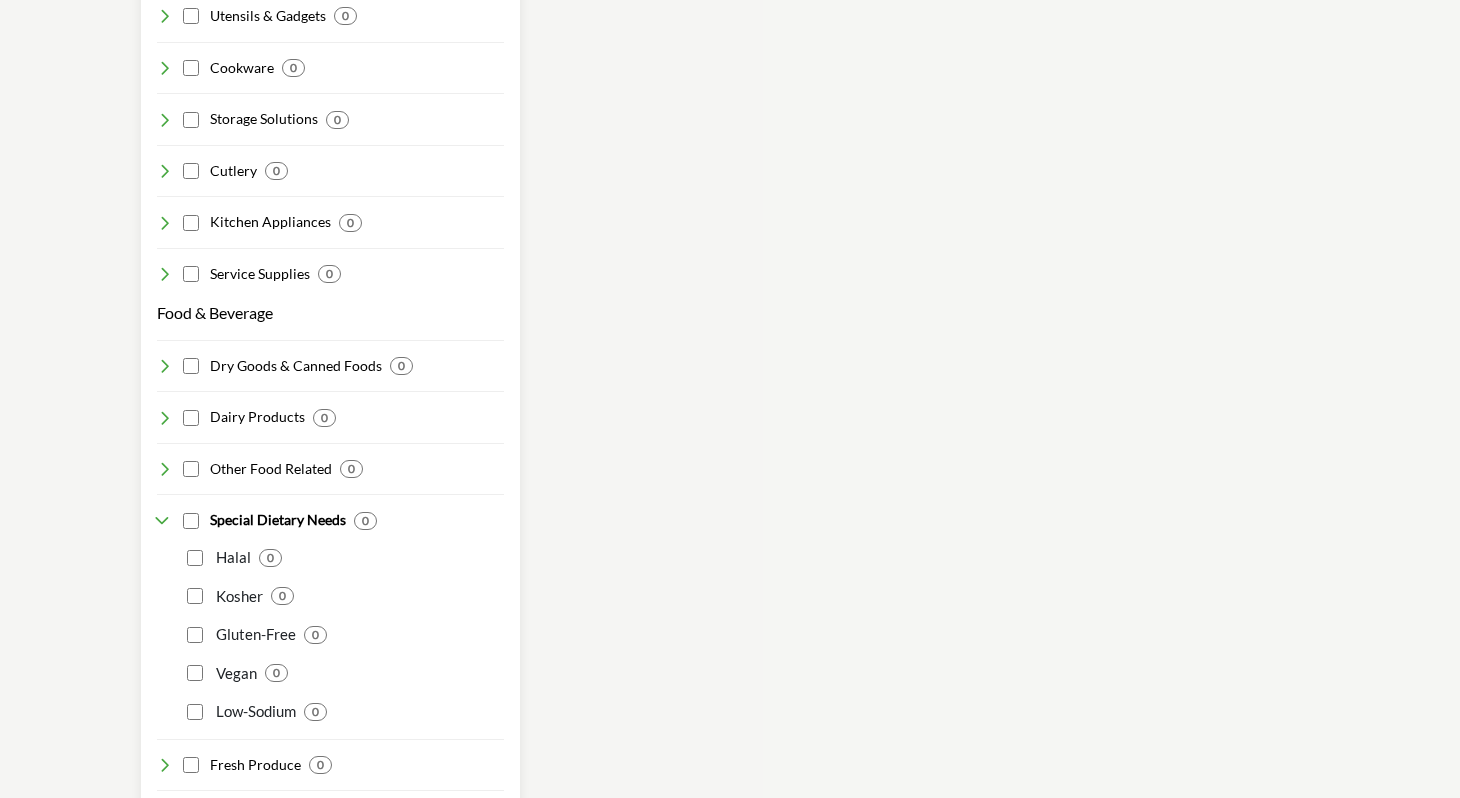 click at bounding box center [165, 521] 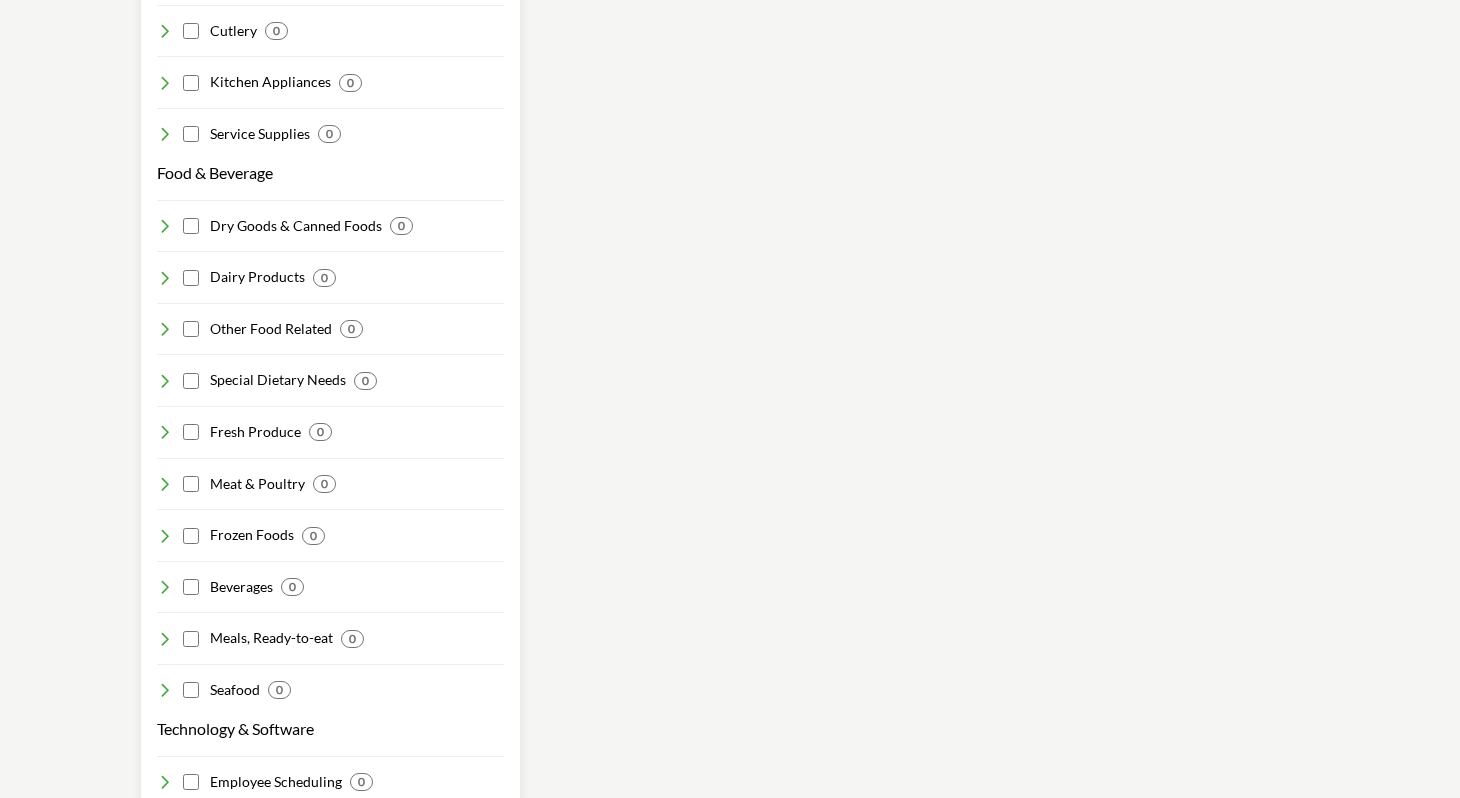 scroll, scrollTop: 2009, scrollLeft: 0, axis: vertical 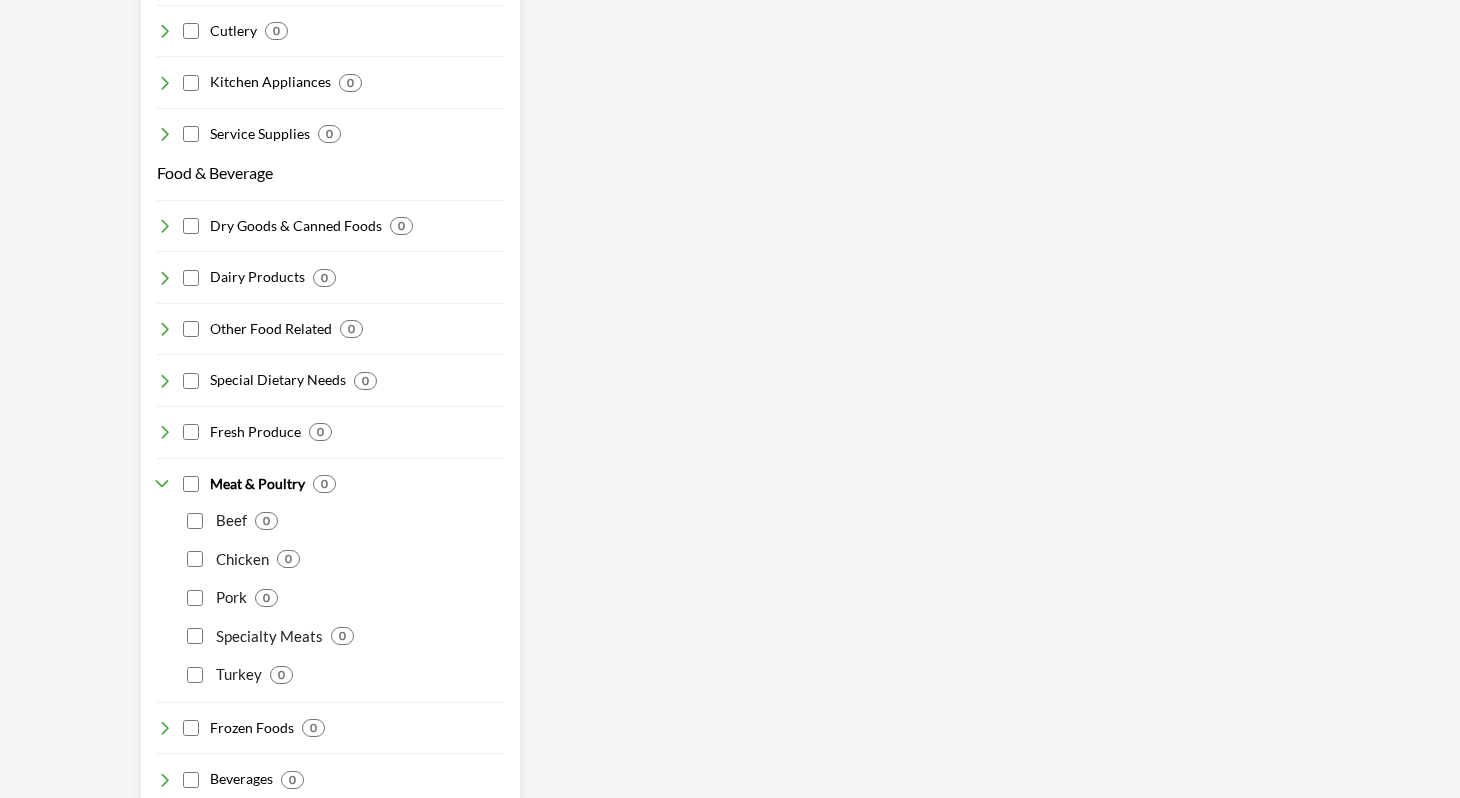 click on "Beef
0
0 0 0 0" at bounding box center [330, 590] 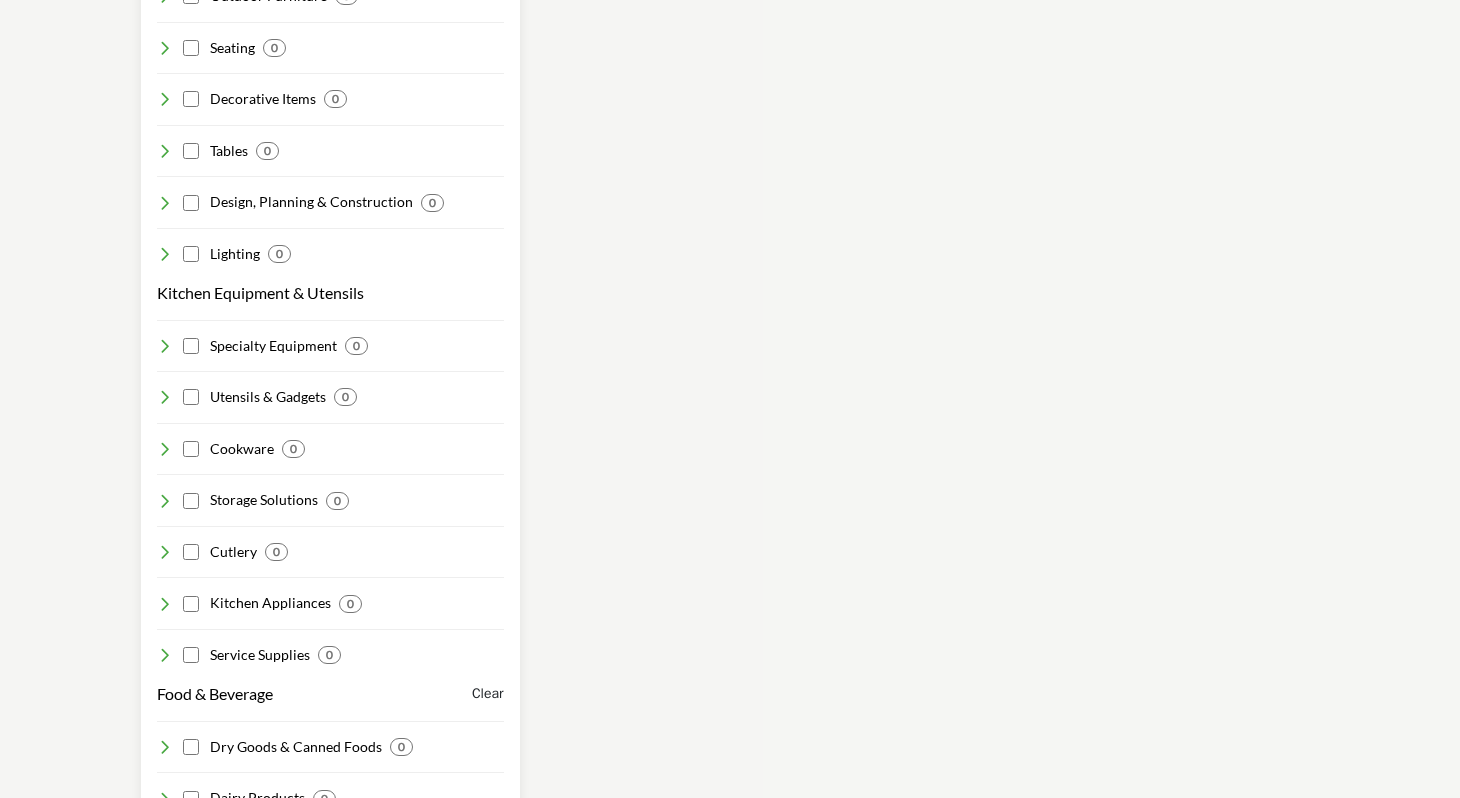 scroll, scrollTop: 1548, scrollLeft: 0, axis: vertical 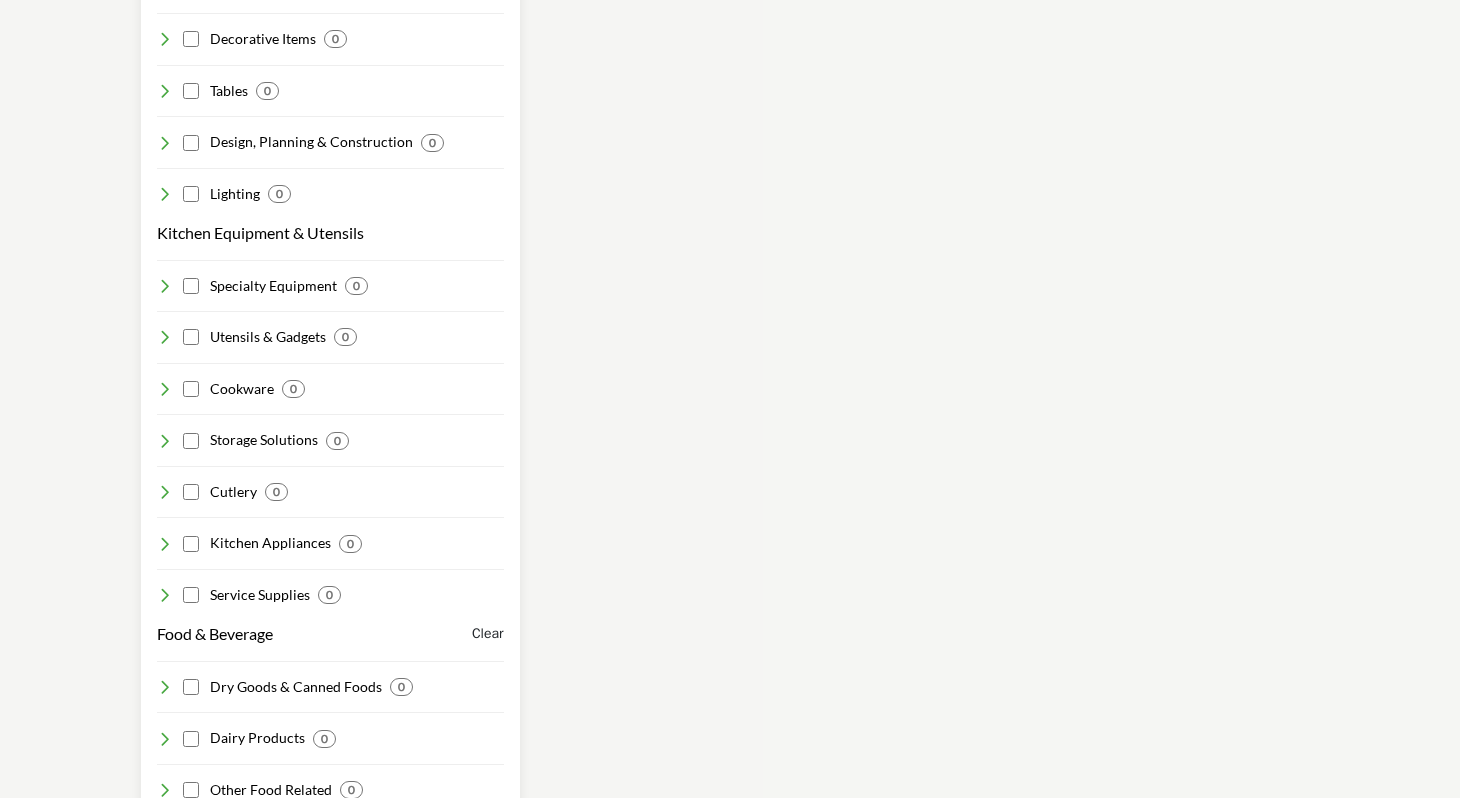 click at bounding box center [165, 286] 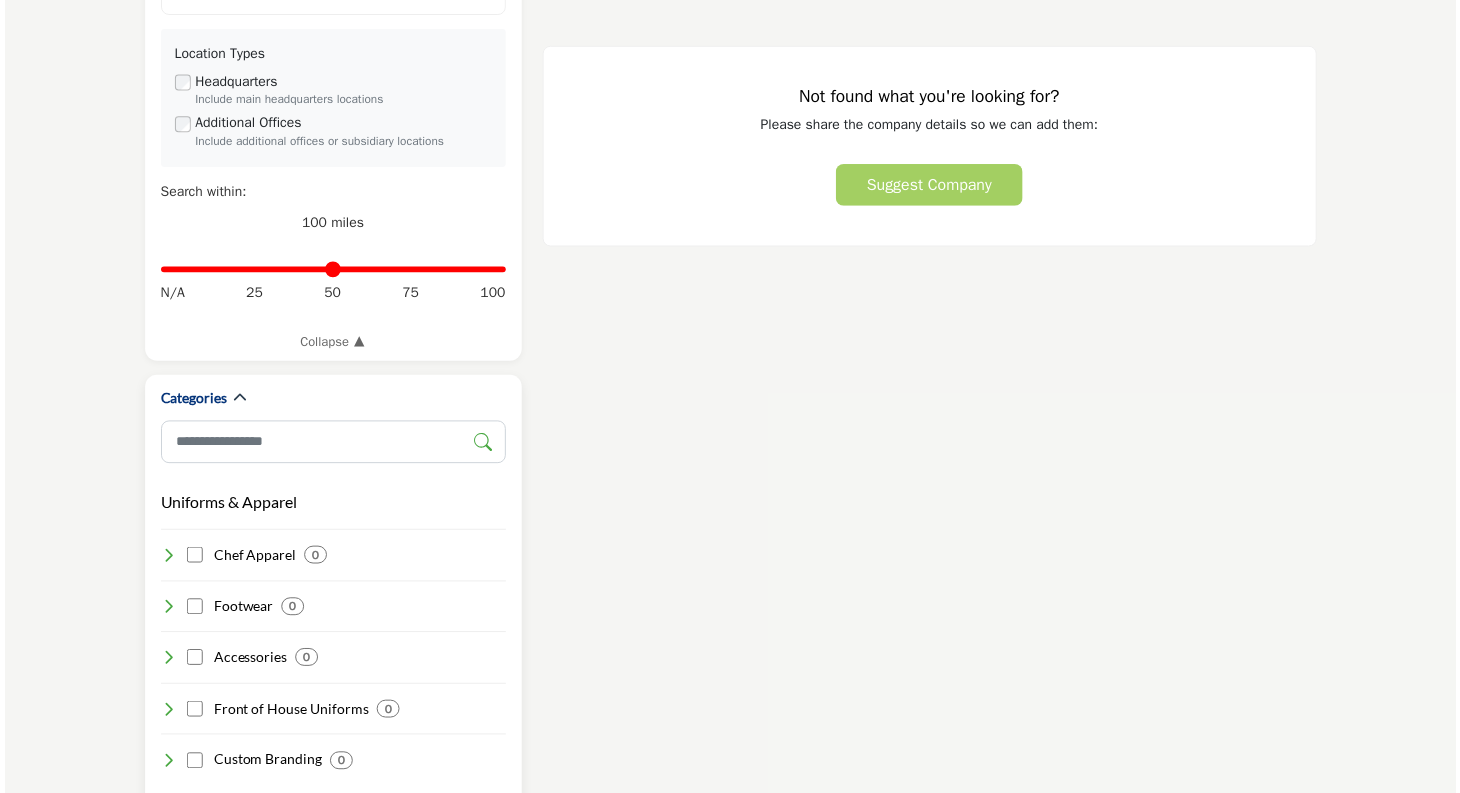 scroll, scrollTop: 0, scrollLeft: 0, axis: both 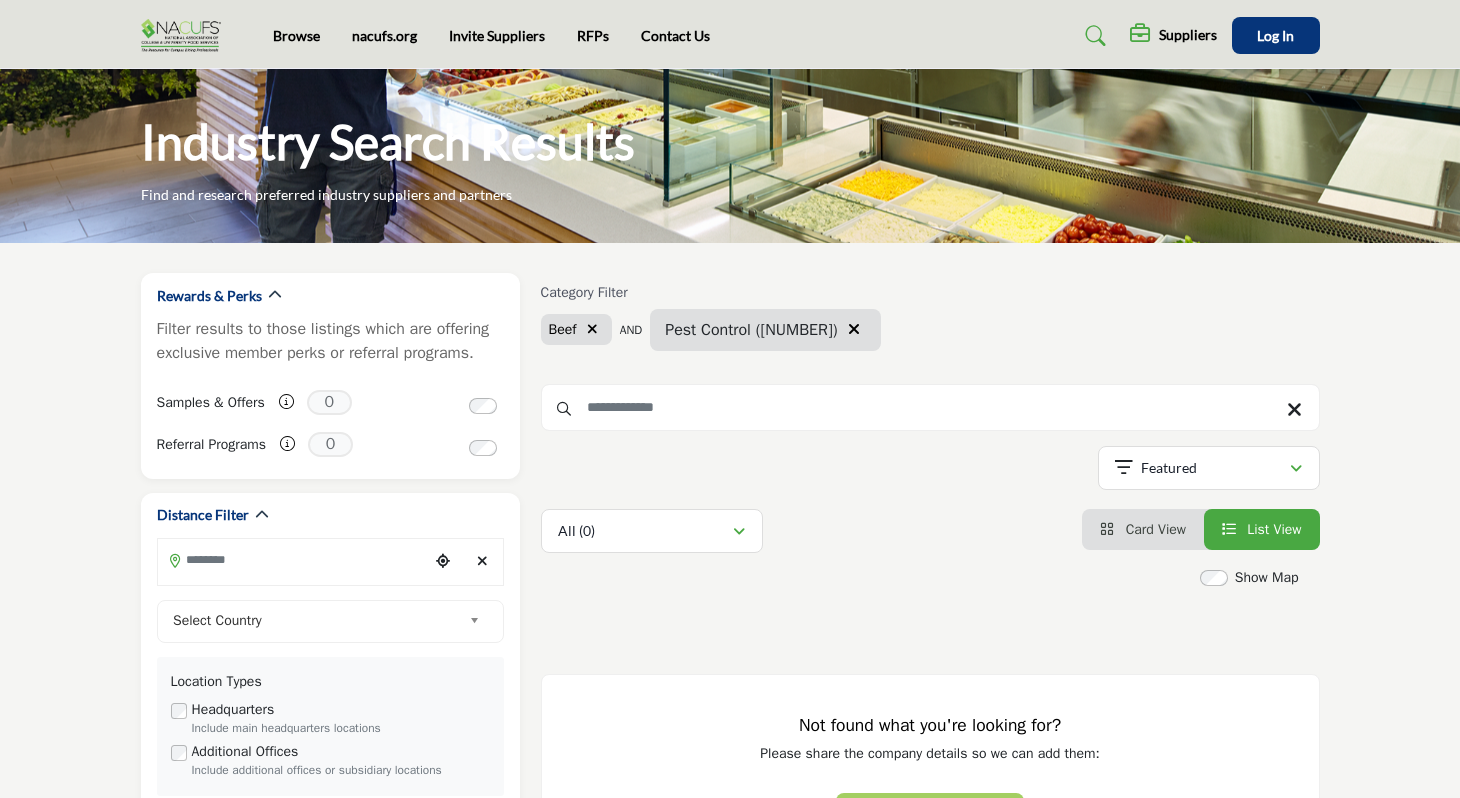 click at bounding box center [854, 330] 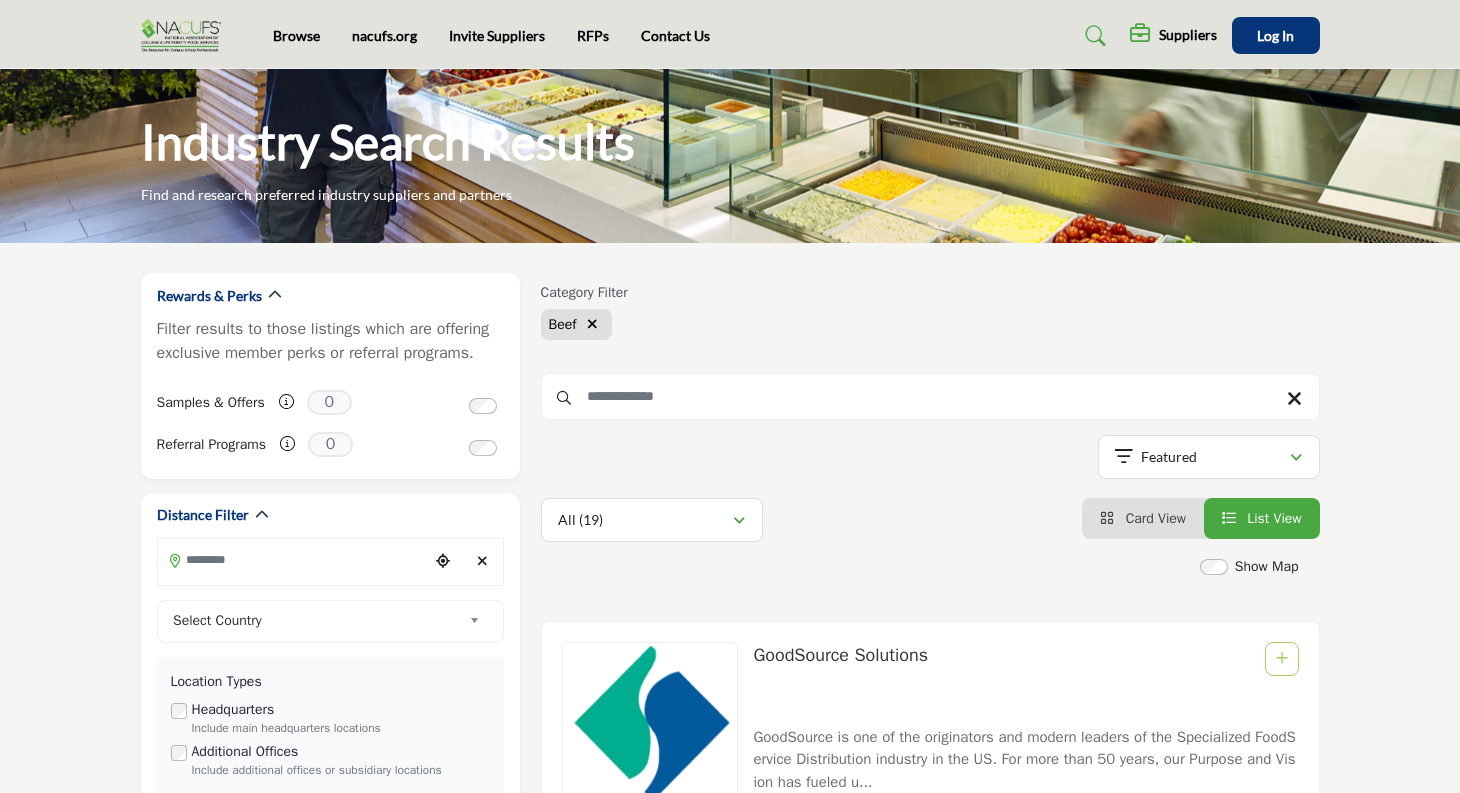 click at bounding box center [592, 324] 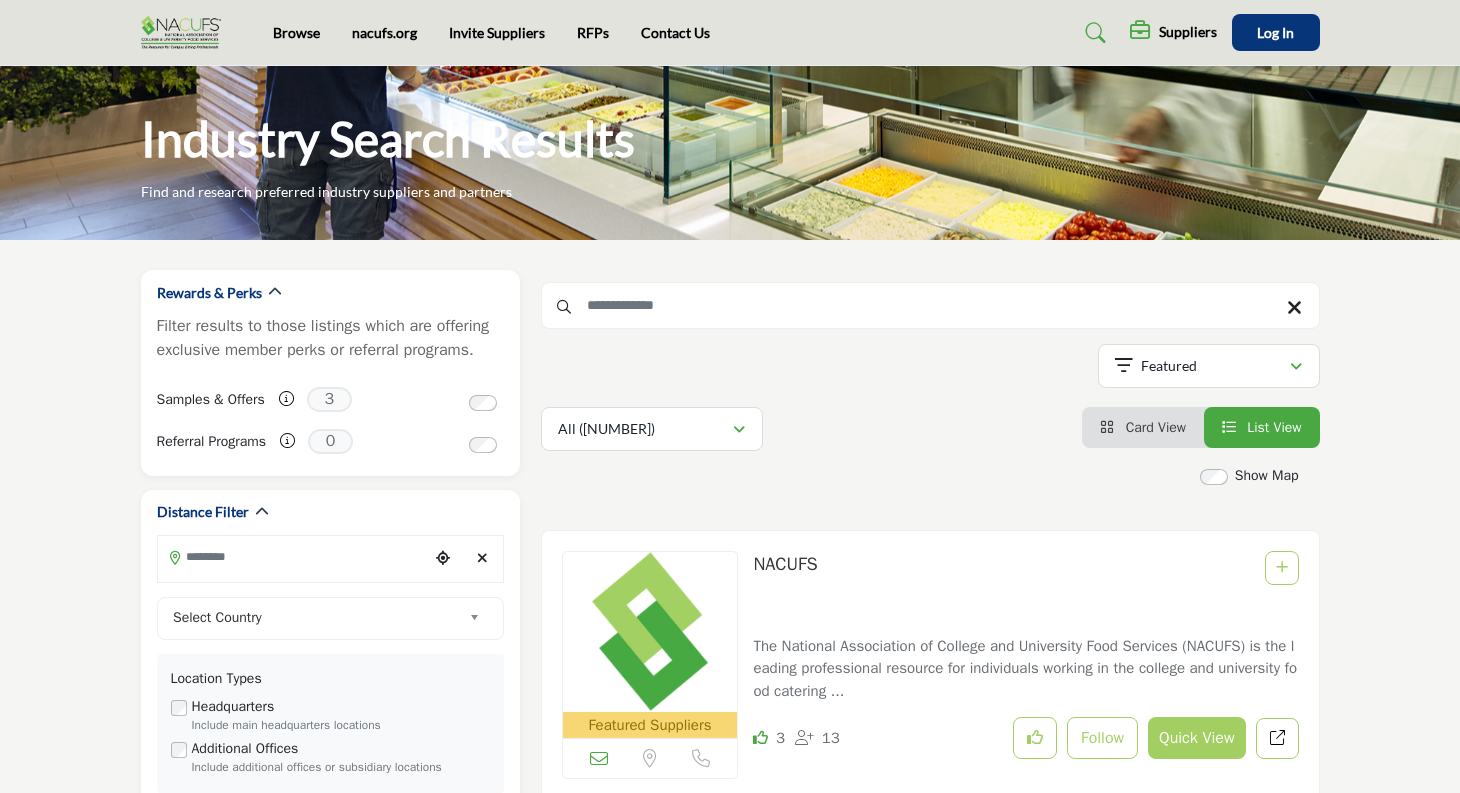 scroll, scrollTop: 4, scrollLeft: 0, axis: vertical 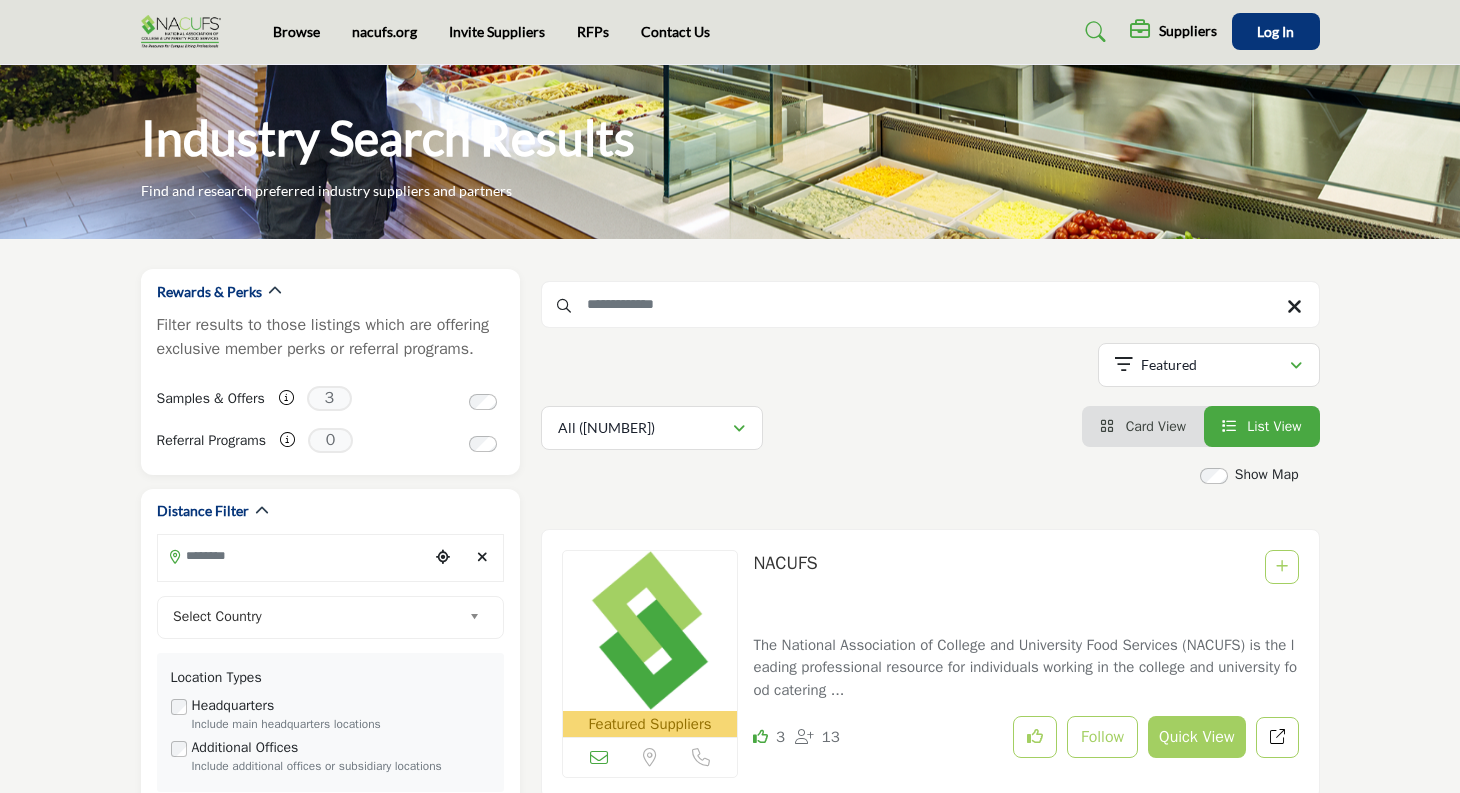 click on "Suppliers" at bounding box center [1188, 31] 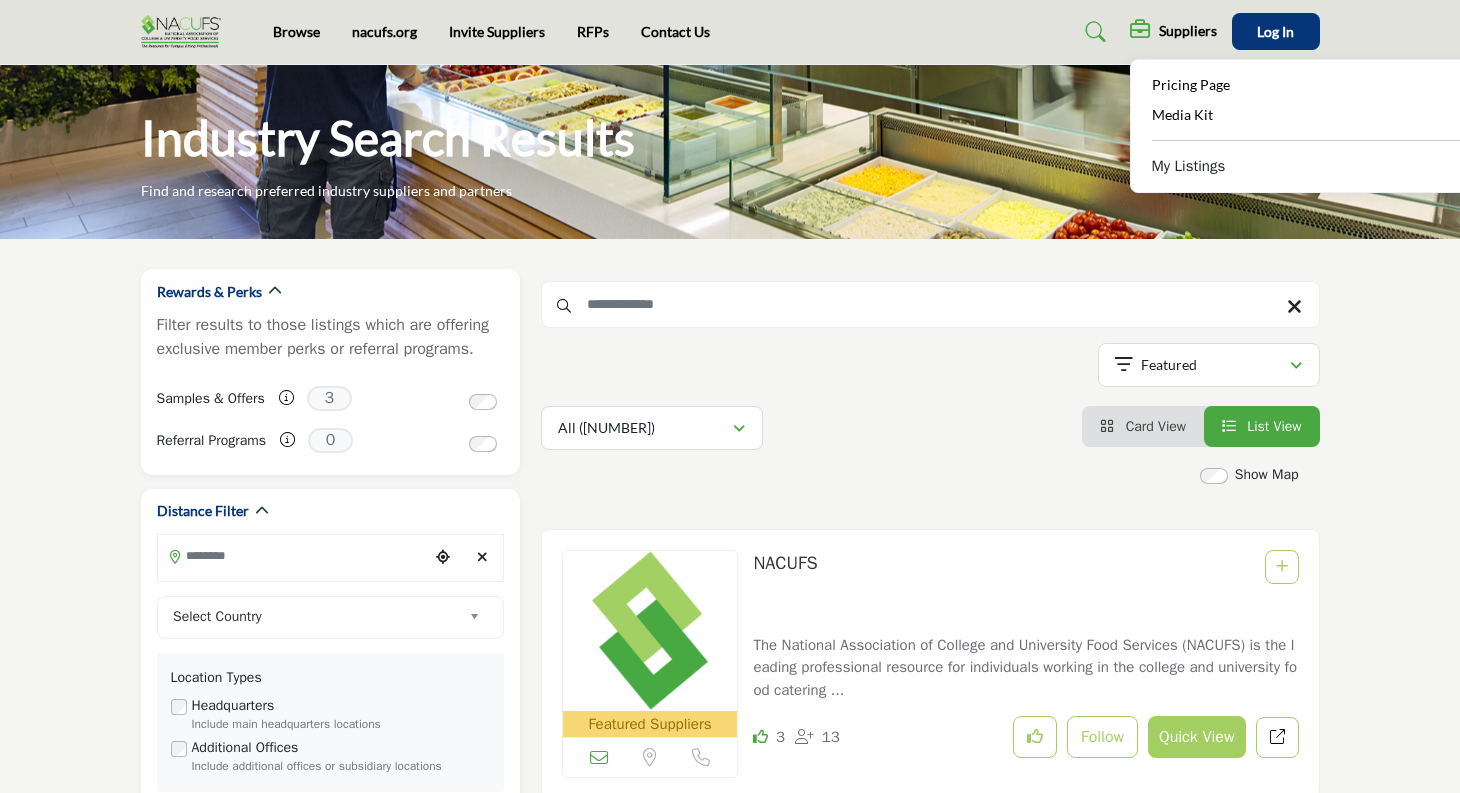 click on "My Listings" at bounding box center [1189, 166] 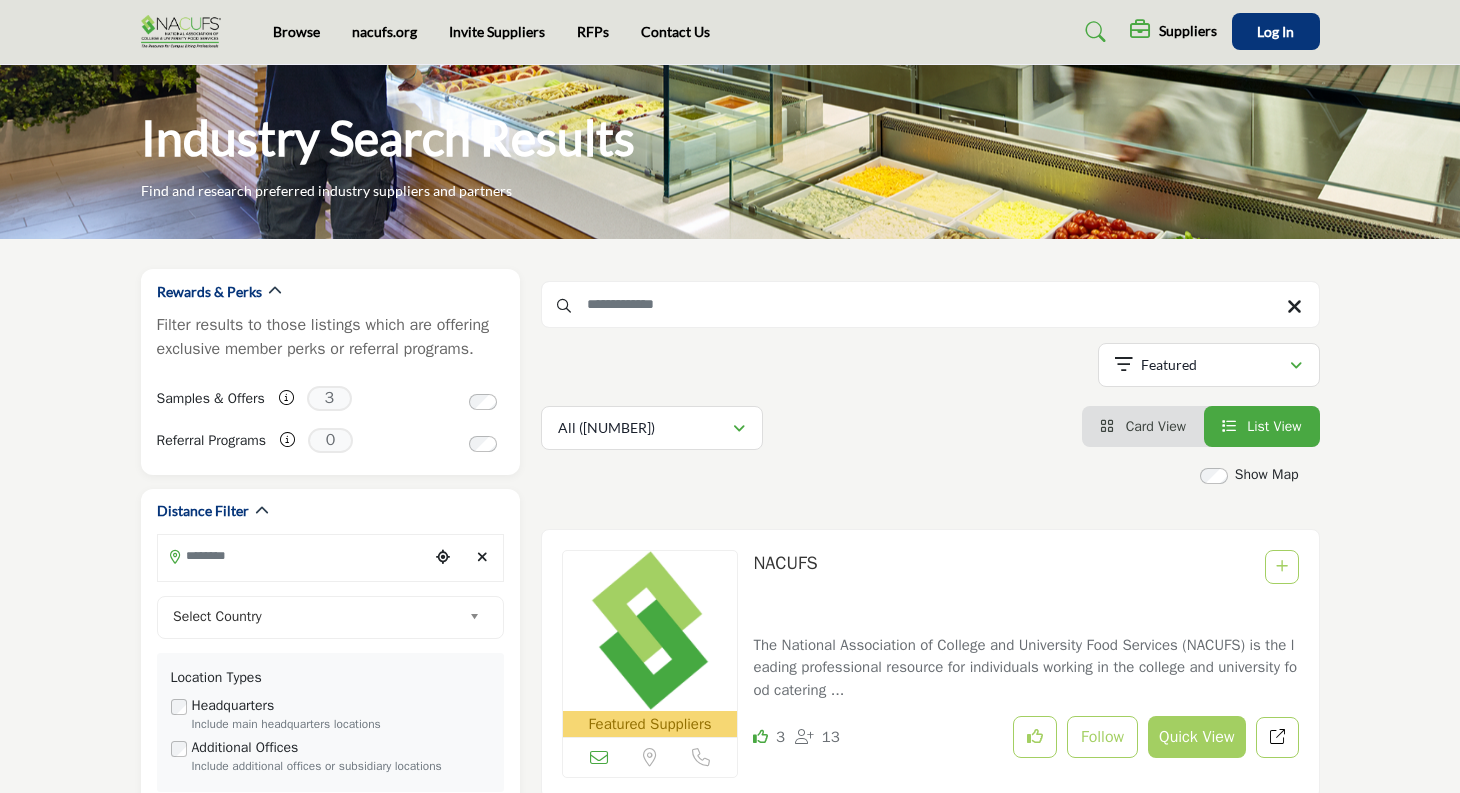 scroll, scrollTop: 13, scrollLeft: 0, axis: vertical 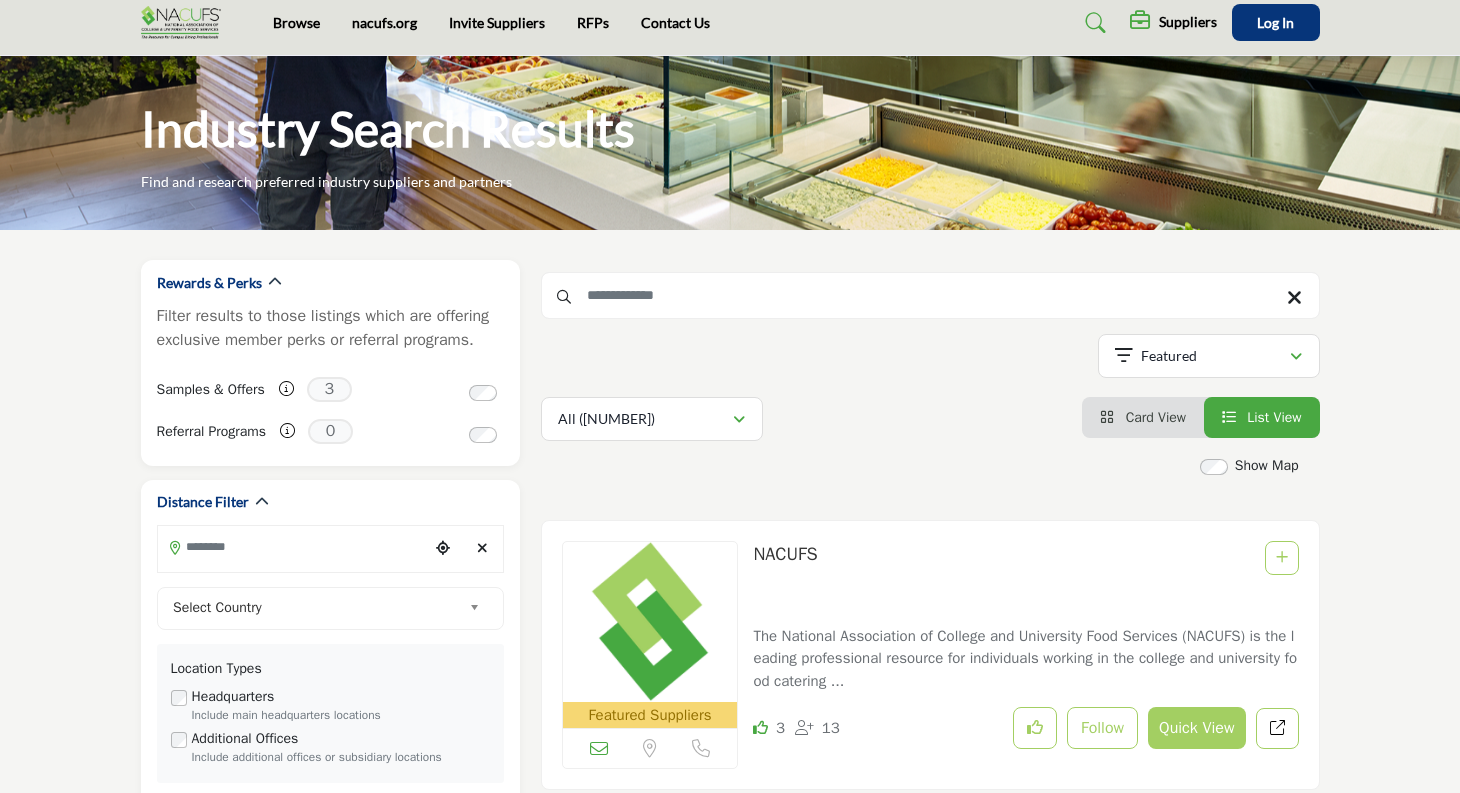 click on "Suppliers" at bounding box center (1188, 22) 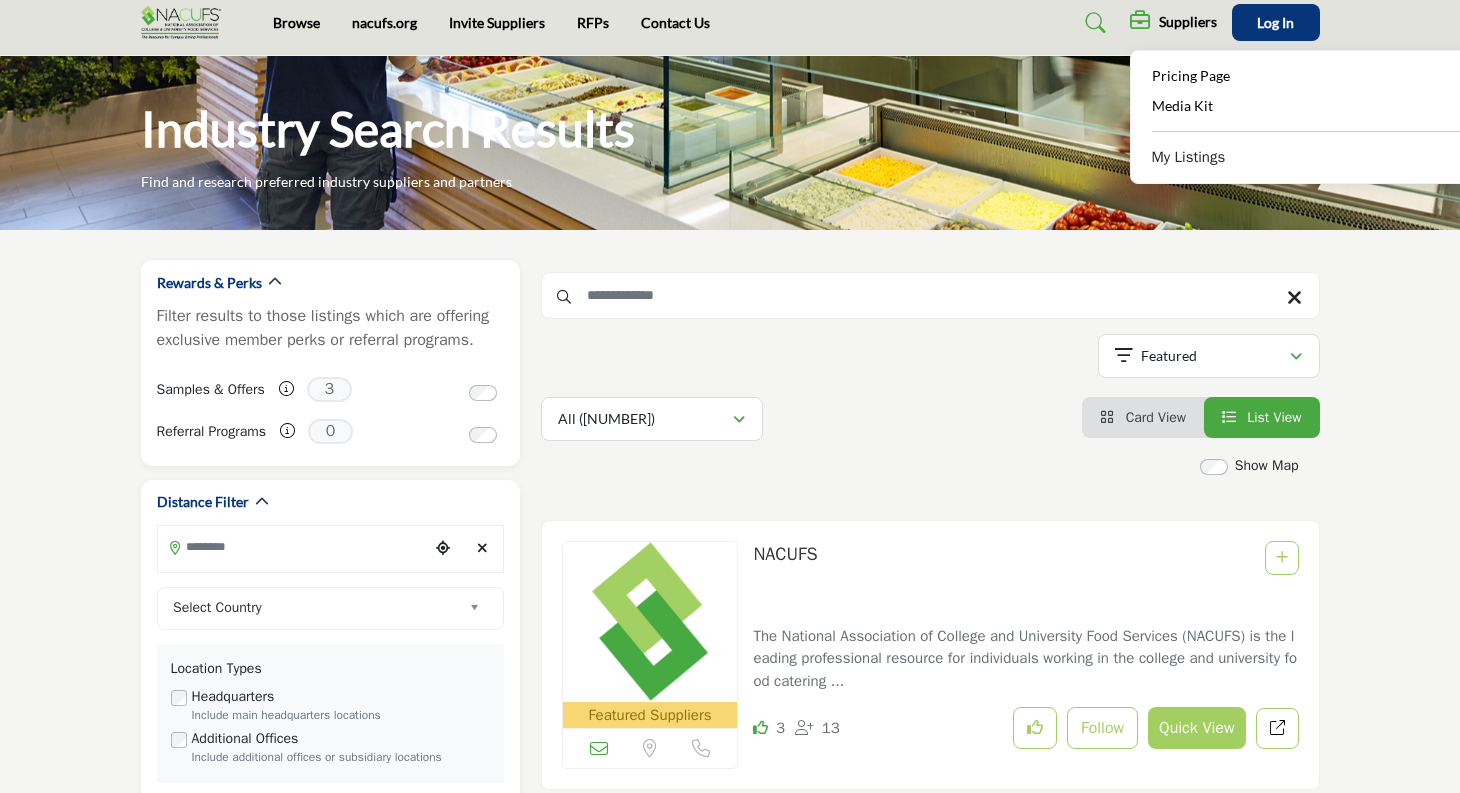 click on "My Listings" at bounding box center (1189, 157) 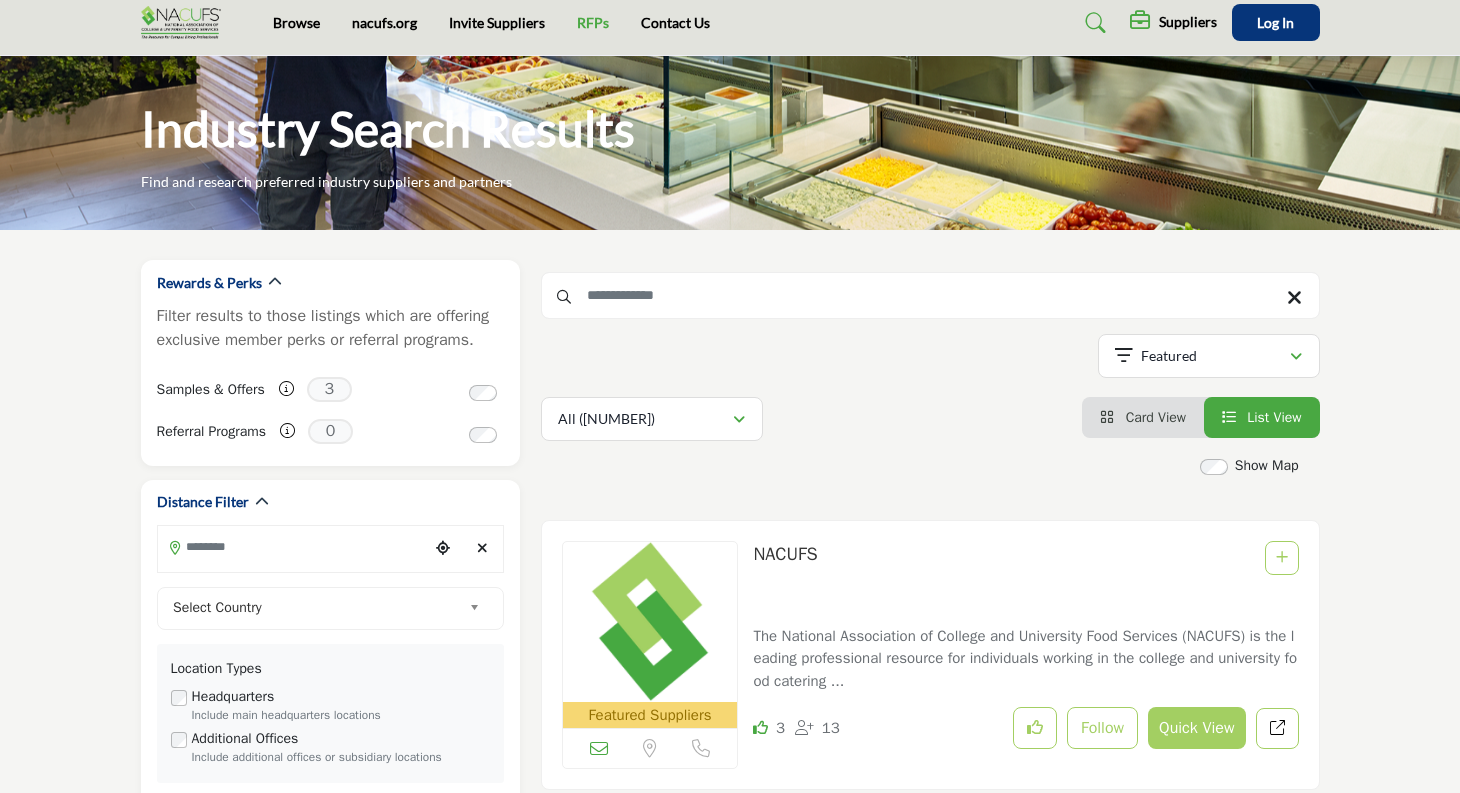 click on "RFPs" at bounding box center [593, 22] 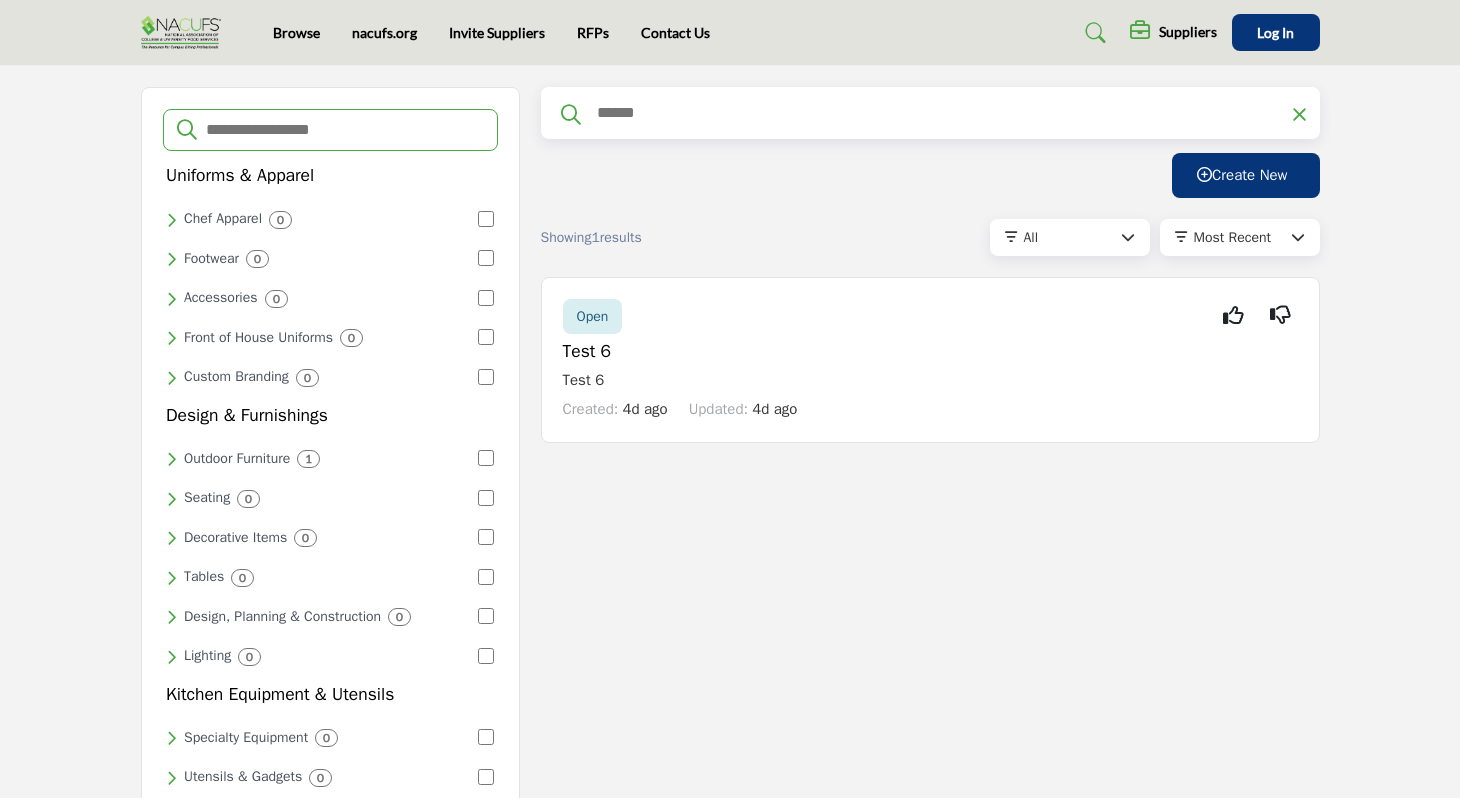 scroll, scrollTop: 4, scrollLeft: 0, axis: vertical 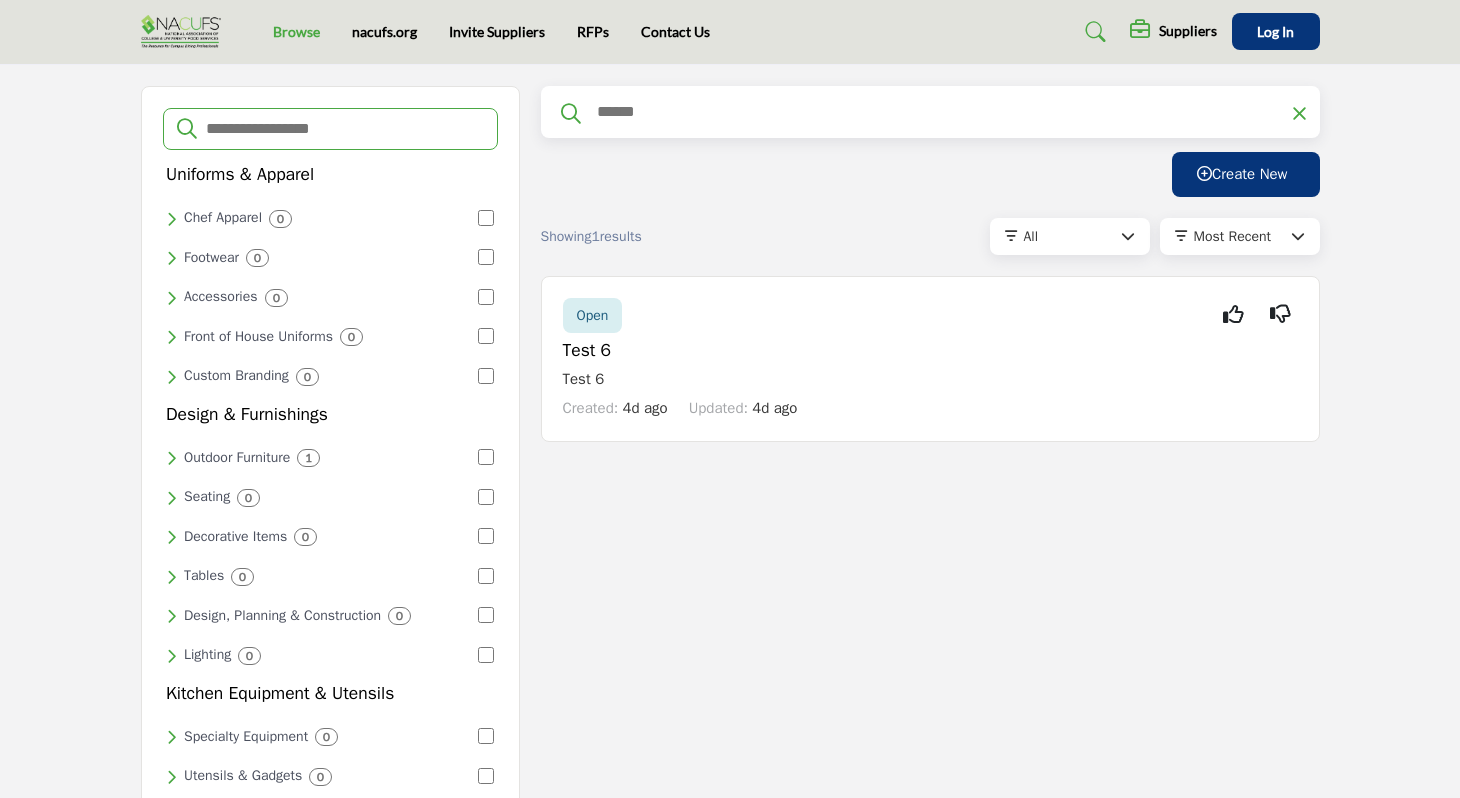 click on "Browse" at bounding box center (296, 31) 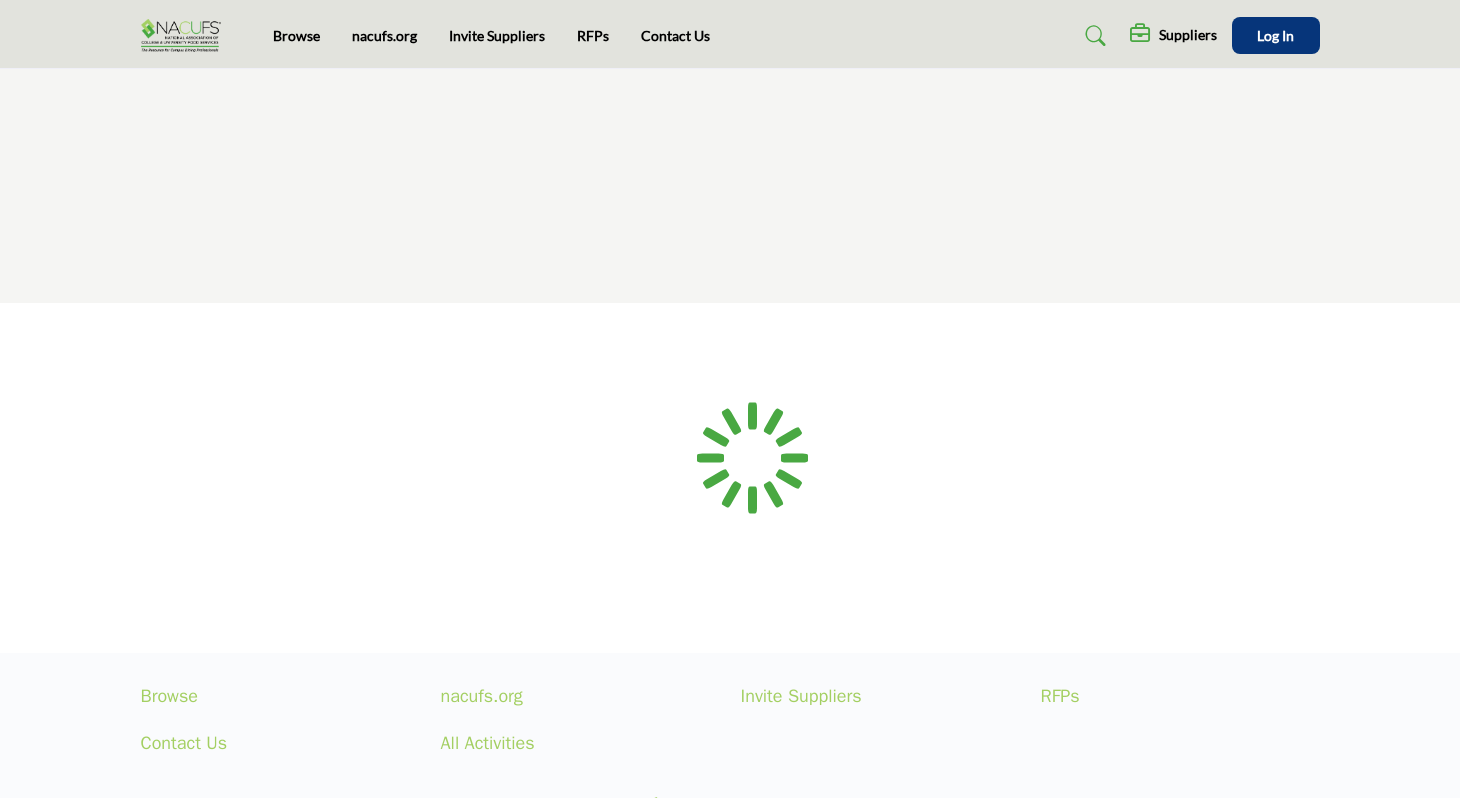 scroll, scrollTop: 0, scrollLeft: 0, axis: both 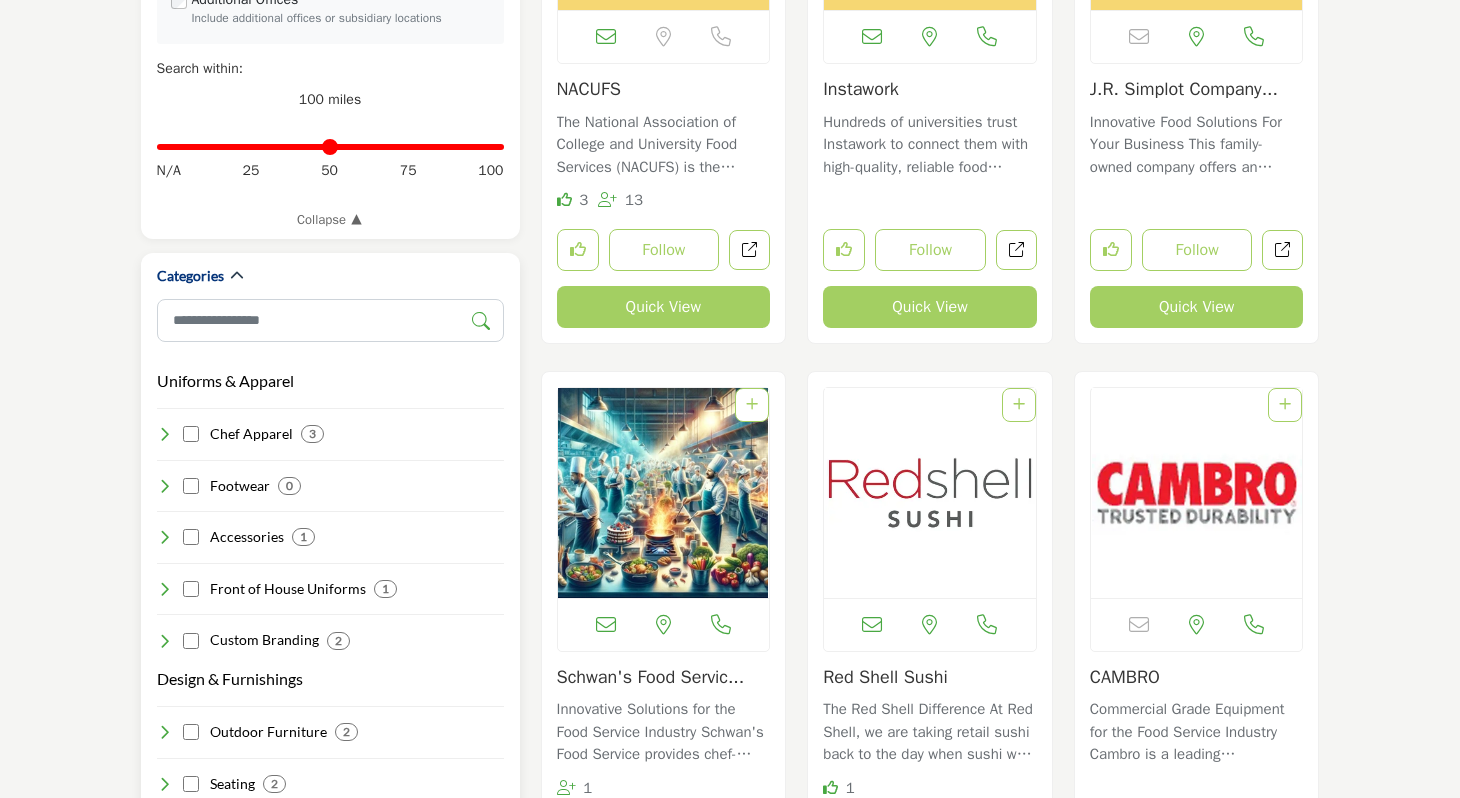 drag, startPoint x: 155, startPoint y: 376, endPoint x: 296, endPoint y: 380, distance: 141.05673 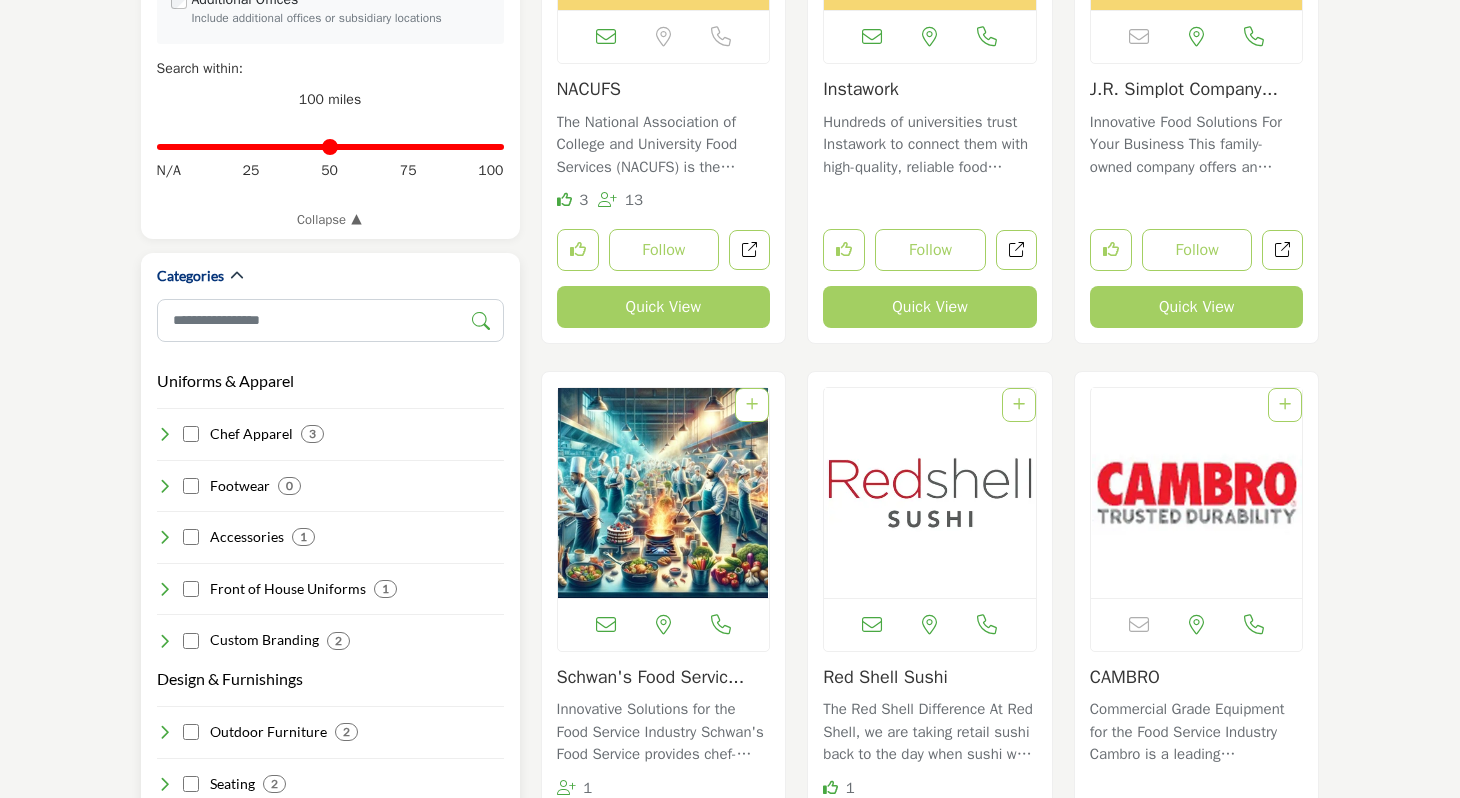 click on "Categories
Uniforms & Apparel
Clear
3 1" at bounding box center [330, 1595] 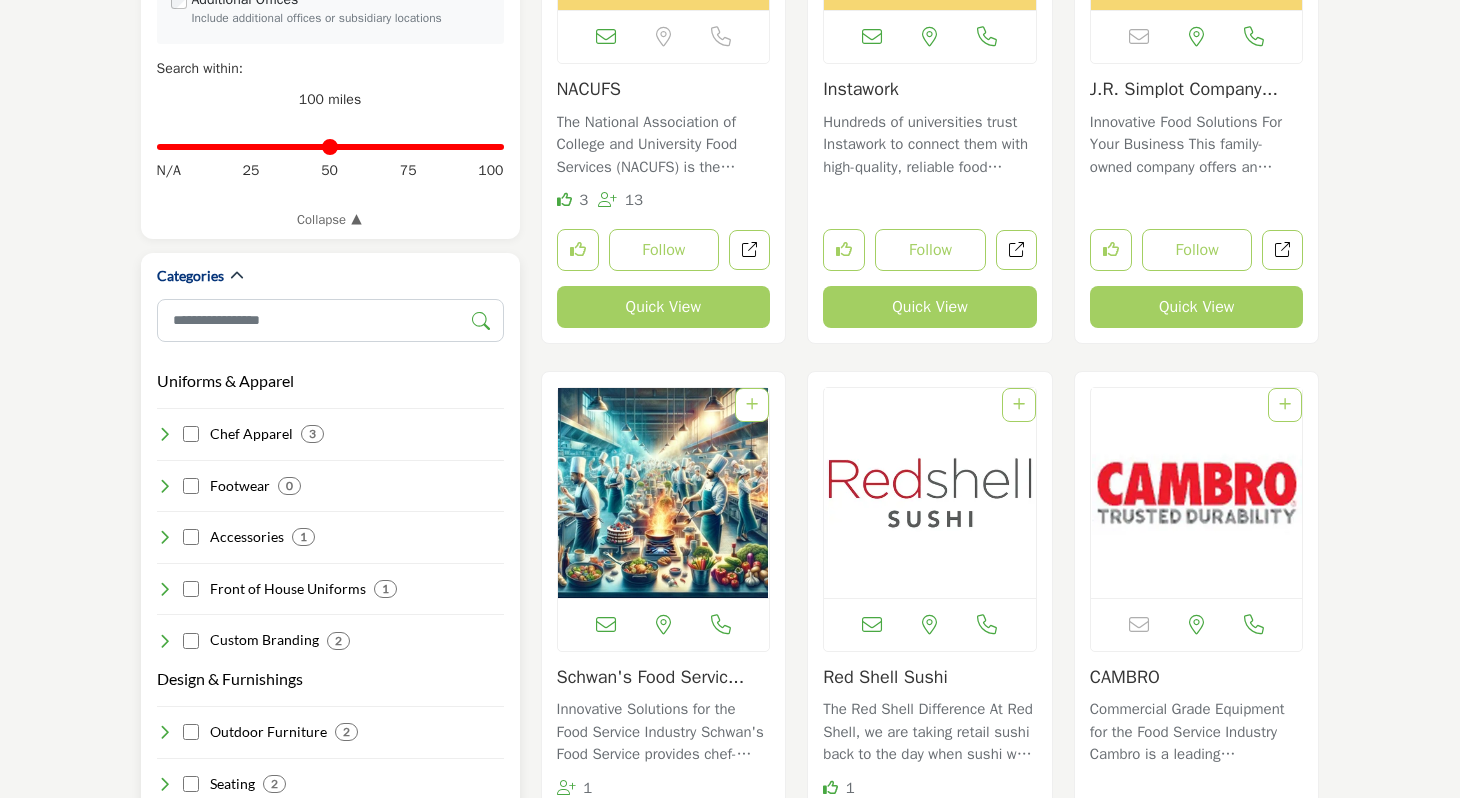 copy on "Uniforms & Apparel" 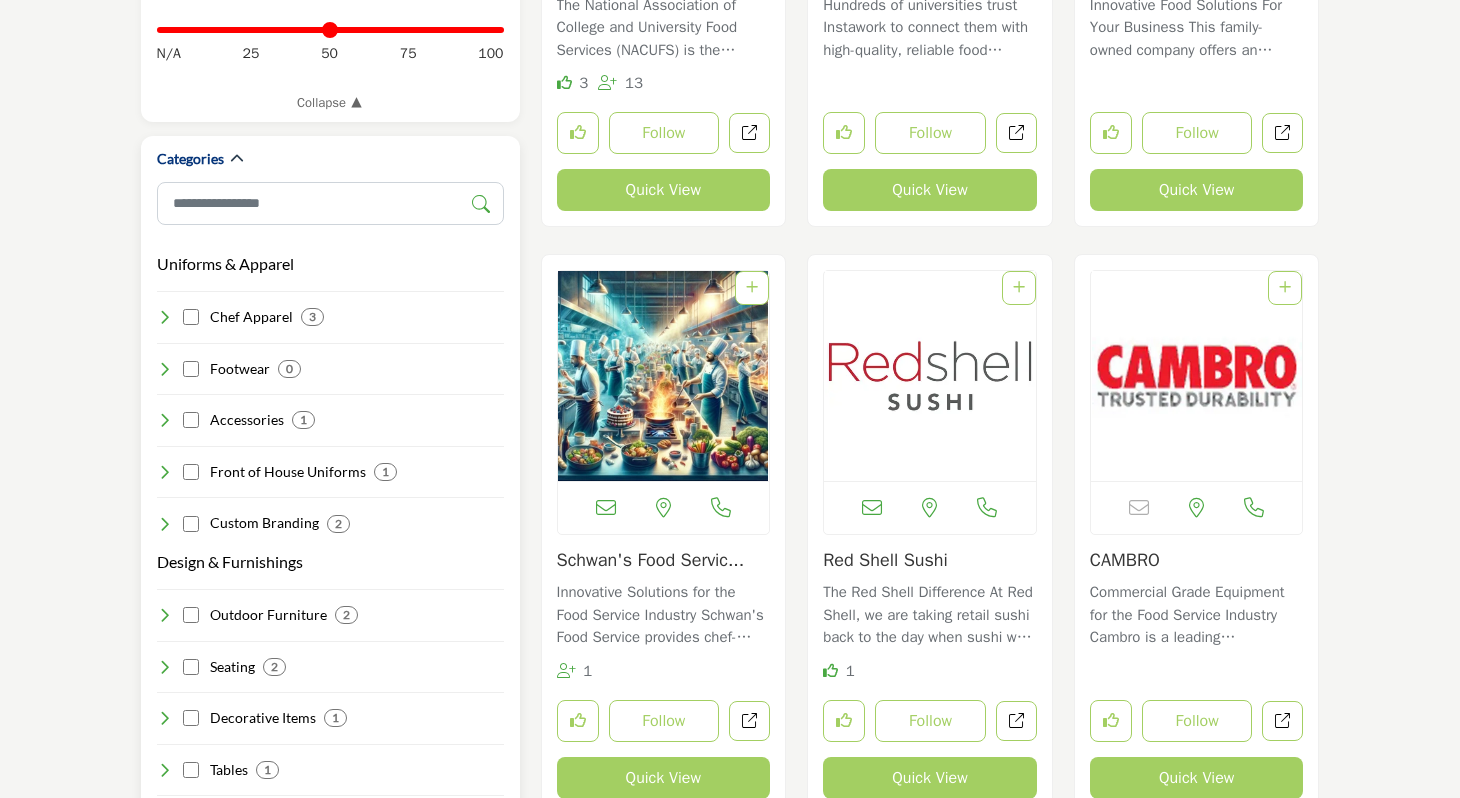 scroll, scrollTop: 881, scrollLeft: 0, axis: vertical 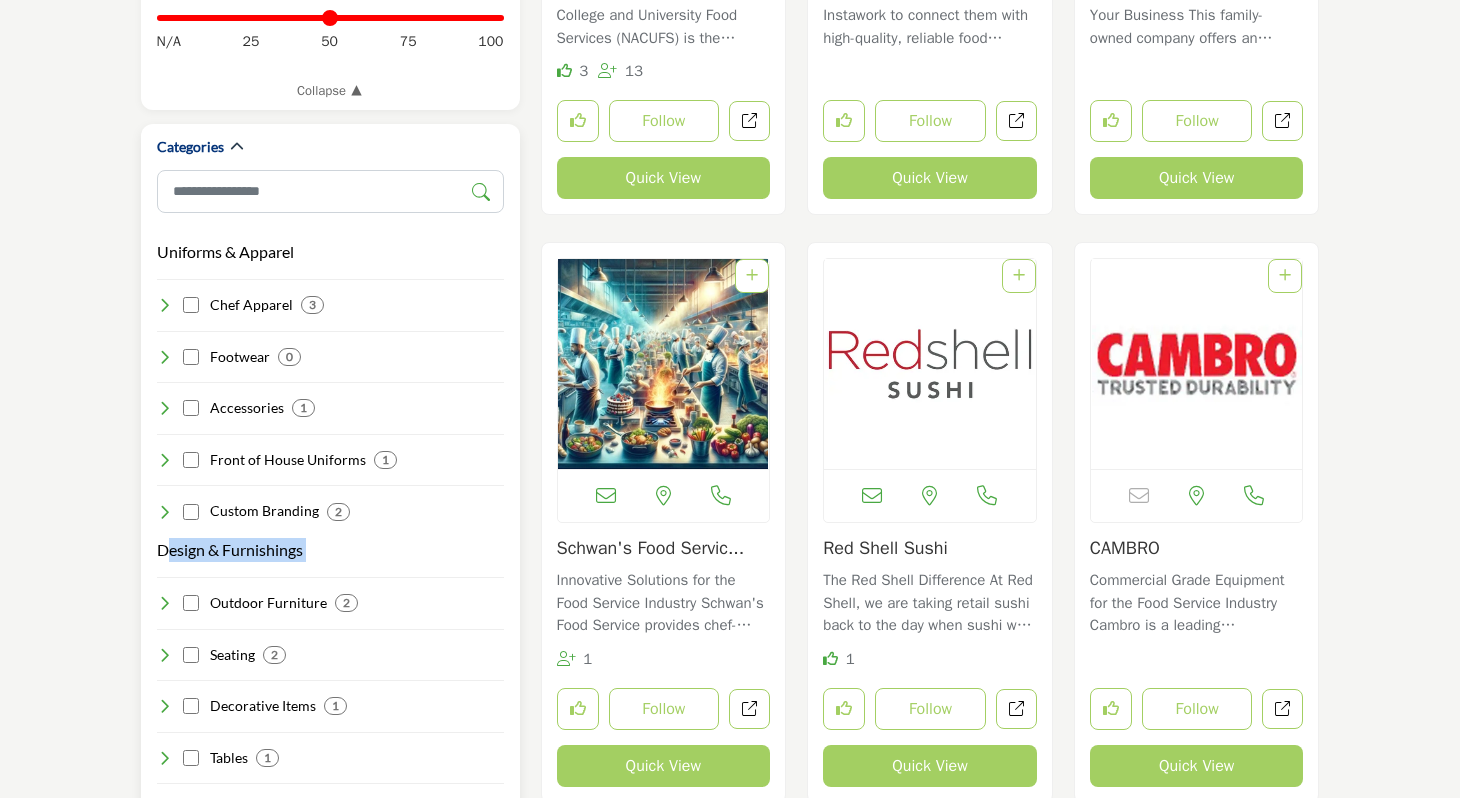 drag, startPoint x: 309, startPoint y: 561, endPoint x: 152, endPoint y: 554, distance: 157.15598 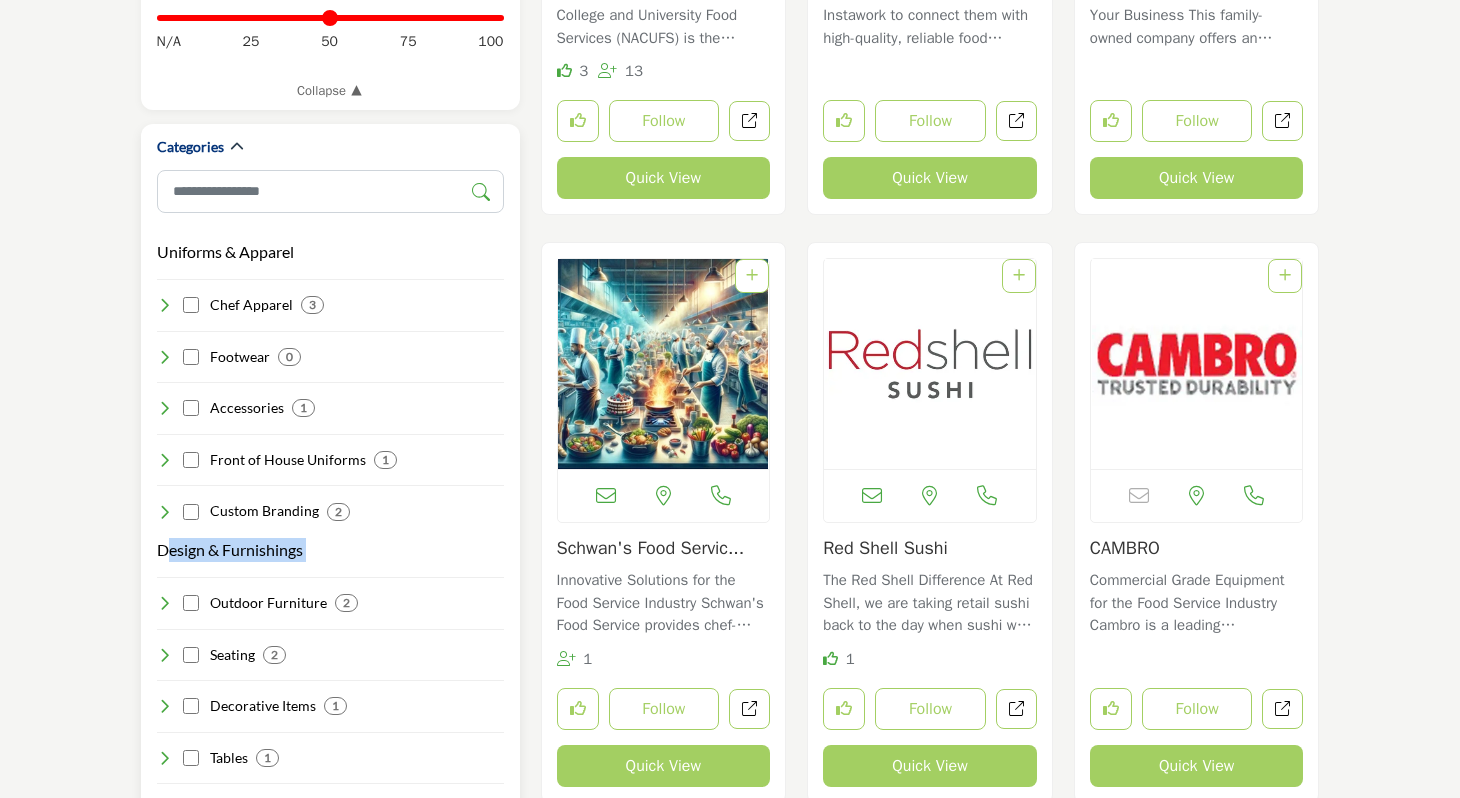 copy on "Design & Furnishings
Clear" 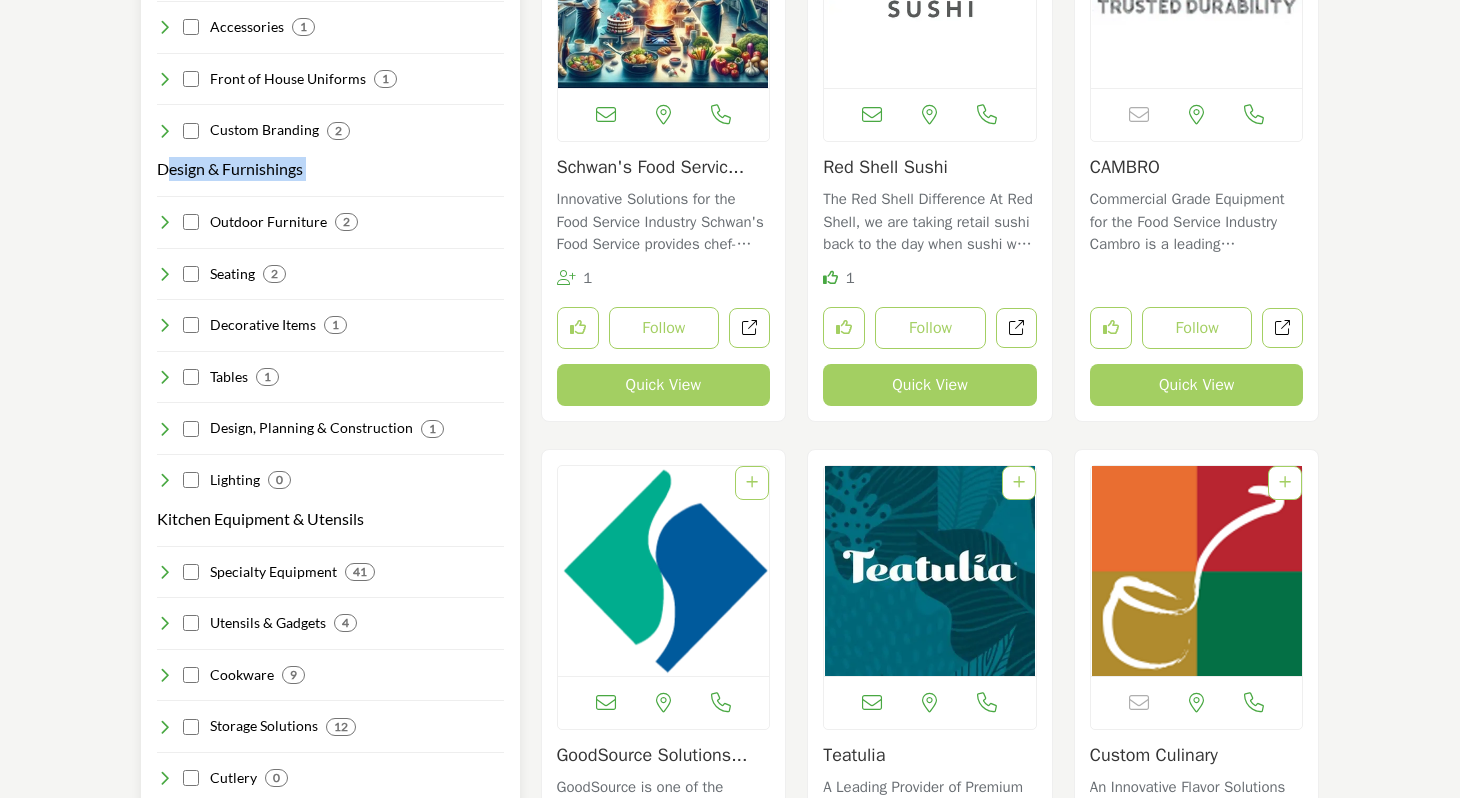 scroll, scrollTop: 1272, scrollLeft: 0, axis: vertical 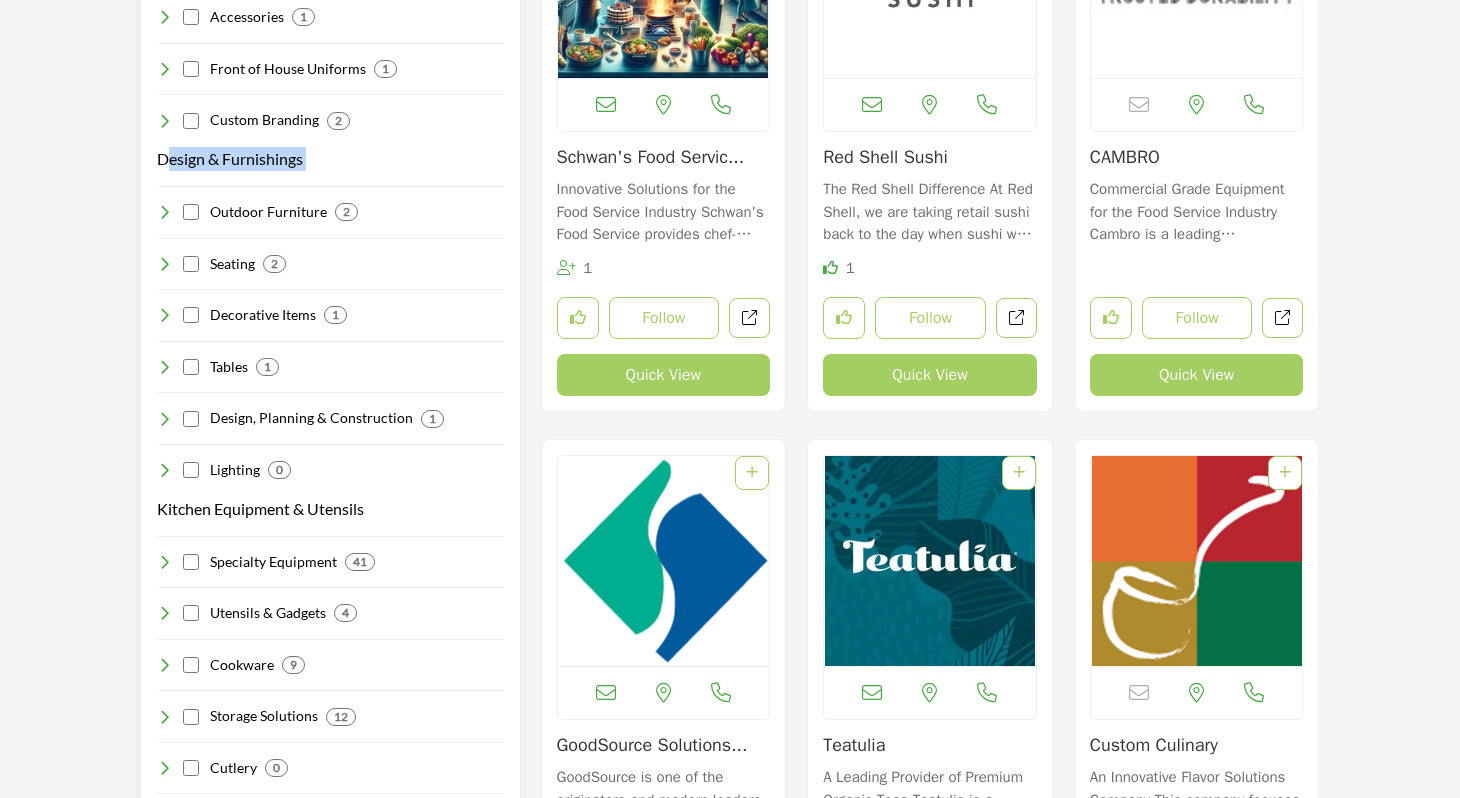 drag, startPoint x: 367, startPoint y: 515, endPoint x: 147, endPoint y: 516, distance: 220.00227 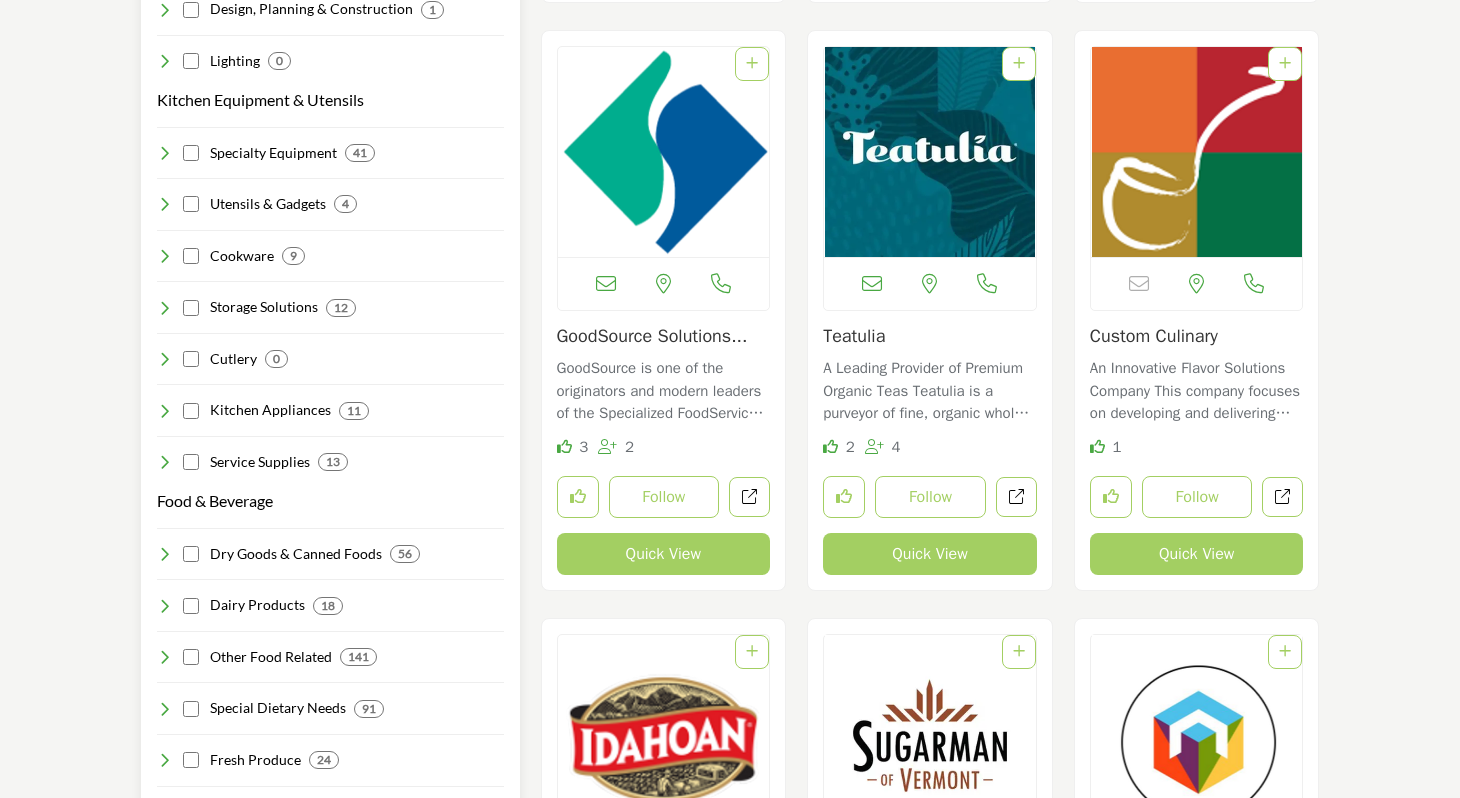 scroll, scrollTop: 1688, scrollLeft: 0, axis: vertical 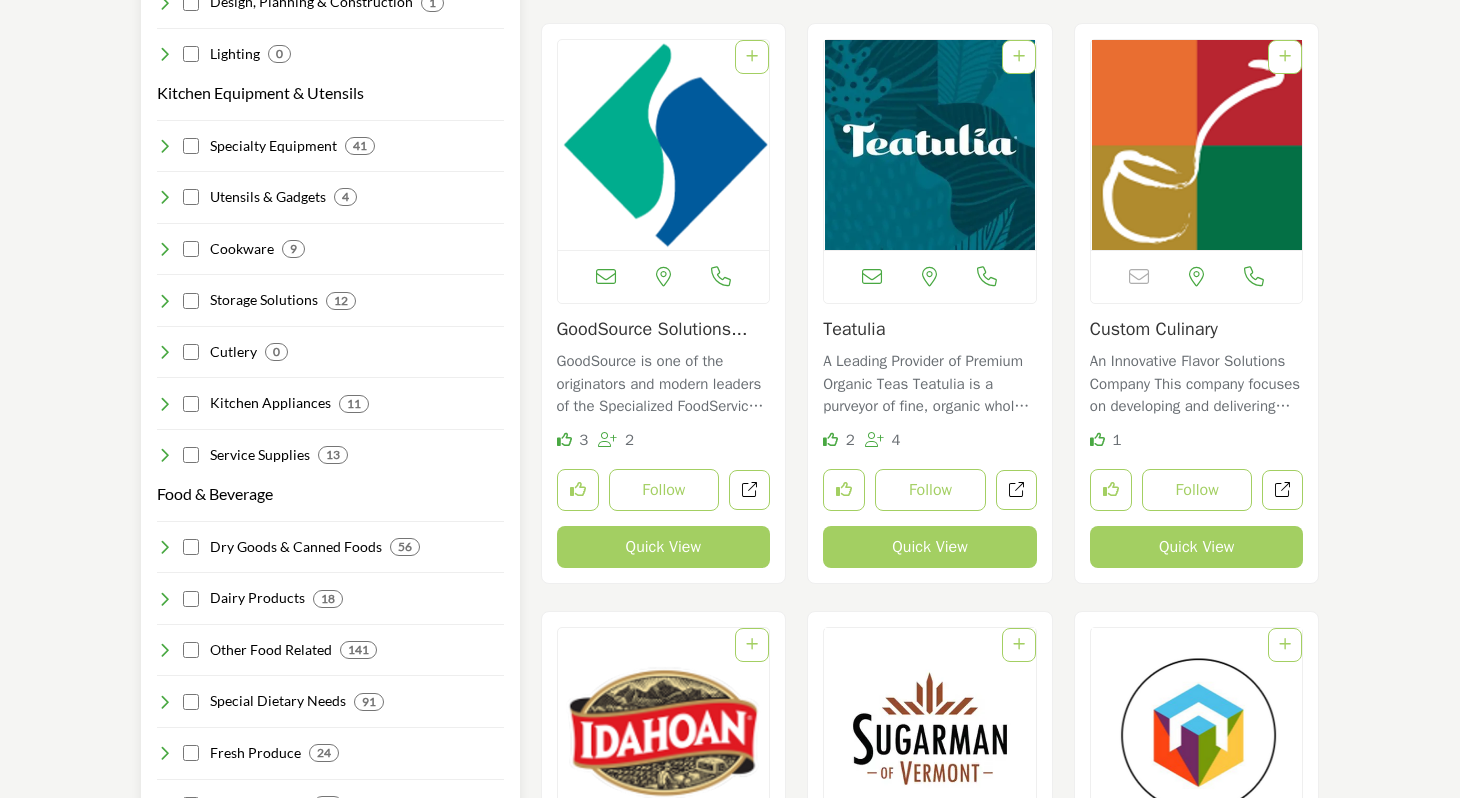 drag, startPoint x: 279, startPoint y: 498, endPoint x: 158, endPoint y: 495, distance: 121.037186 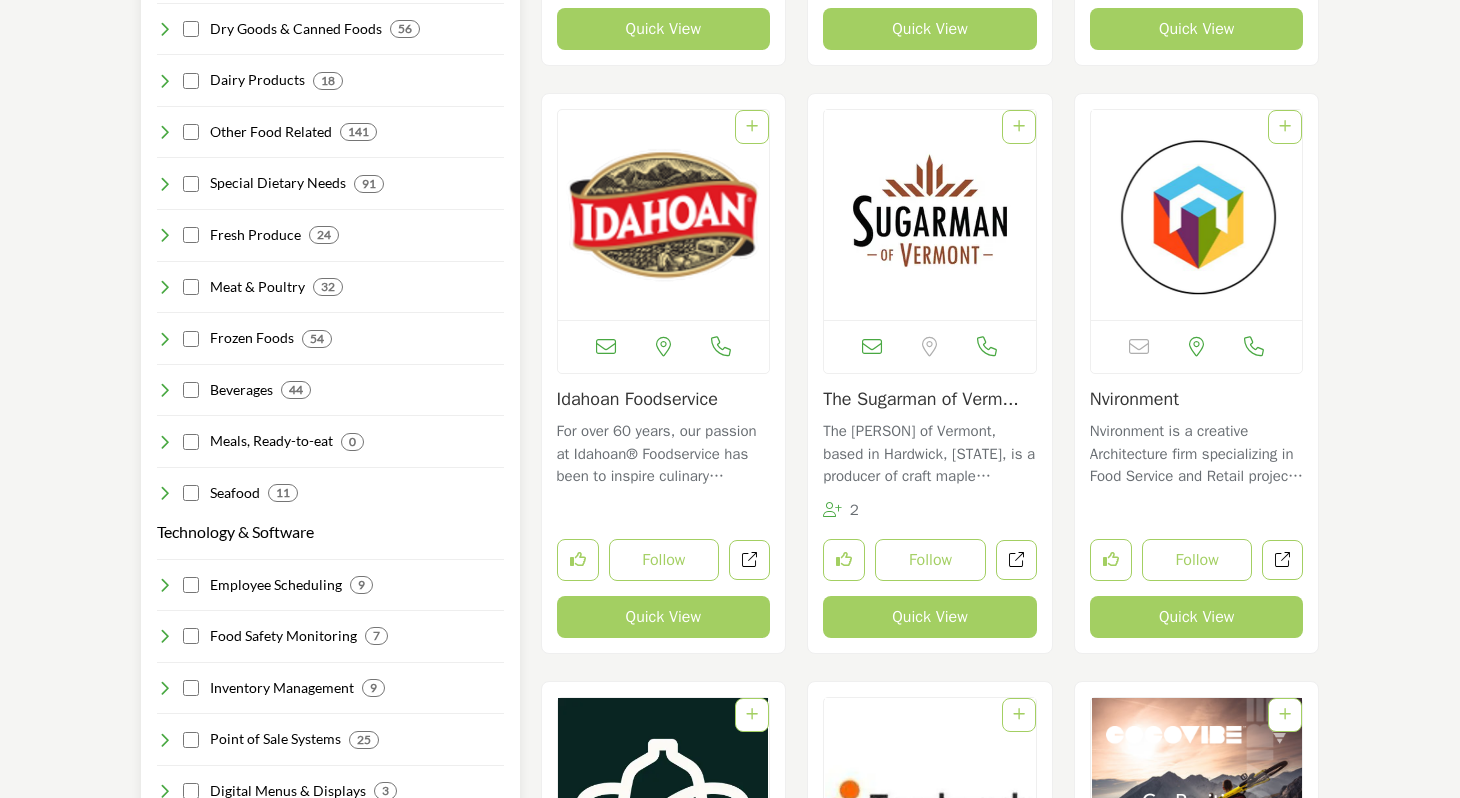 scroll, scrollTop: 2280, scrollLeft: 0, axis: vertical 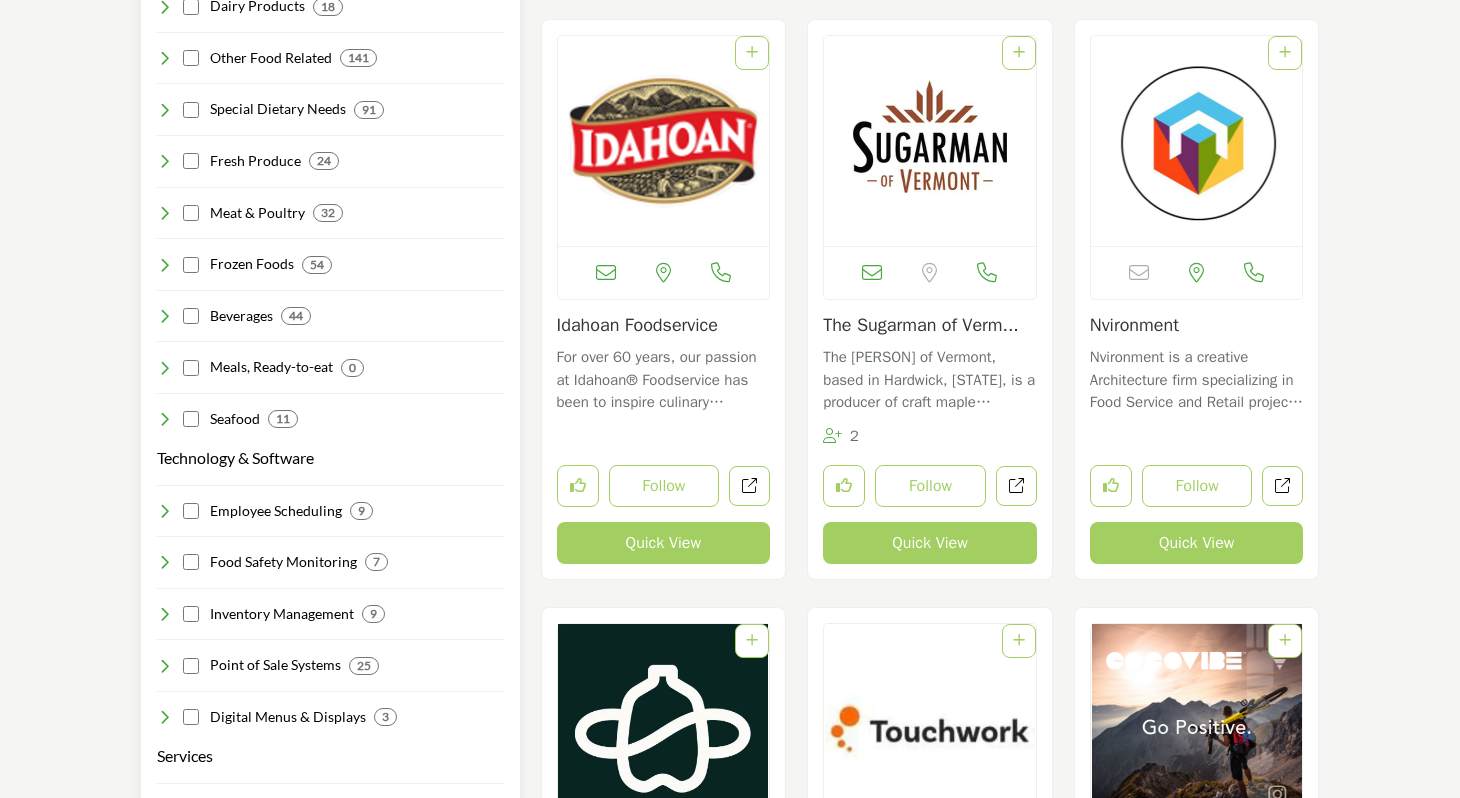 drag, startPoint x: 326, startPoint y: 456, endPoint x: 148, endPoint y: 455, distance: 178.0028 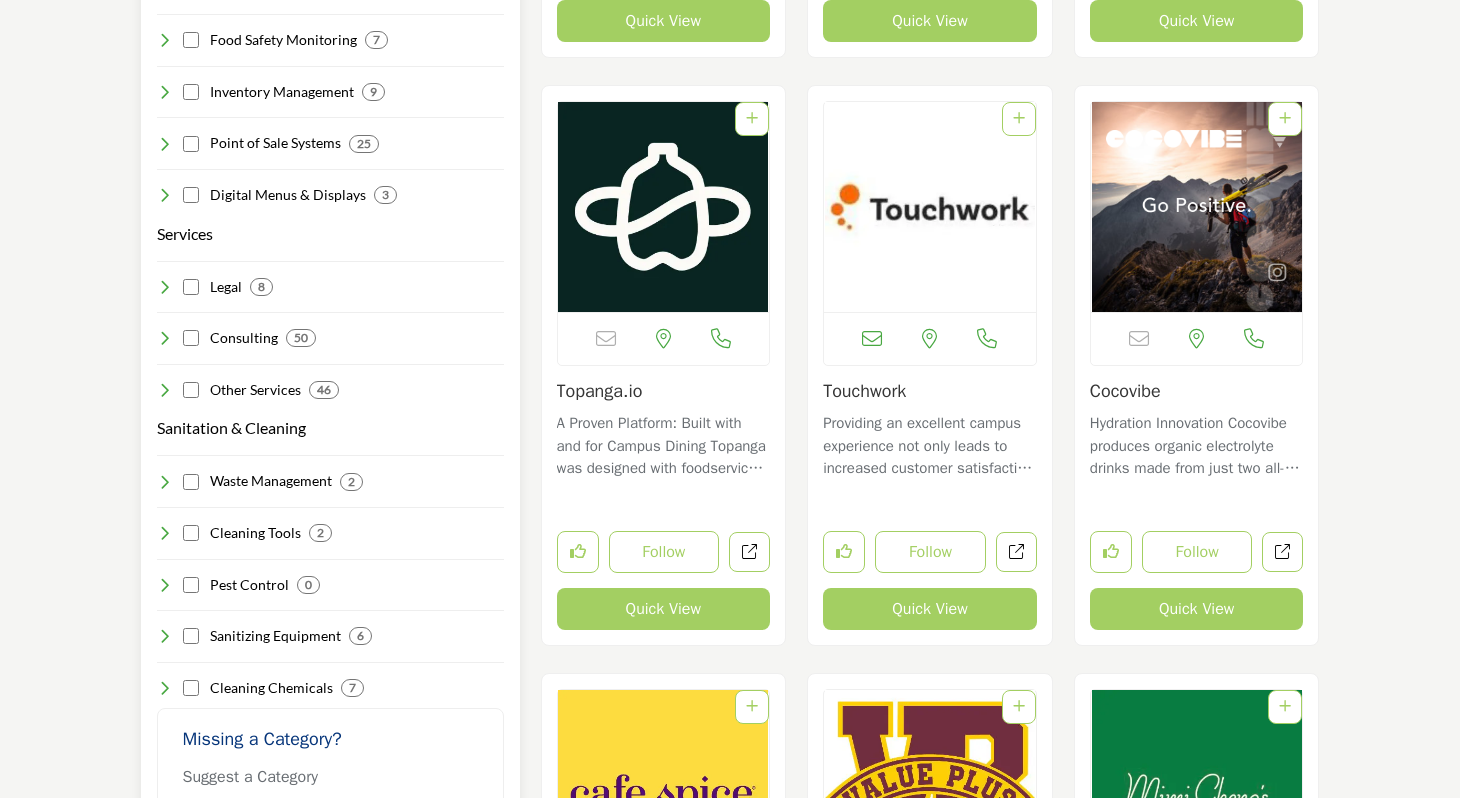 scroll, scrollTop: 2802, scrollLeft: 0, axis: vertical 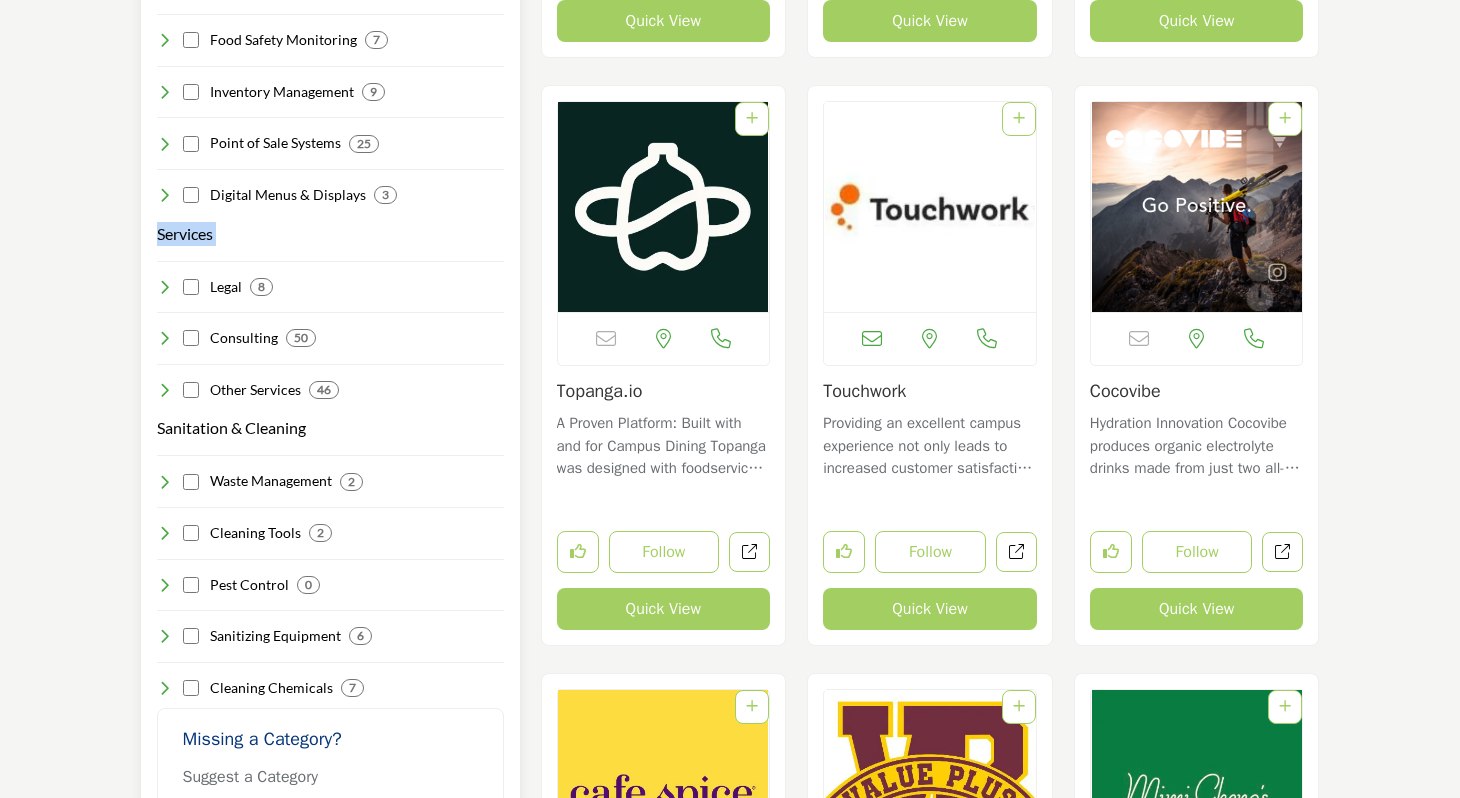 drag, startPoint x: 234, startPoint y: 251, endPoint x: 157, endPoint y: 244, distance: 77.31753 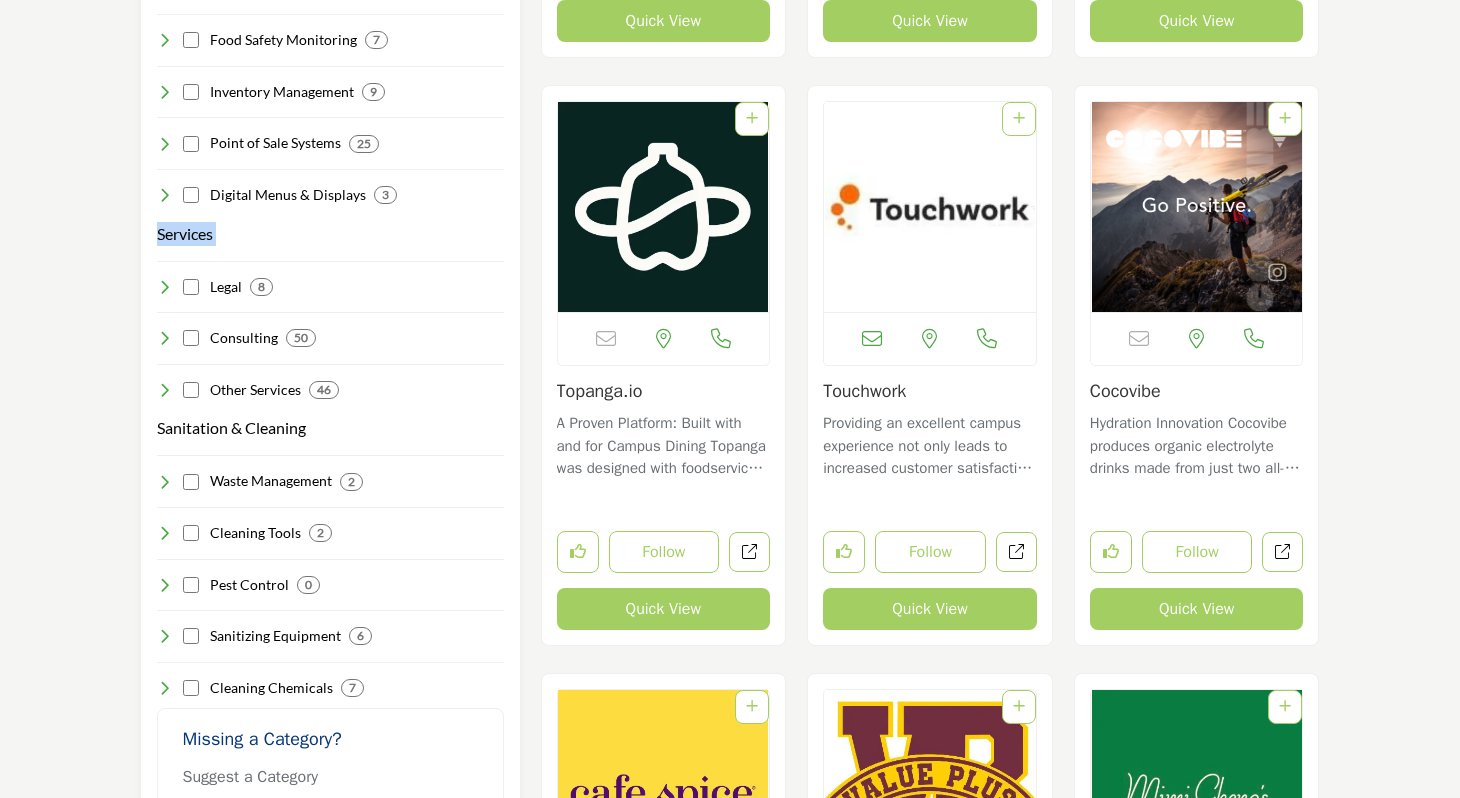 drag, startPoint x: 296, startPoint y: 433, endPoint x: 121, endPoint y: 434, distance: 175.00285 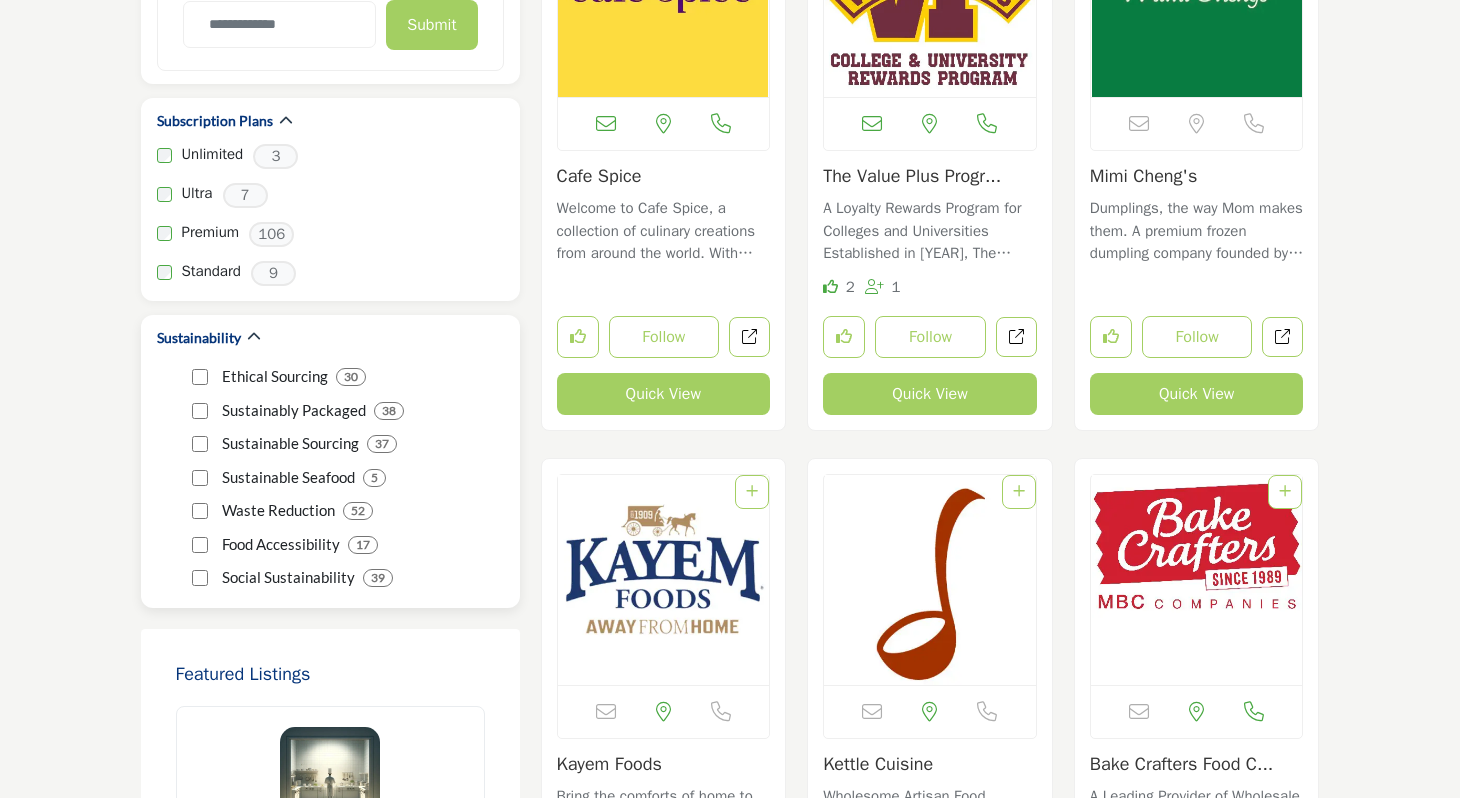 scroll, scrollTop: 3605, scrollLeft: 0, axis: vertical 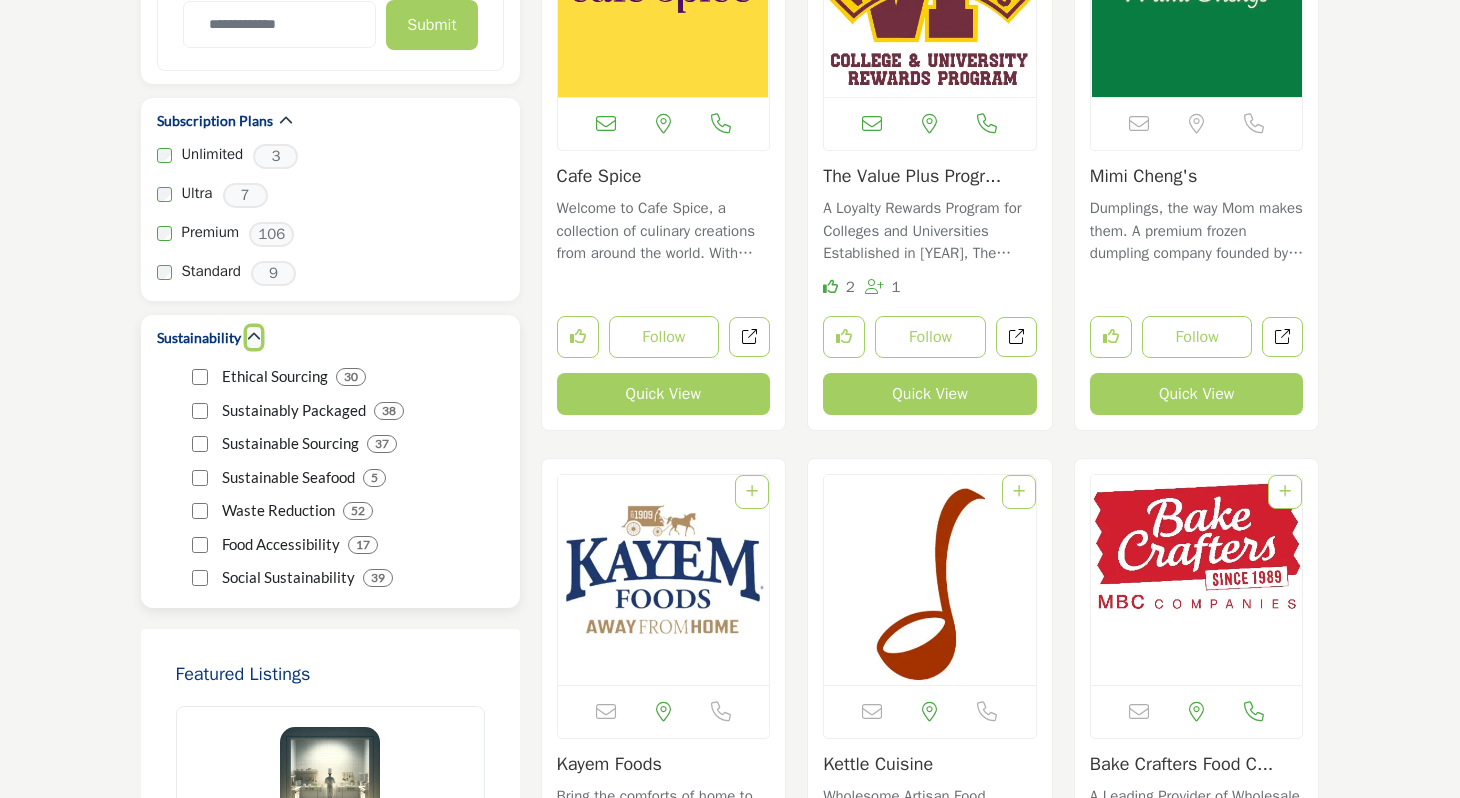click at bounding box center [254, 337] 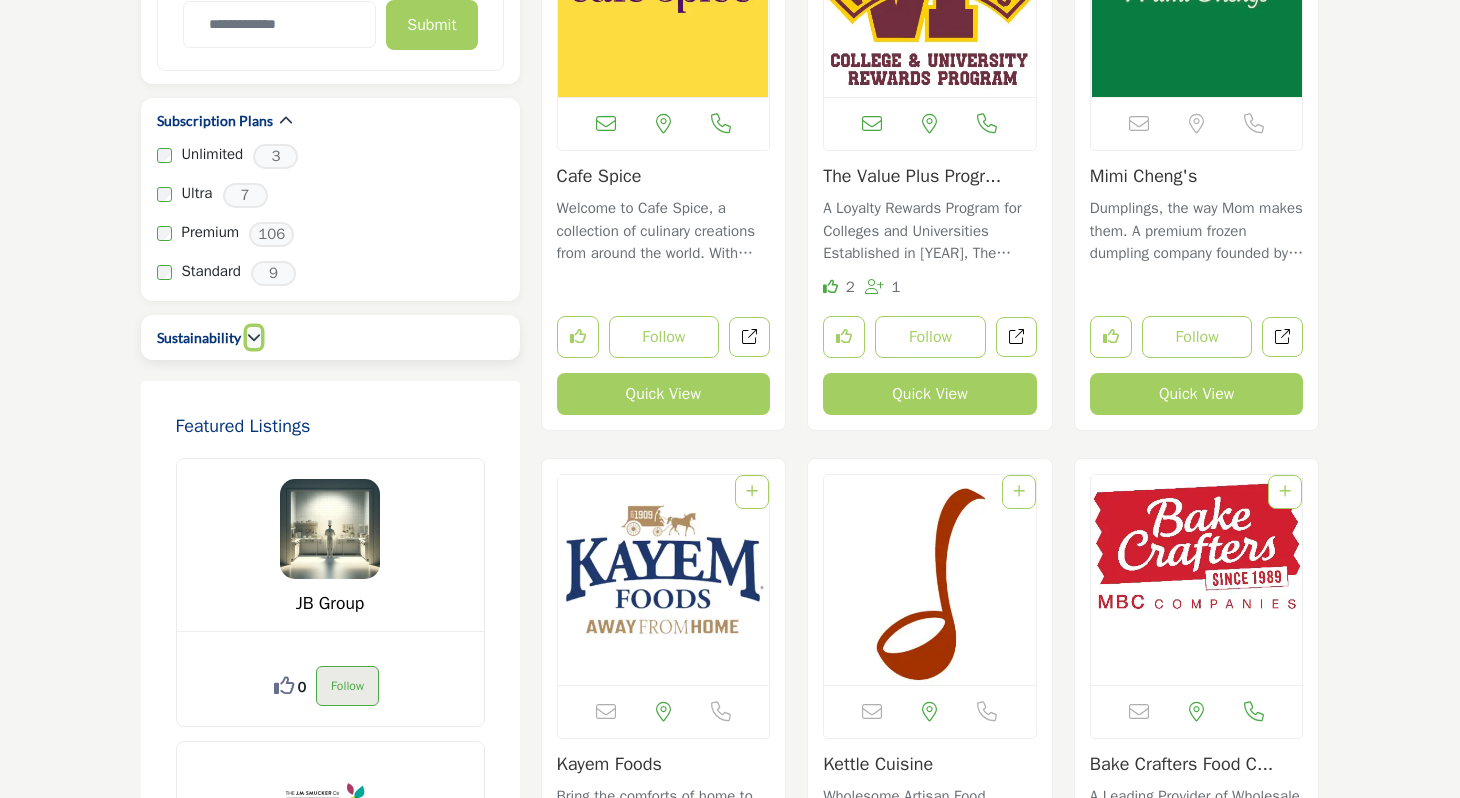 click at bounding box center (254, 337) 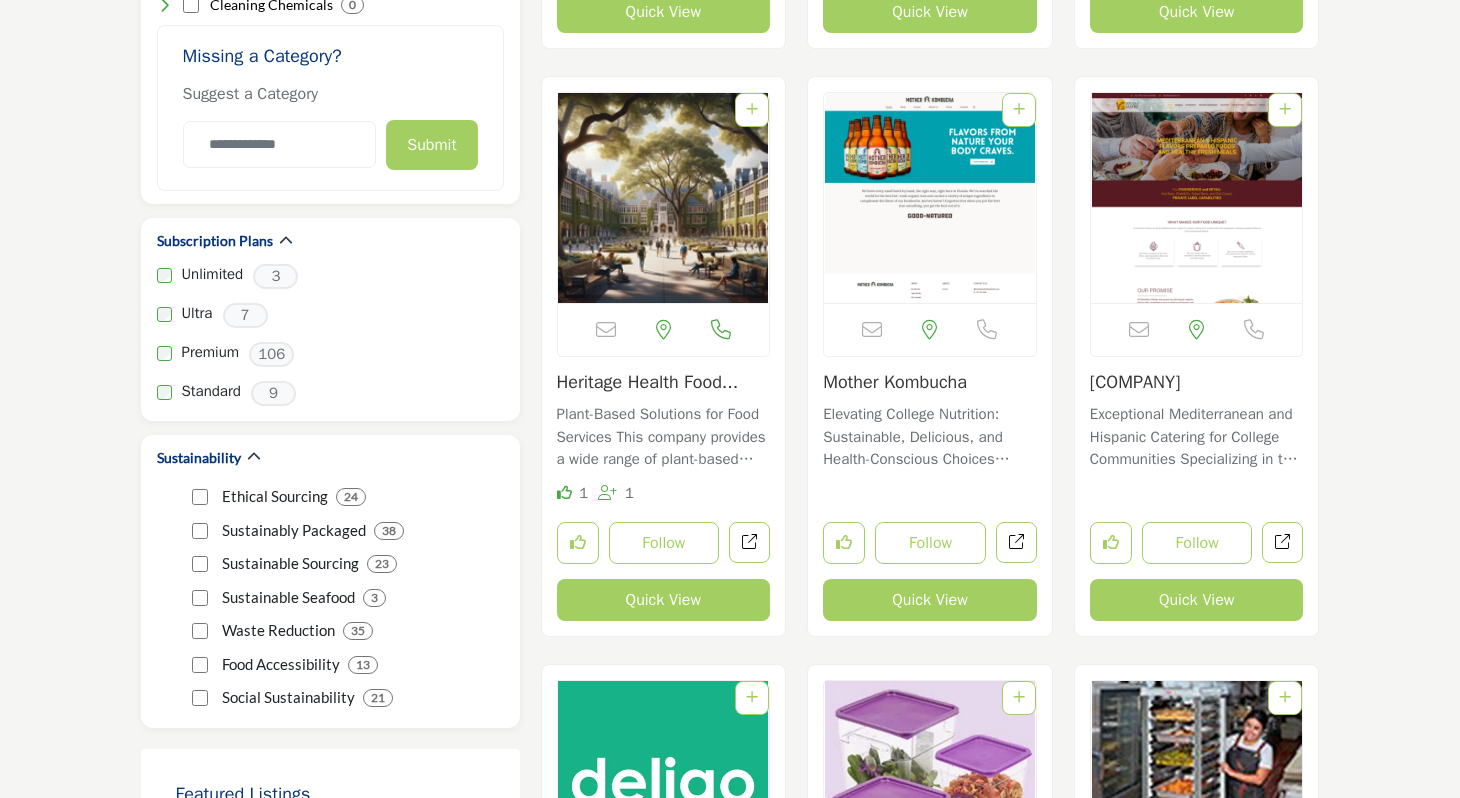 scroll, scrollTop: 3486, scrollLeft: 0, axis: vertical 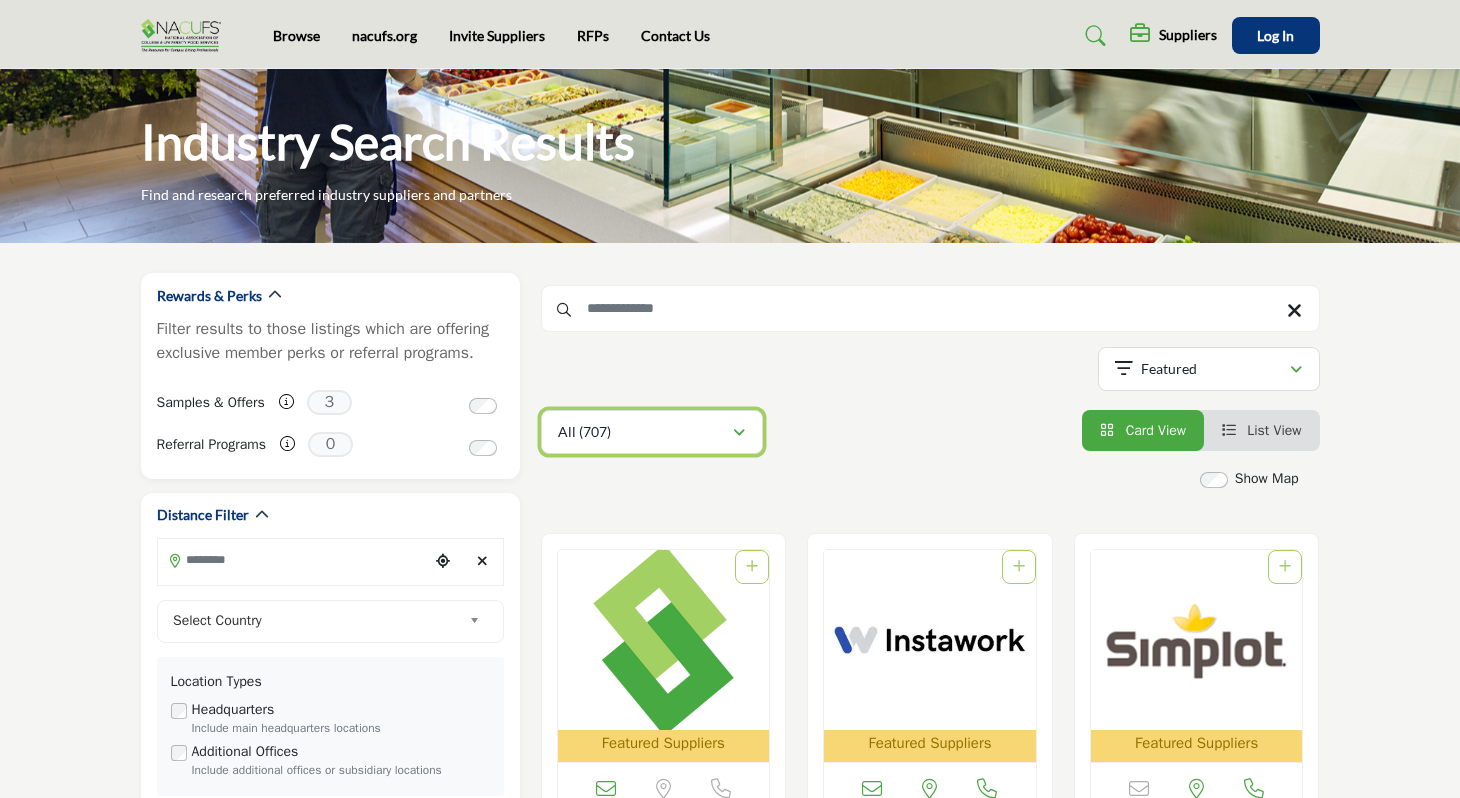 click at bounding box center [739, 432] 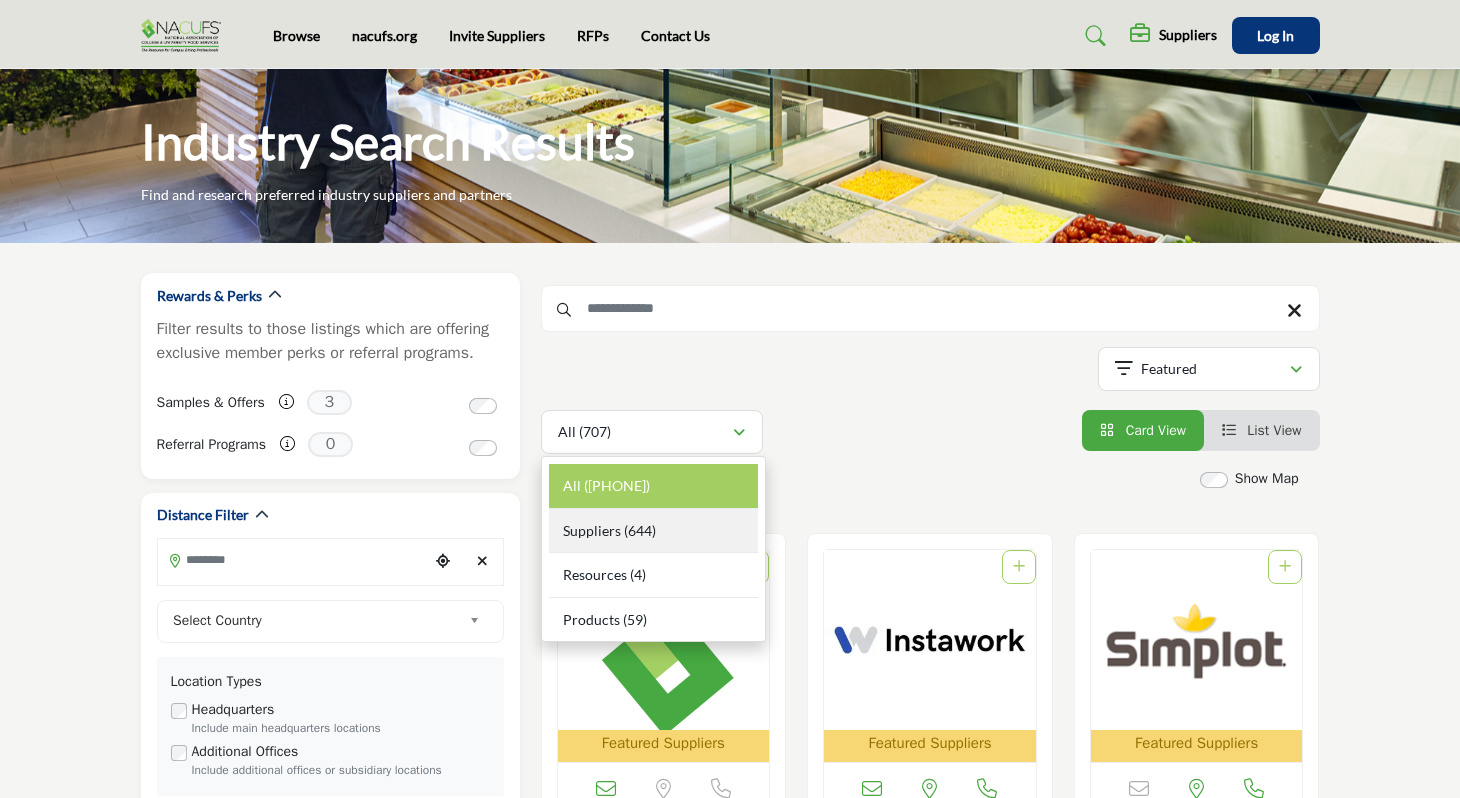 click on "Suppliers" at bounding box center (592, 530) 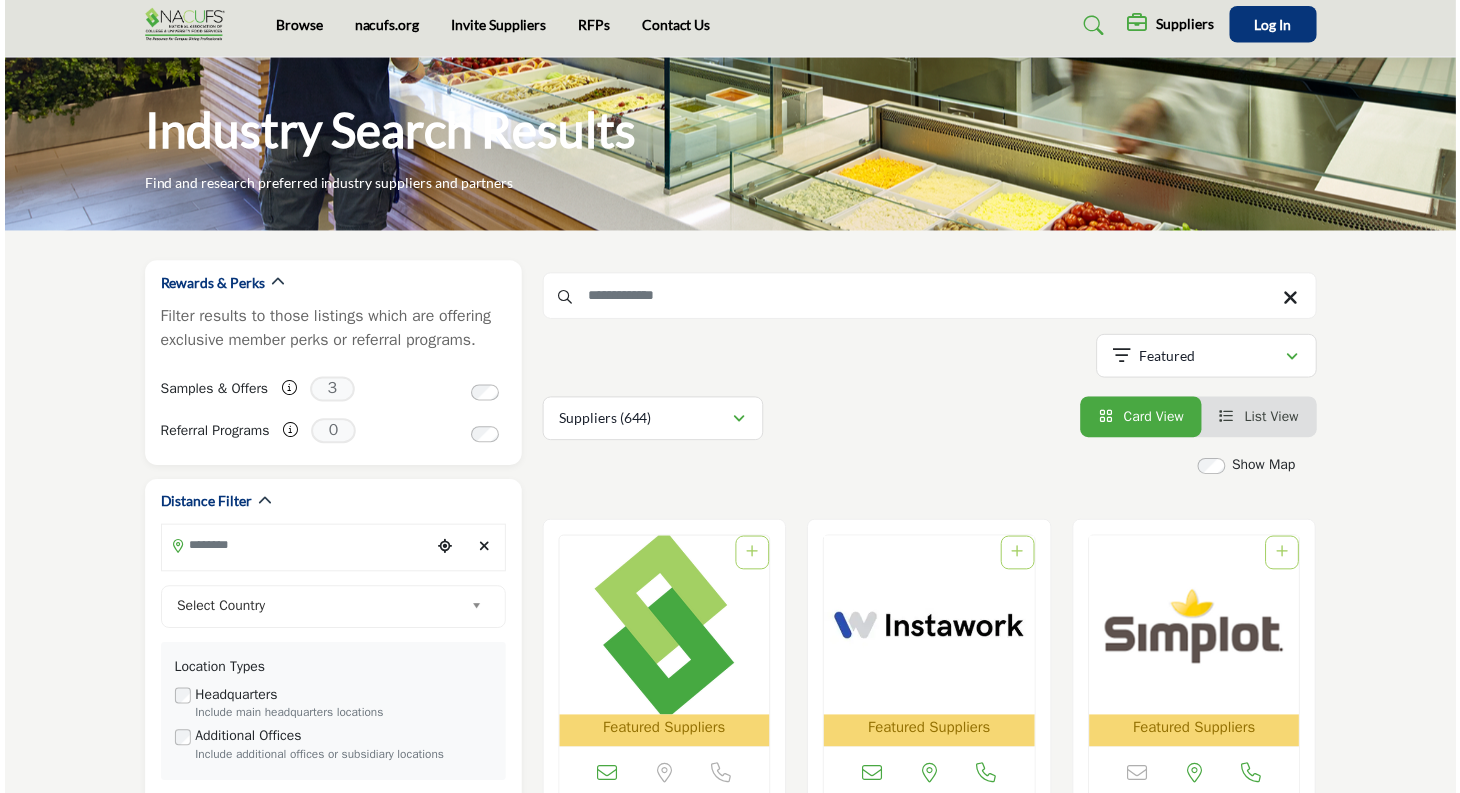 scroll, scrollTop: 12, scrollLeft: 0, axis: vertical 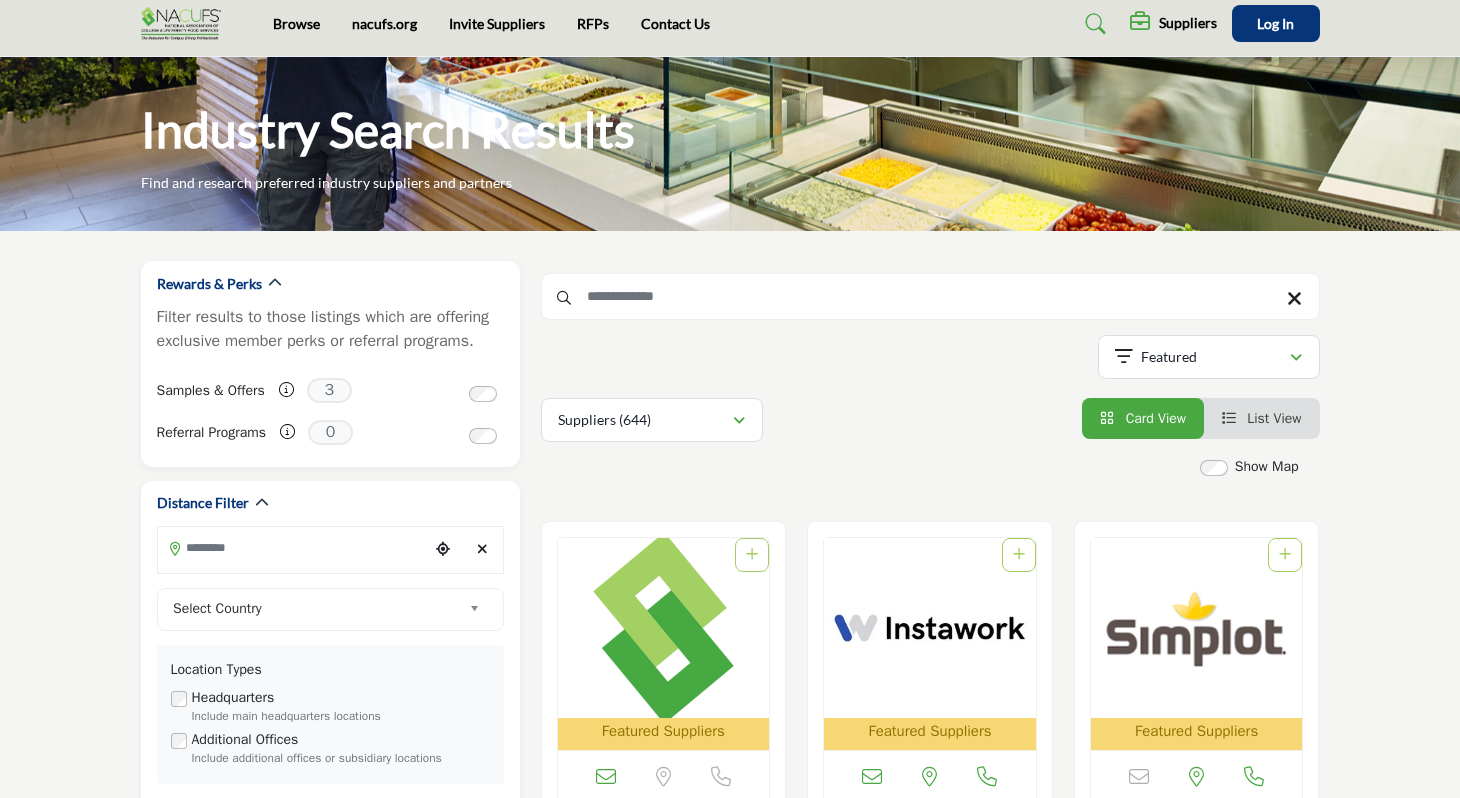 click at bounding box center [1229, 418] 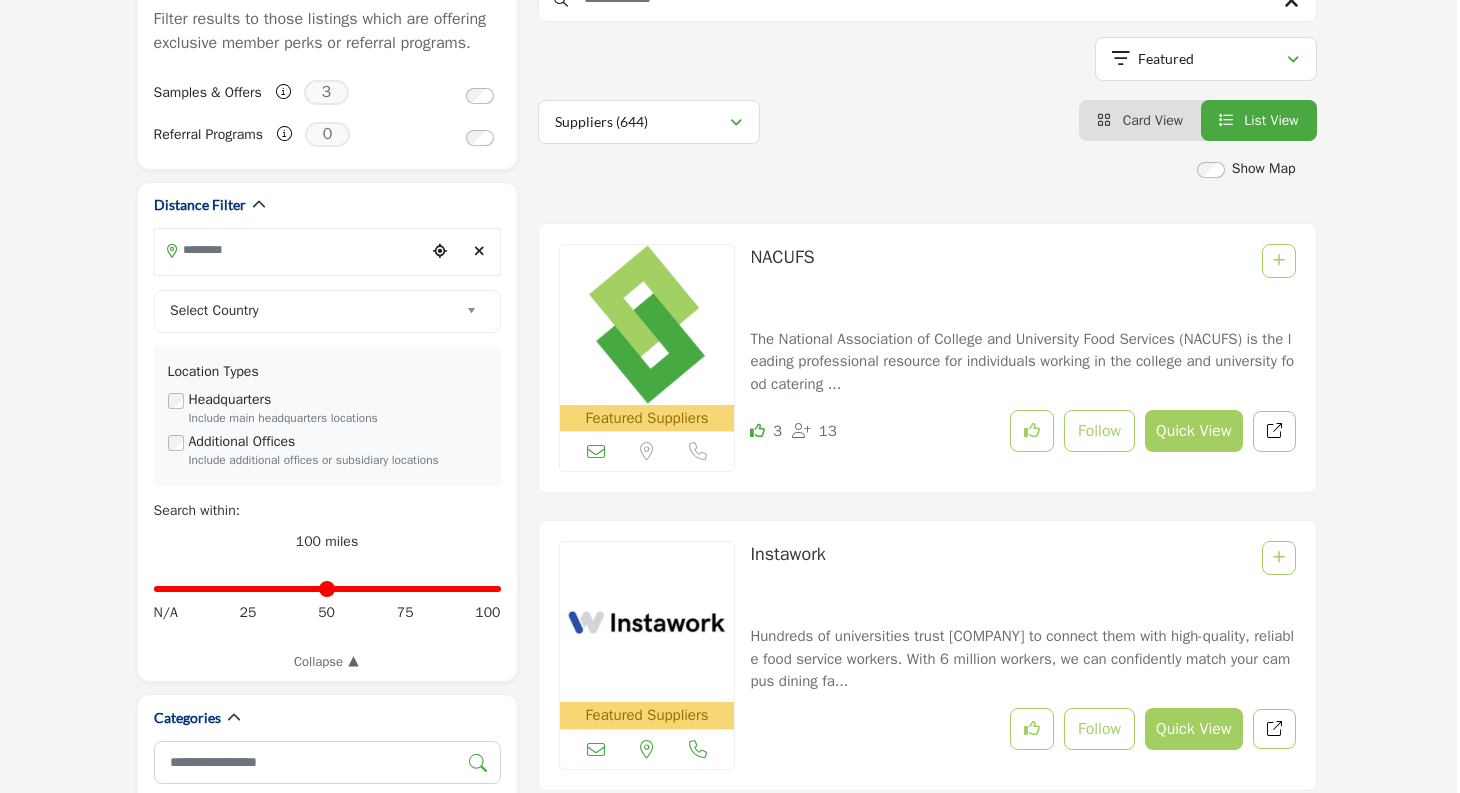 scroll, scrollTop: 0, scrollLeft: 4, axis: horizontal 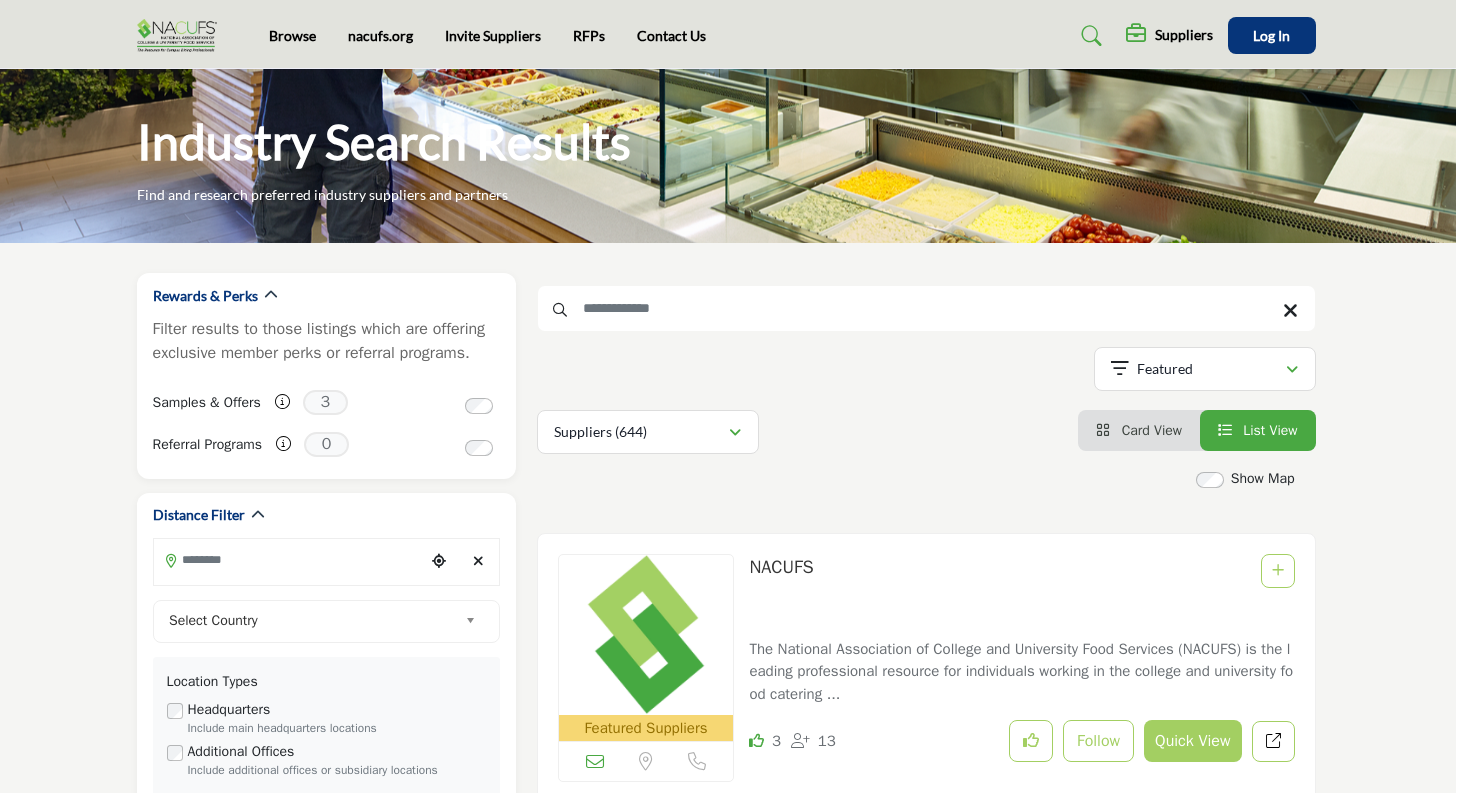 click at bounding box center [926, 308] 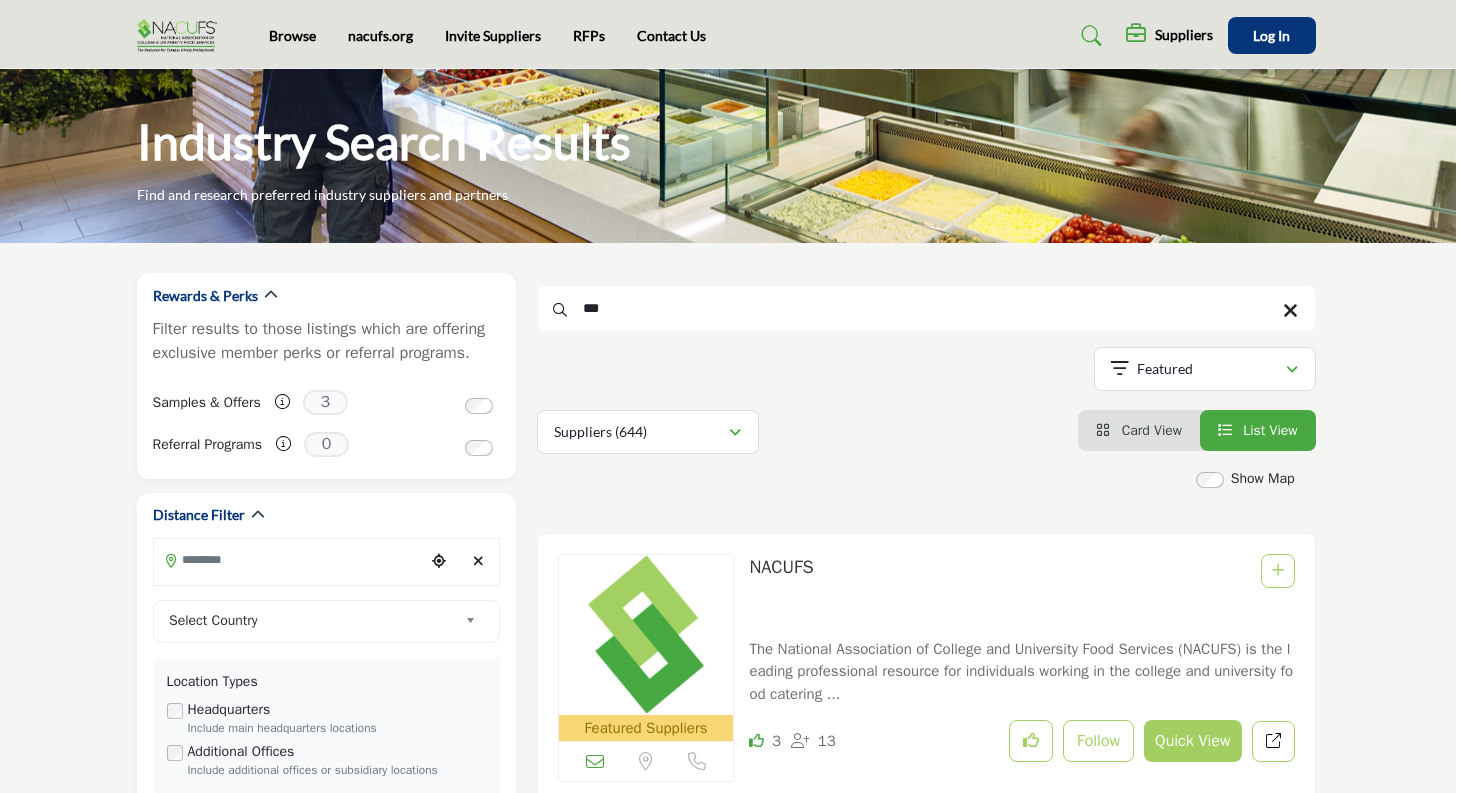 scroll, scrollTop: 0, scrollLeft: 0, axis: both 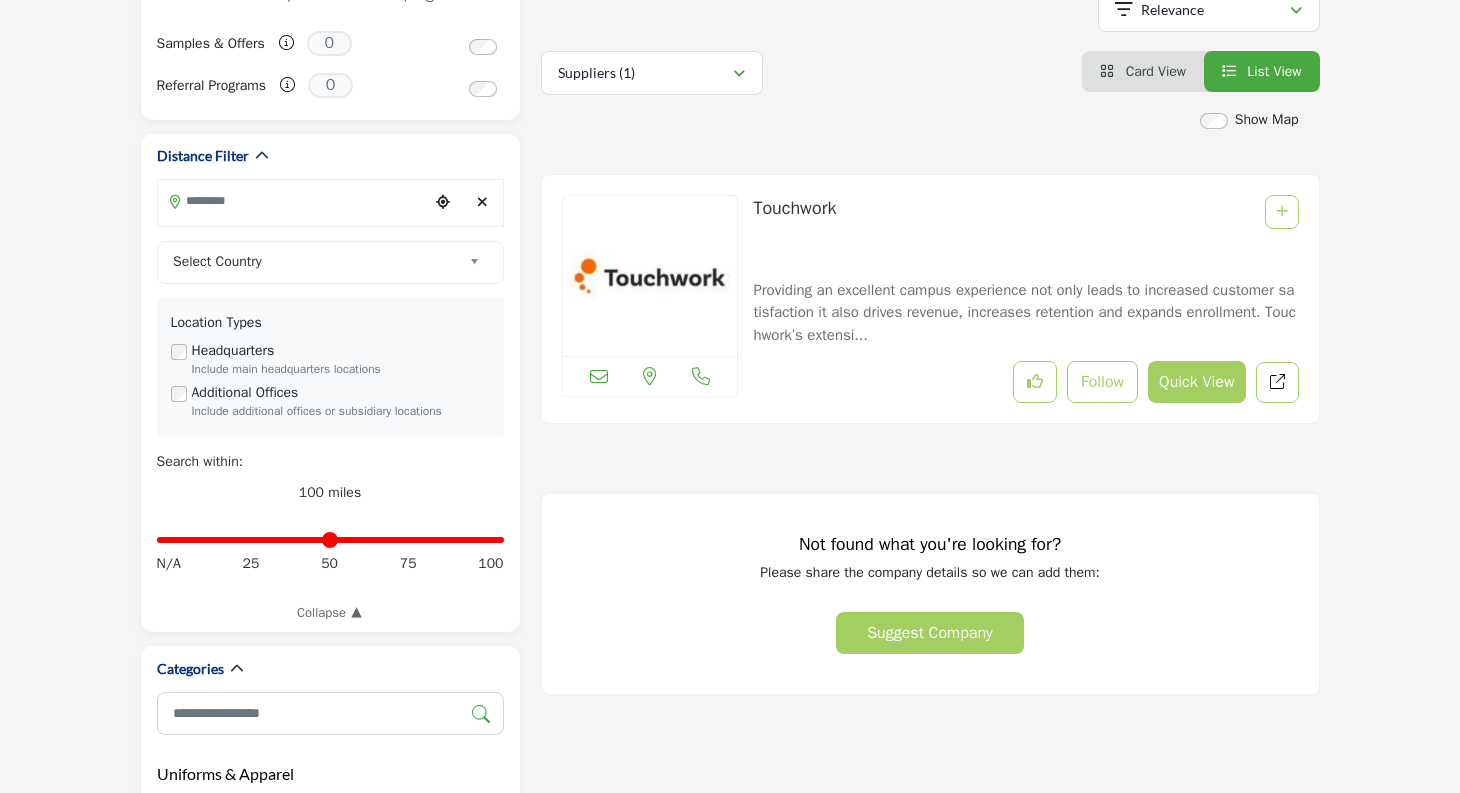 type on "*********" 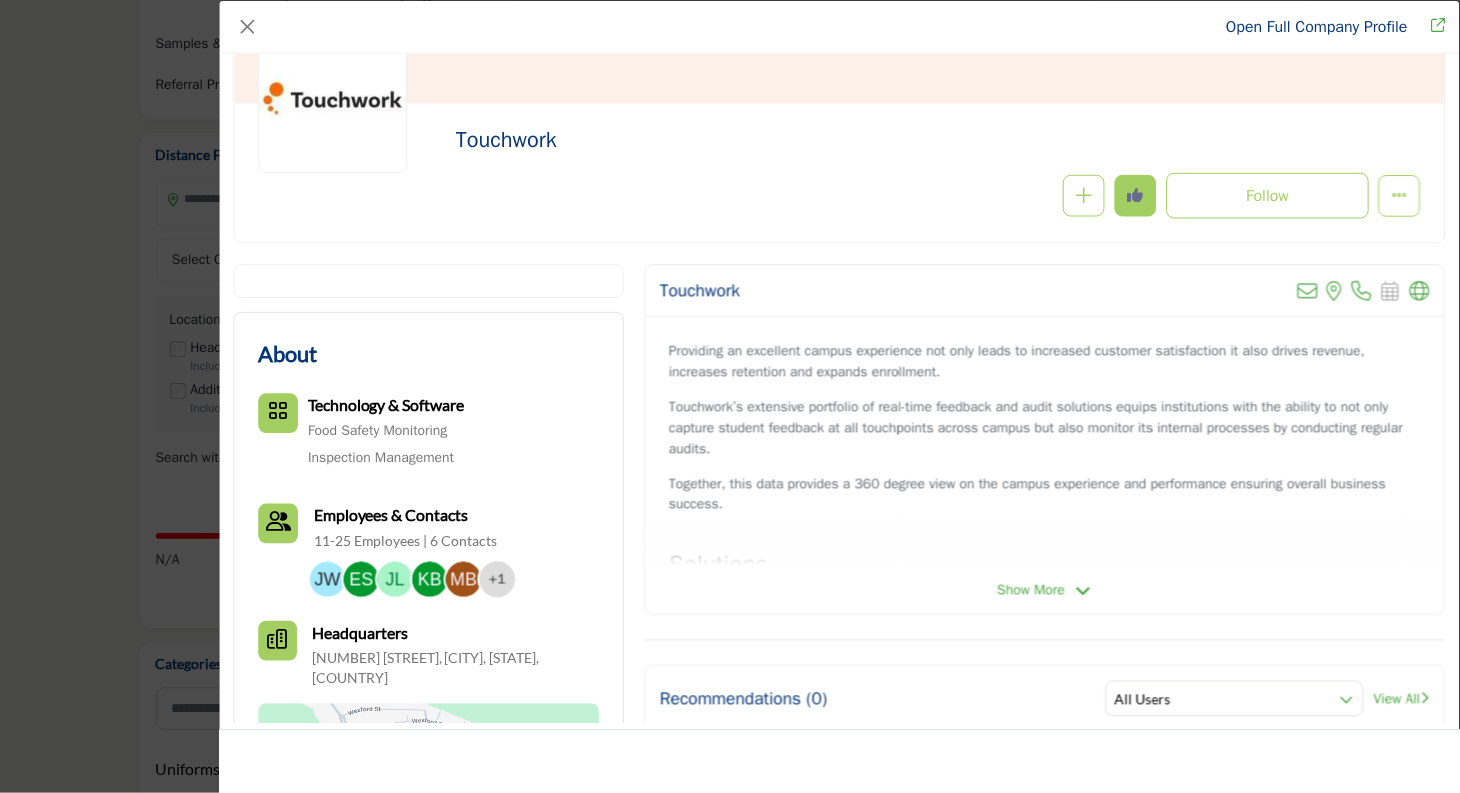 scroll, scrollTop: 0, scrollLeft: 0, axis: both 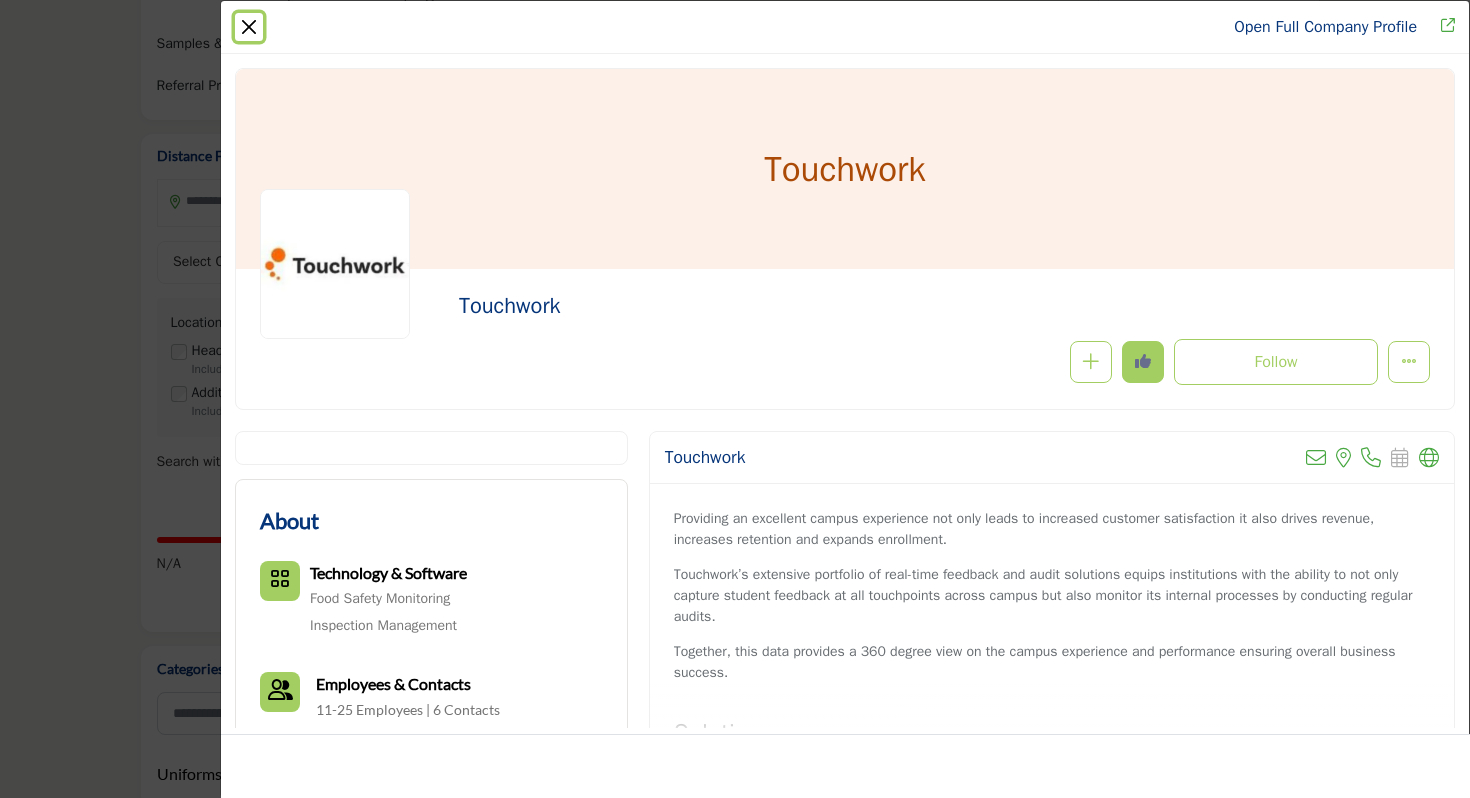 click at bounding box center [249, 27] 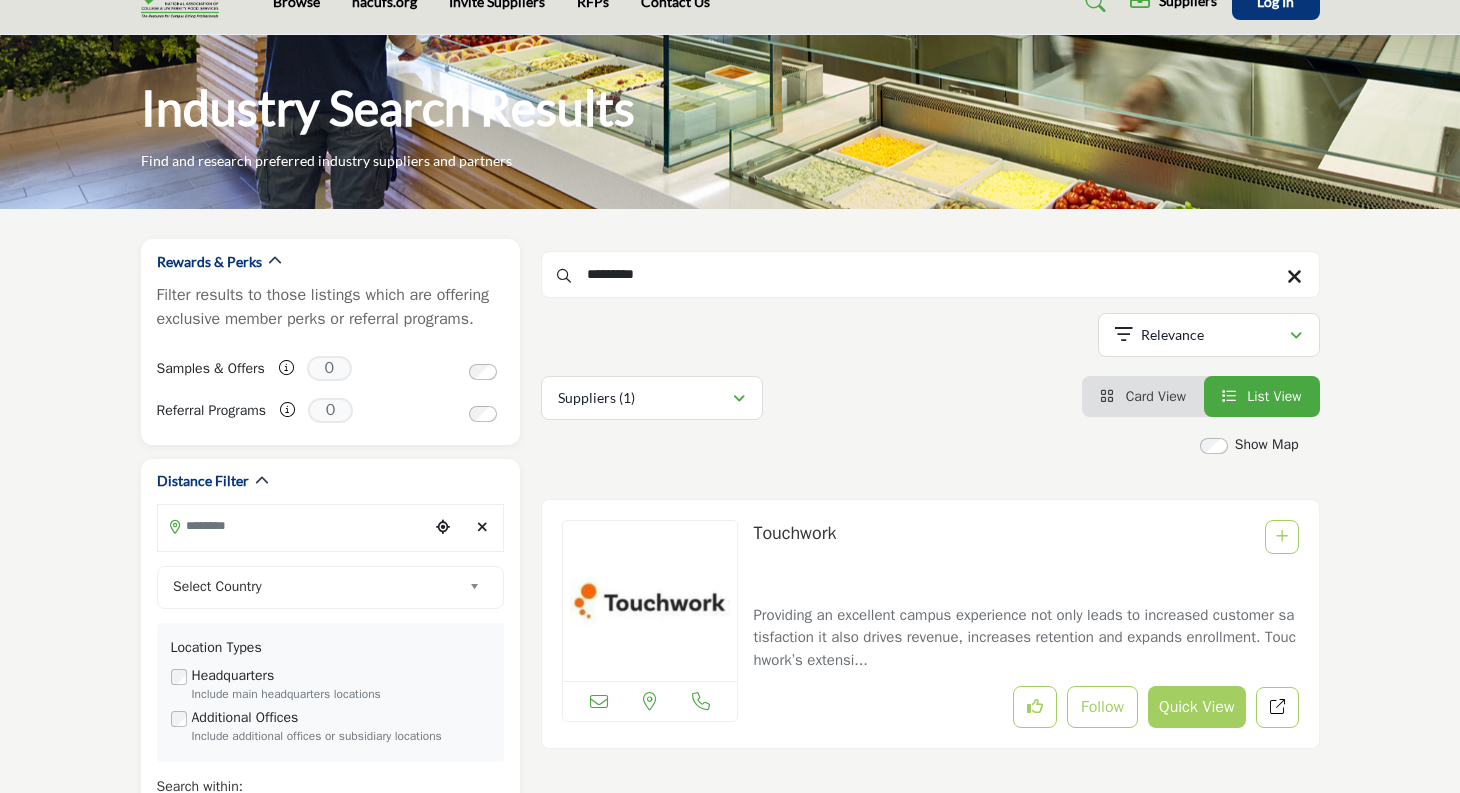 scroll, scrollTop: 0, scrollLeft: 0, axis: both 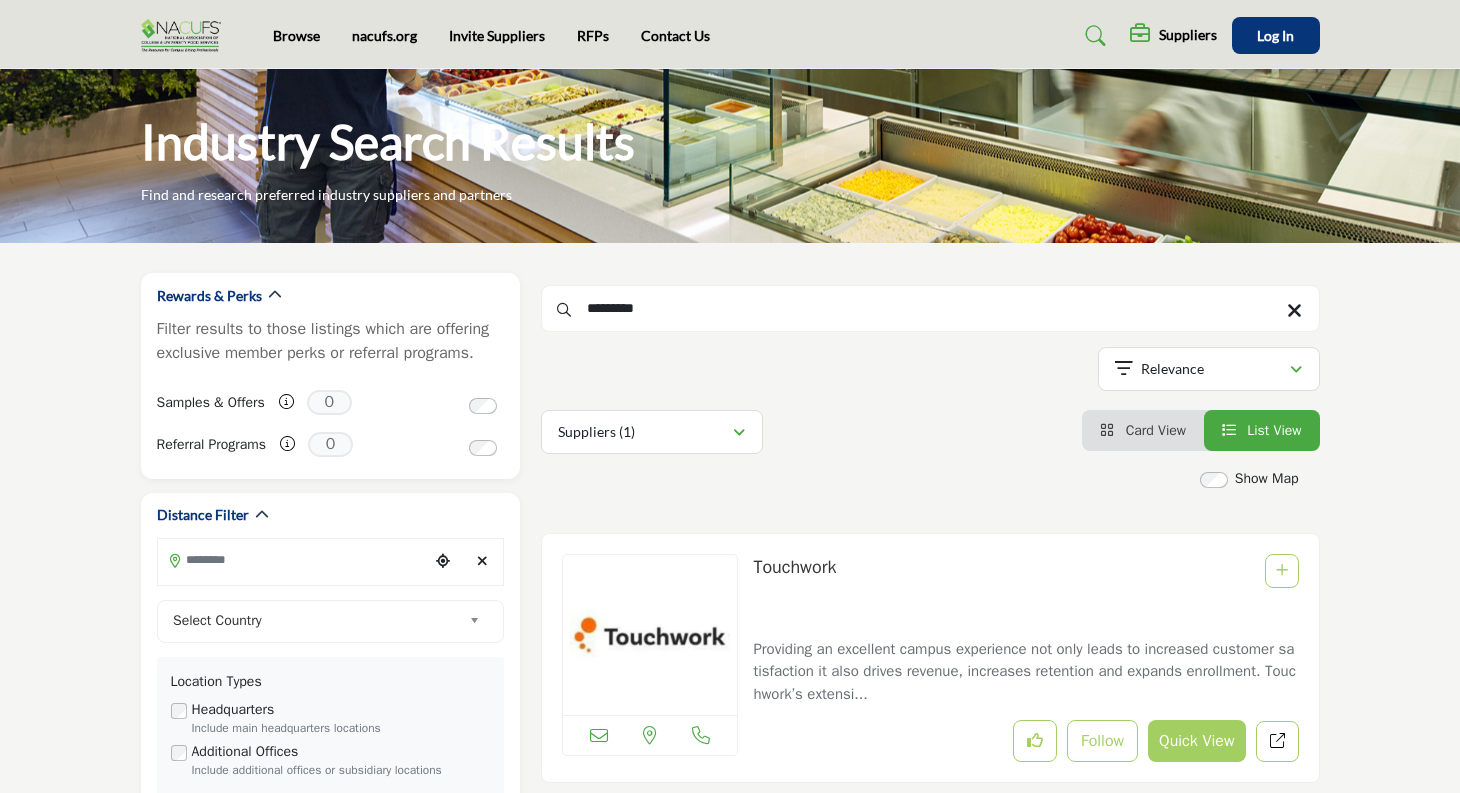 click at bounding box center (1294, 312) 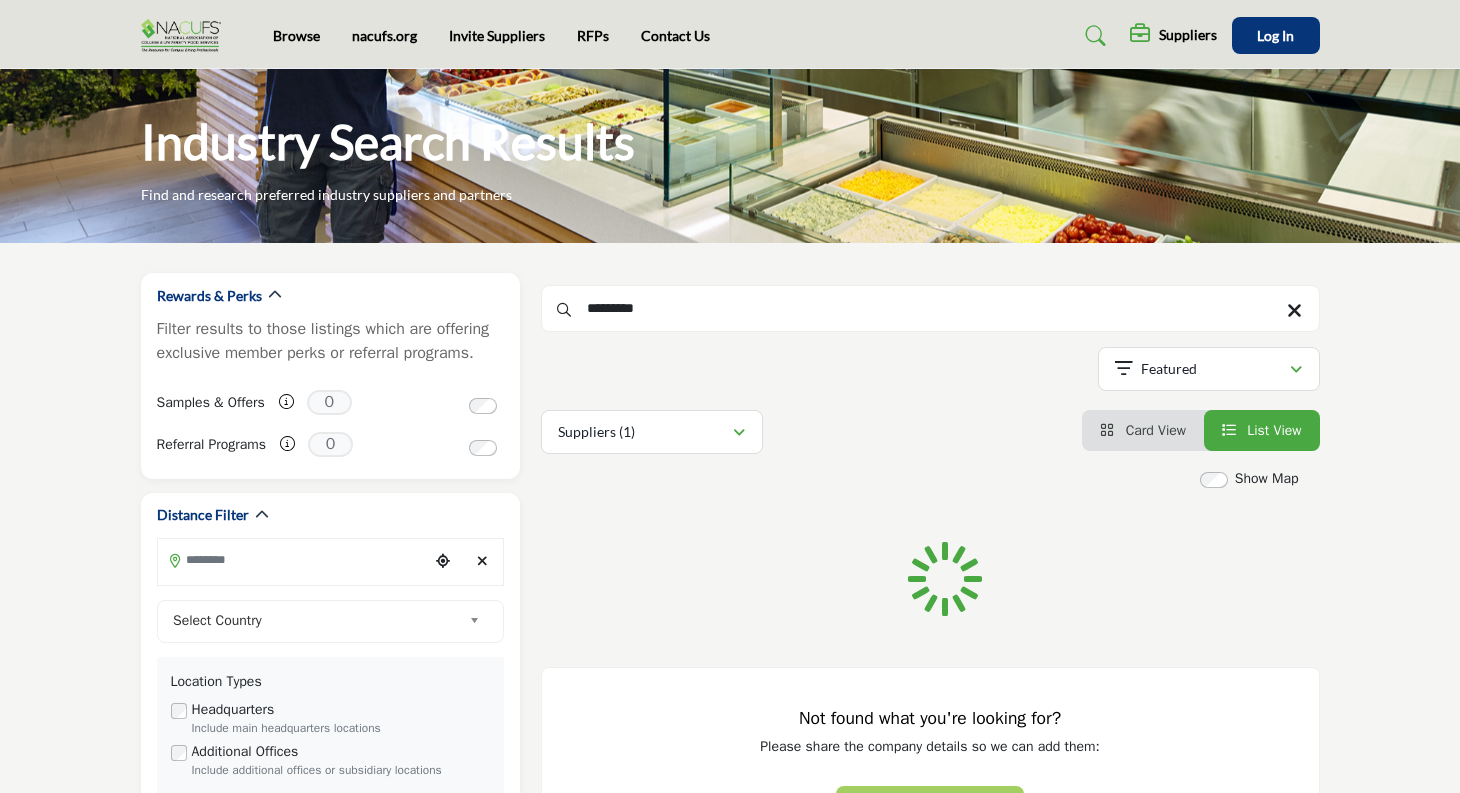 type 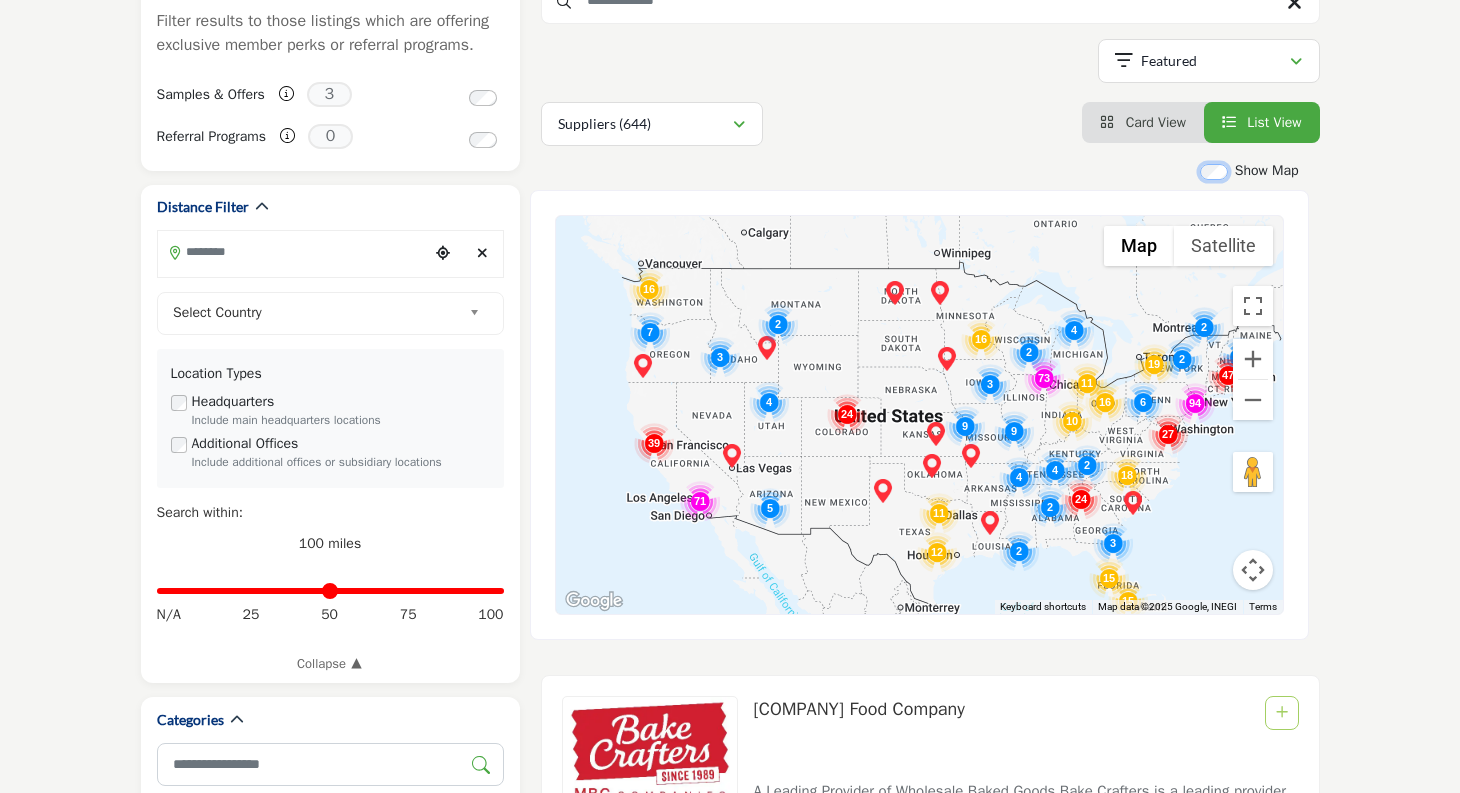 scroll, scrollTop: 392, scrollLeft: 0, axis: vertical 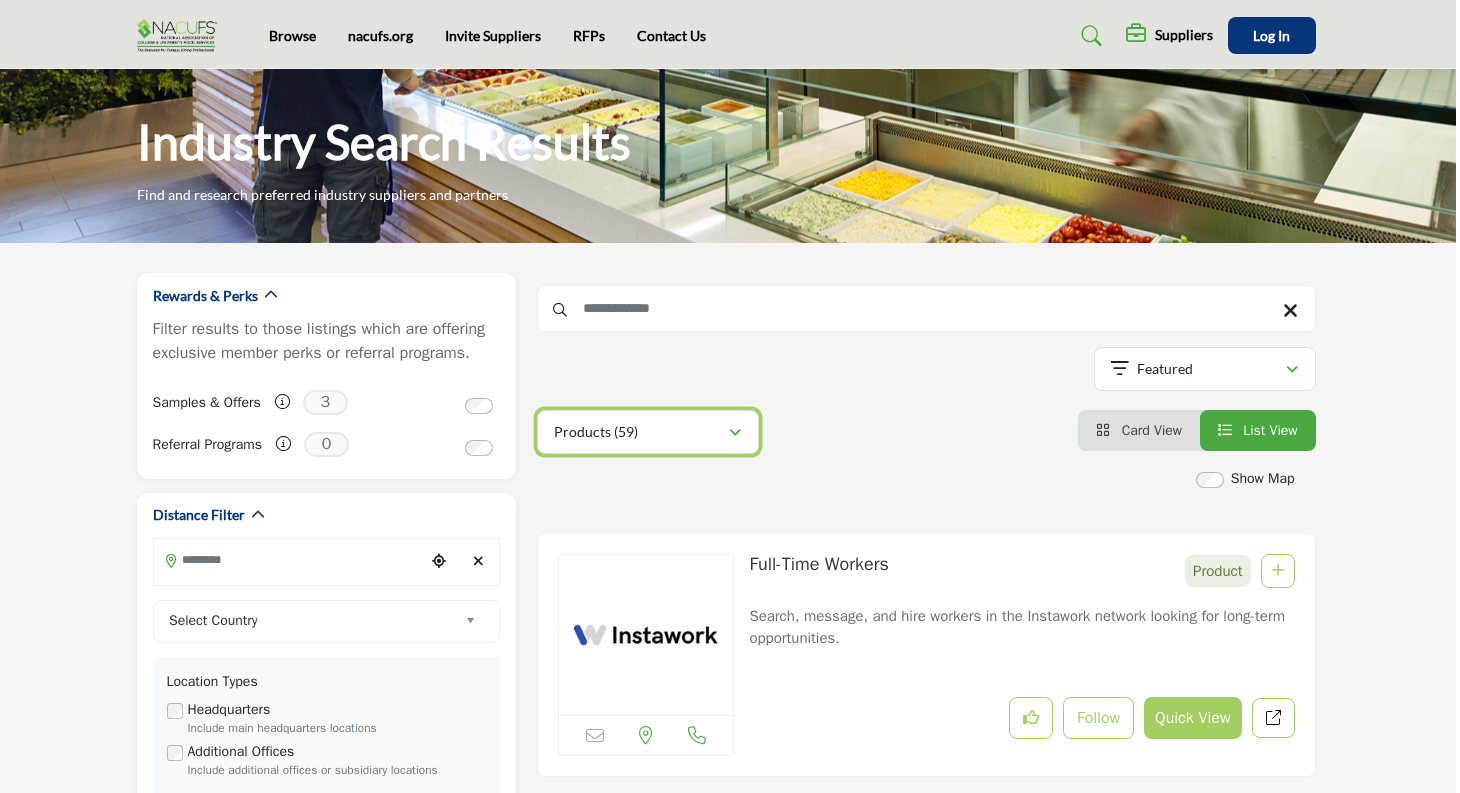 click on "Products (59)" at bounding box center (641, 432) 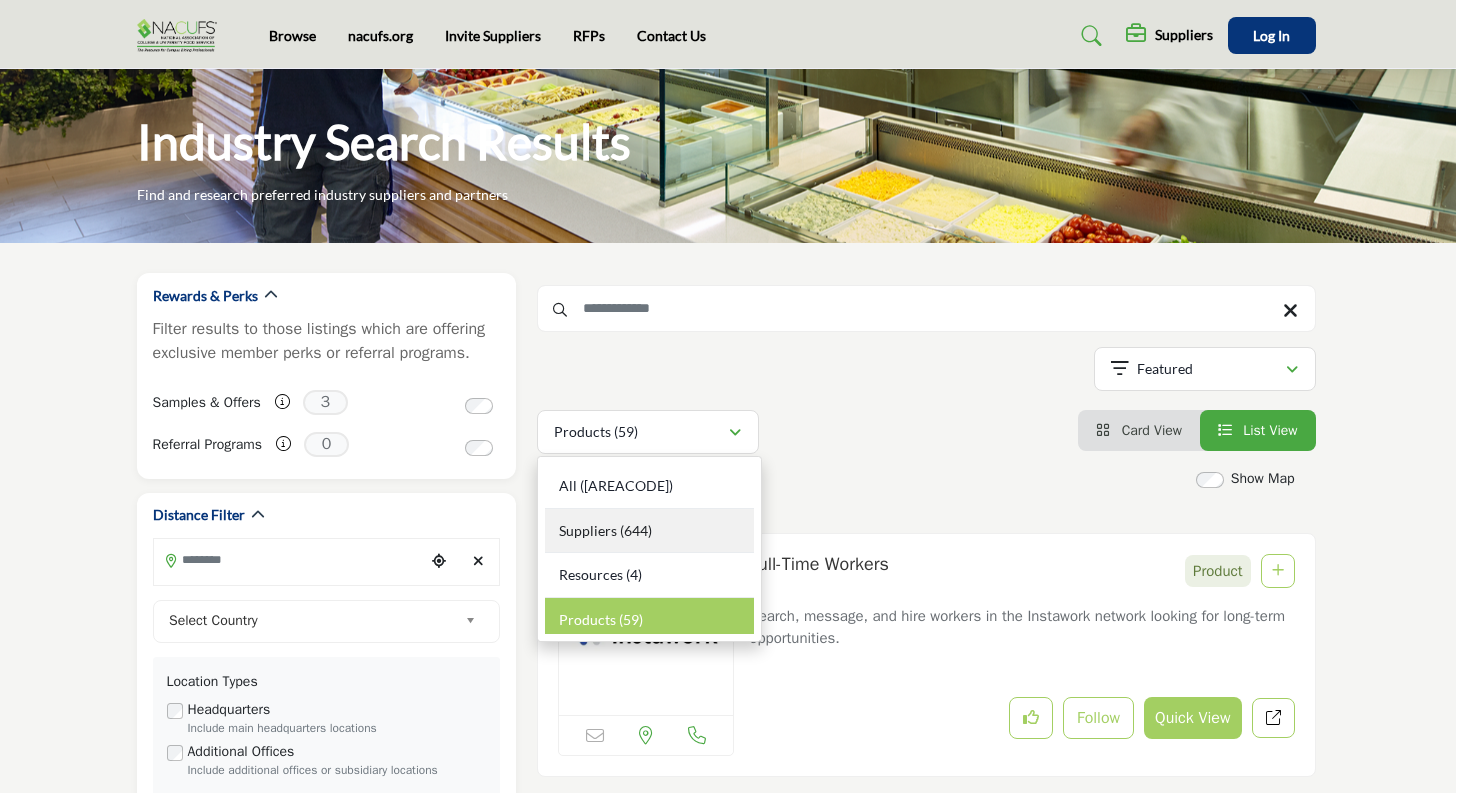 click on "Suppliers" at bounding box center (588, 530) 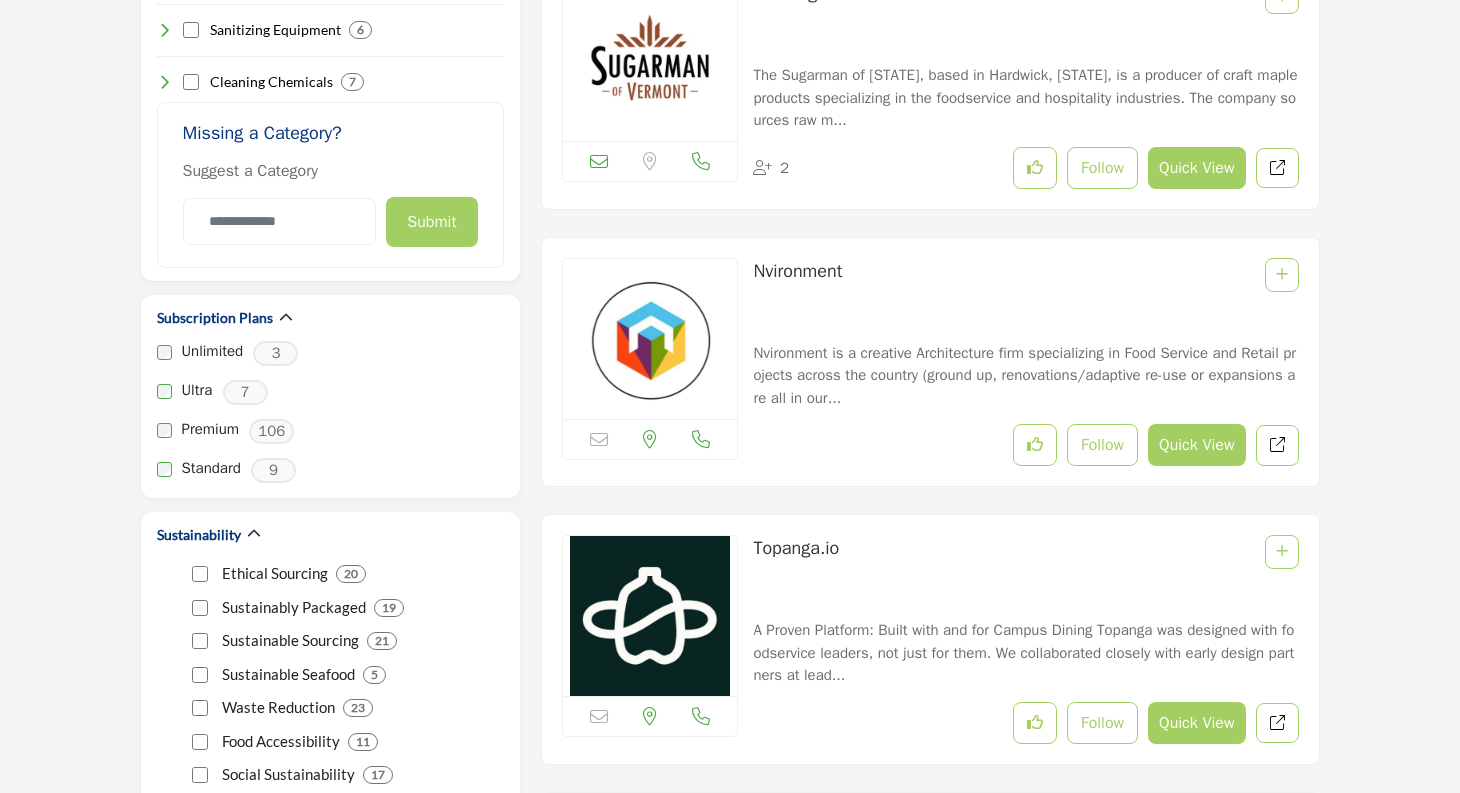 scroll, scrollTop: 3502, scrollLeft: 0, axis: vertical 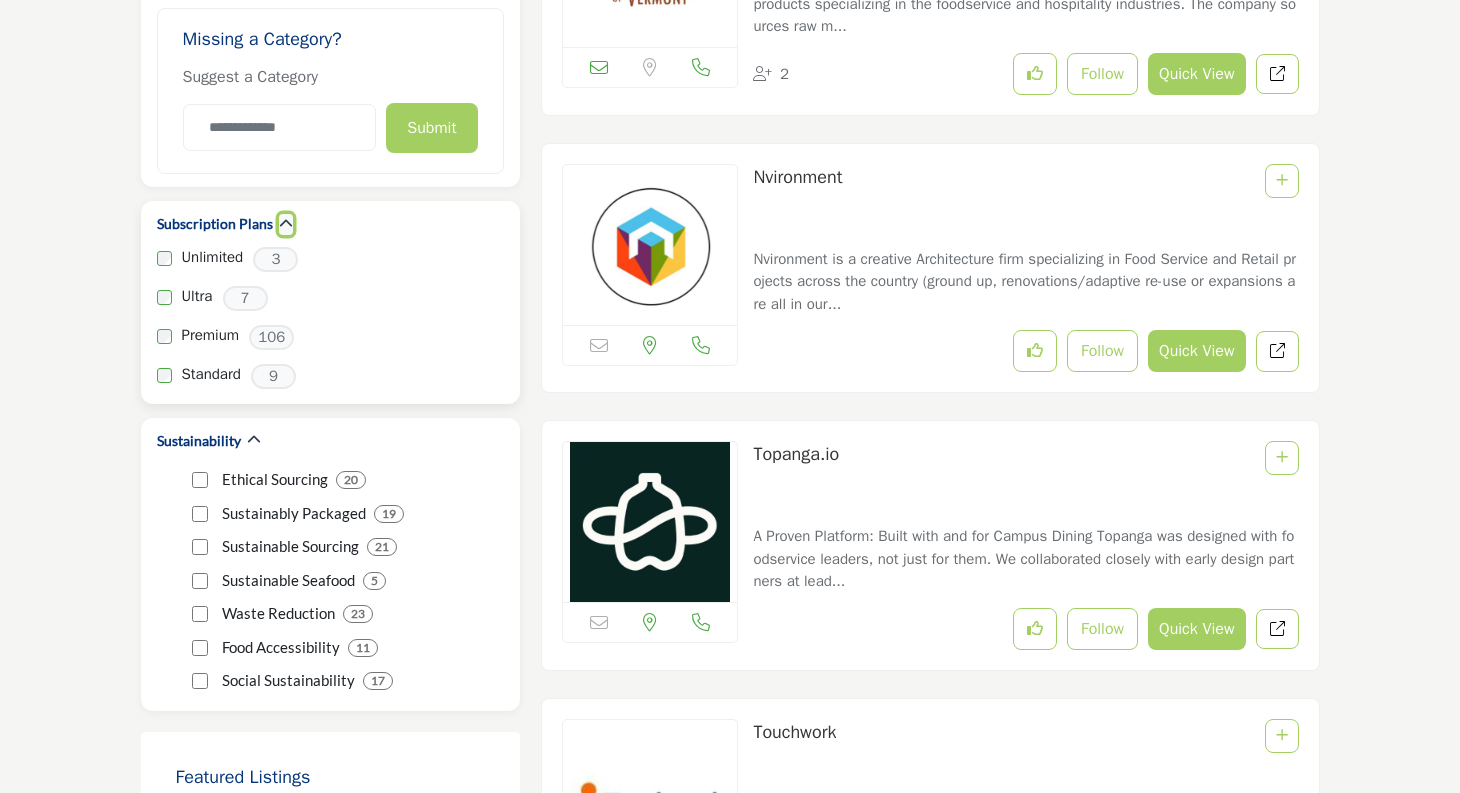click at bounding box center (286, 224) 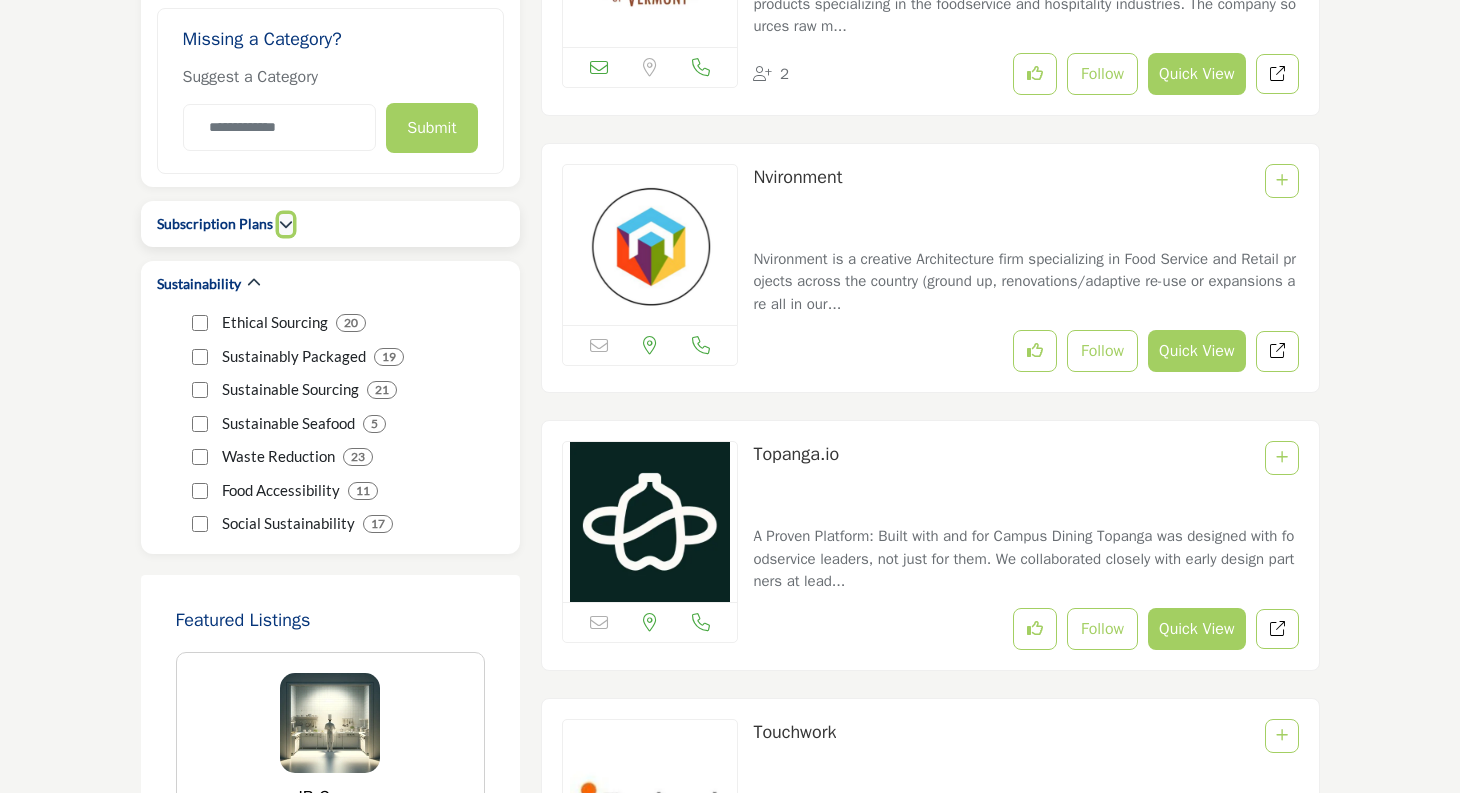 click at bounding box center (286, 224) 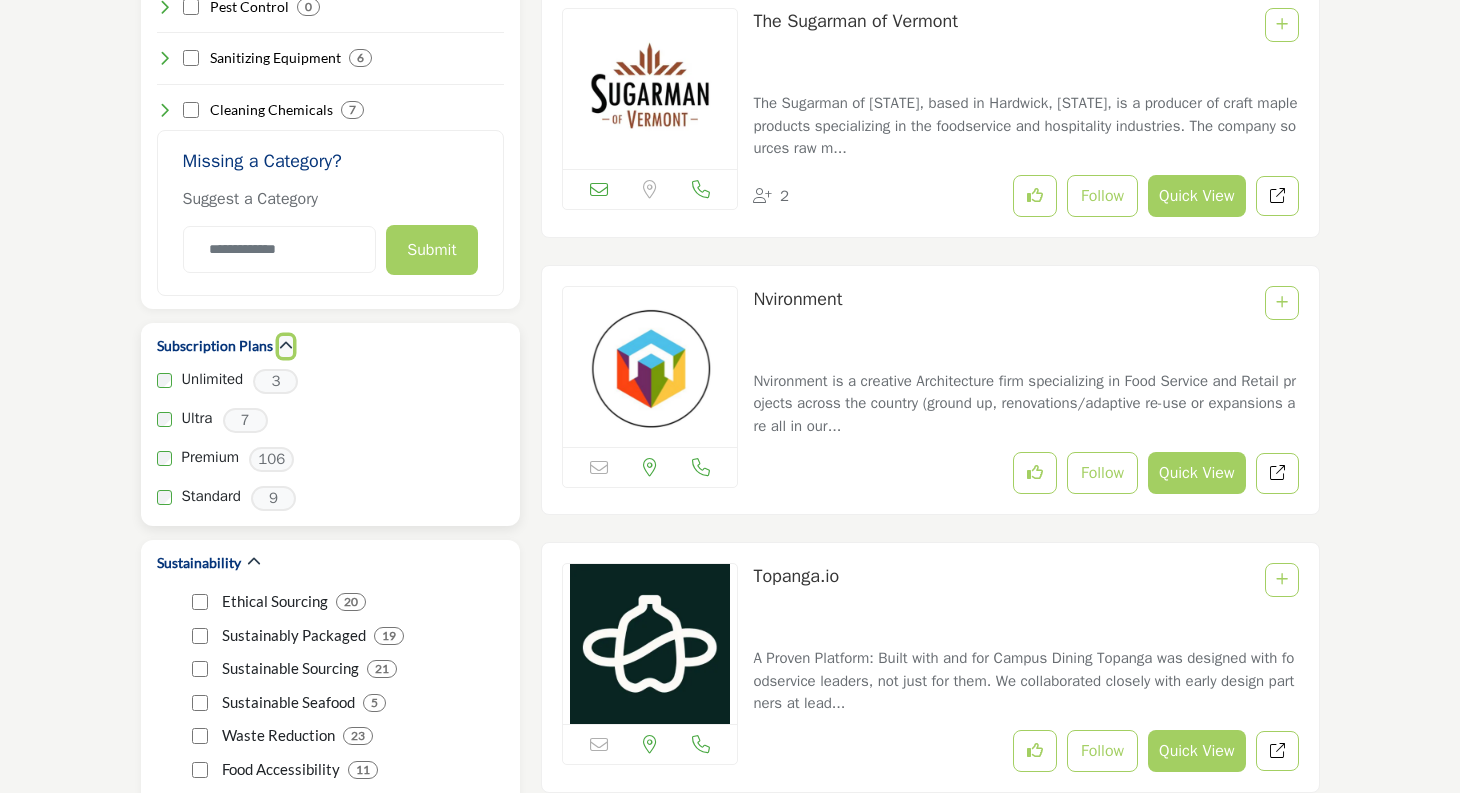 scroll, scrollTop: 3350, scrollLeft: 0, axis: vertical 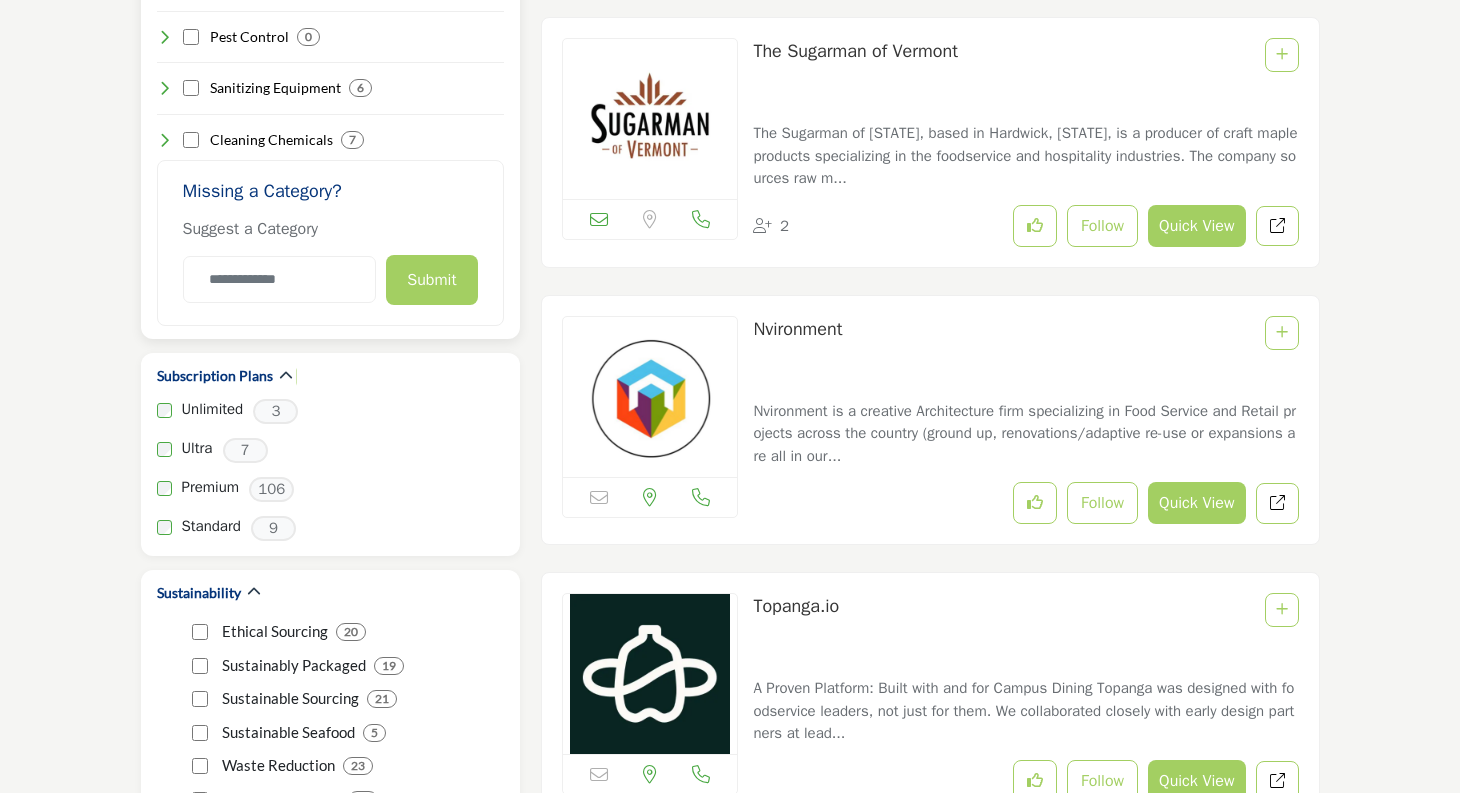 click at bounding box center [165, 140] 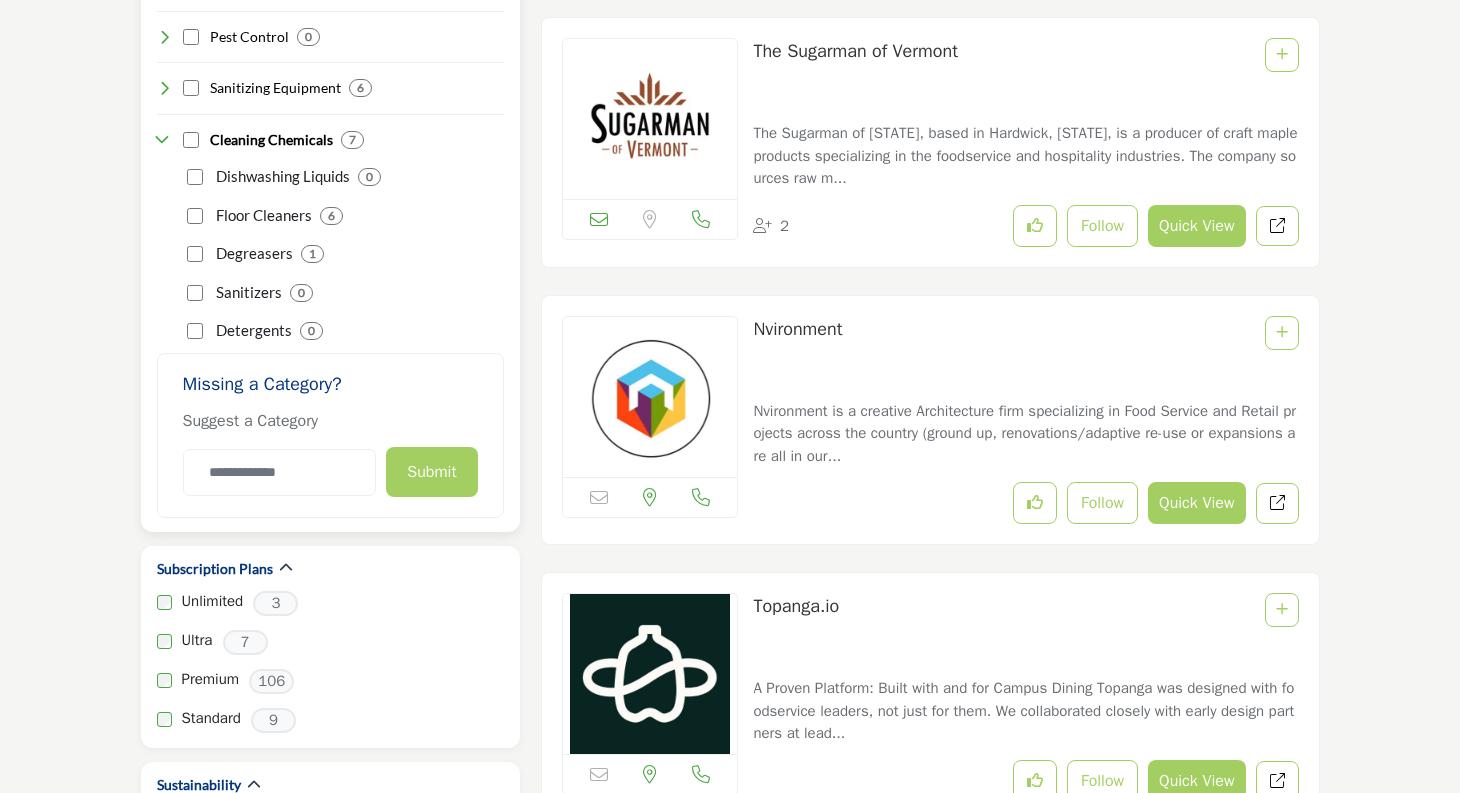 click at bounding box center (165, 140) 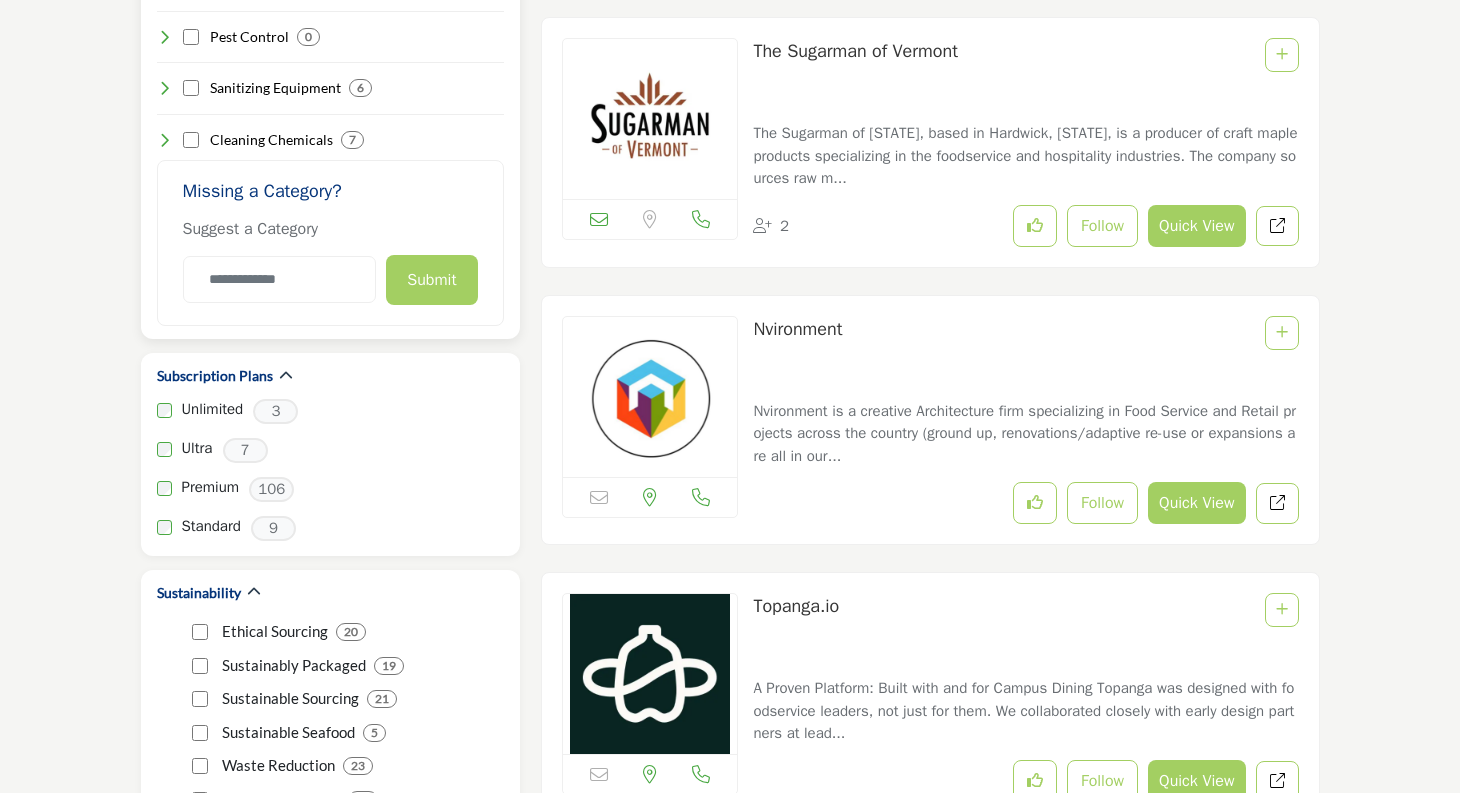 click at bounding box center (165, 140) 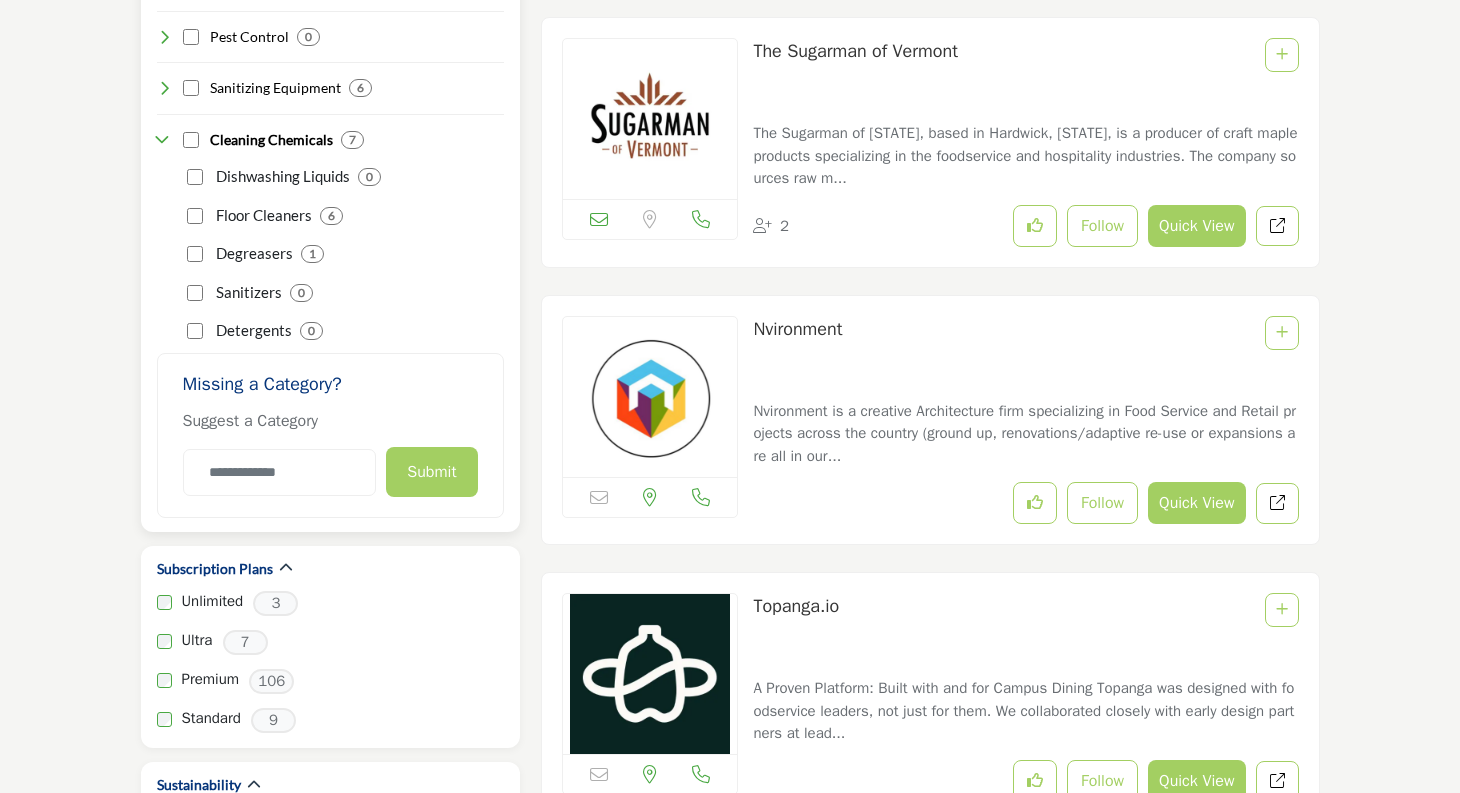 click at bounding box center (165, 140) 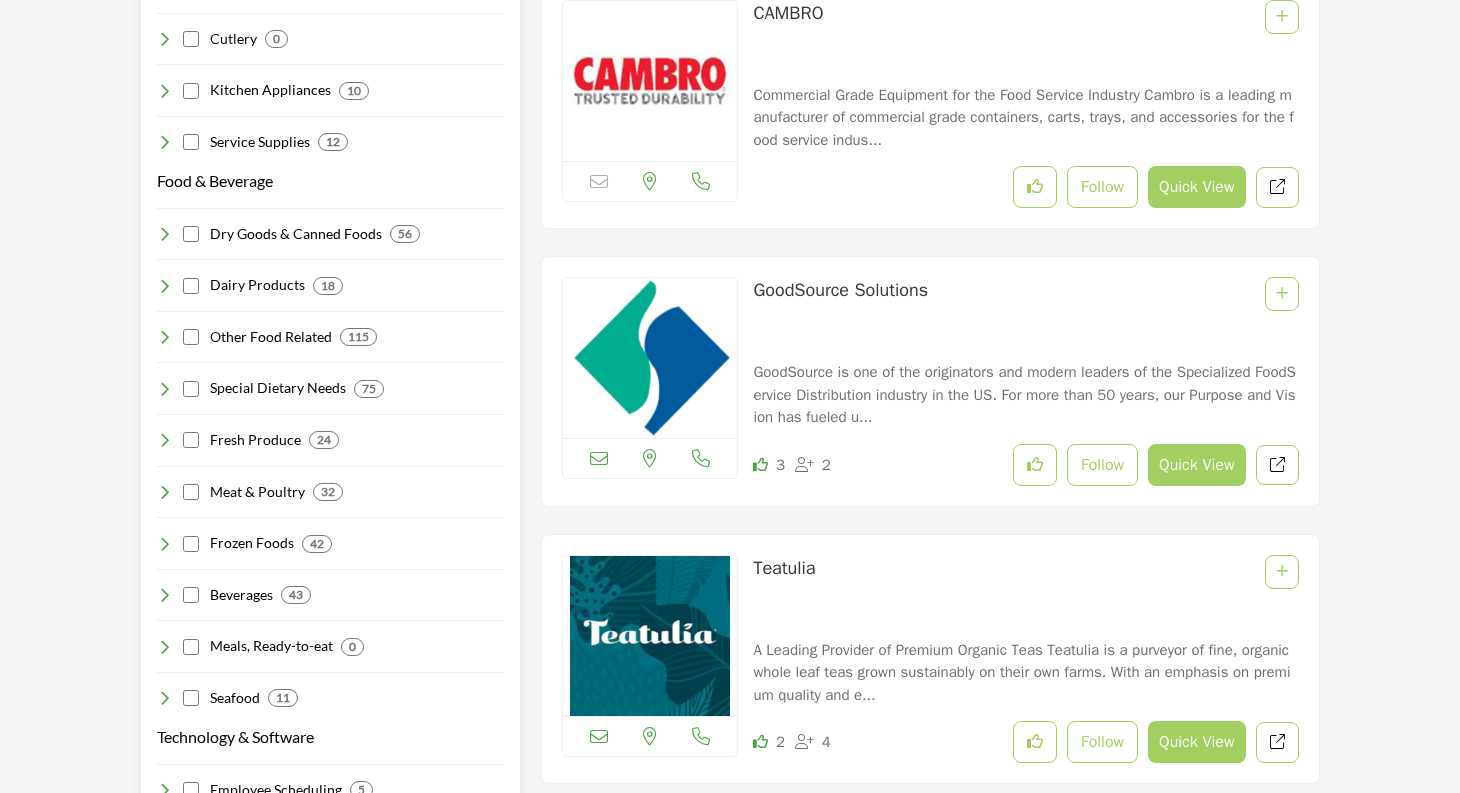 scroll, scrollTop: 2002, scrollLeft: 0, axis: vertical 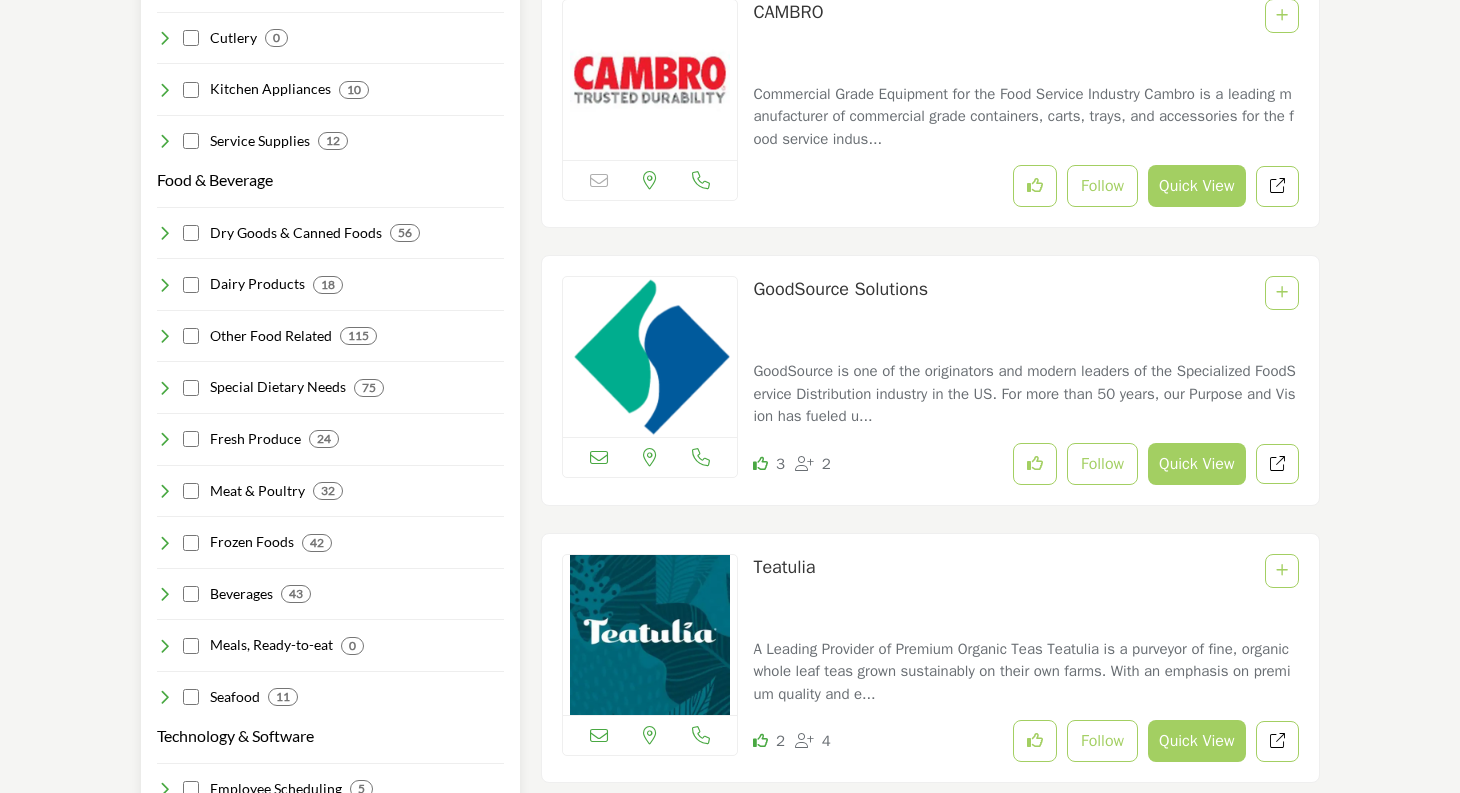click at bounding box center [165, 233] 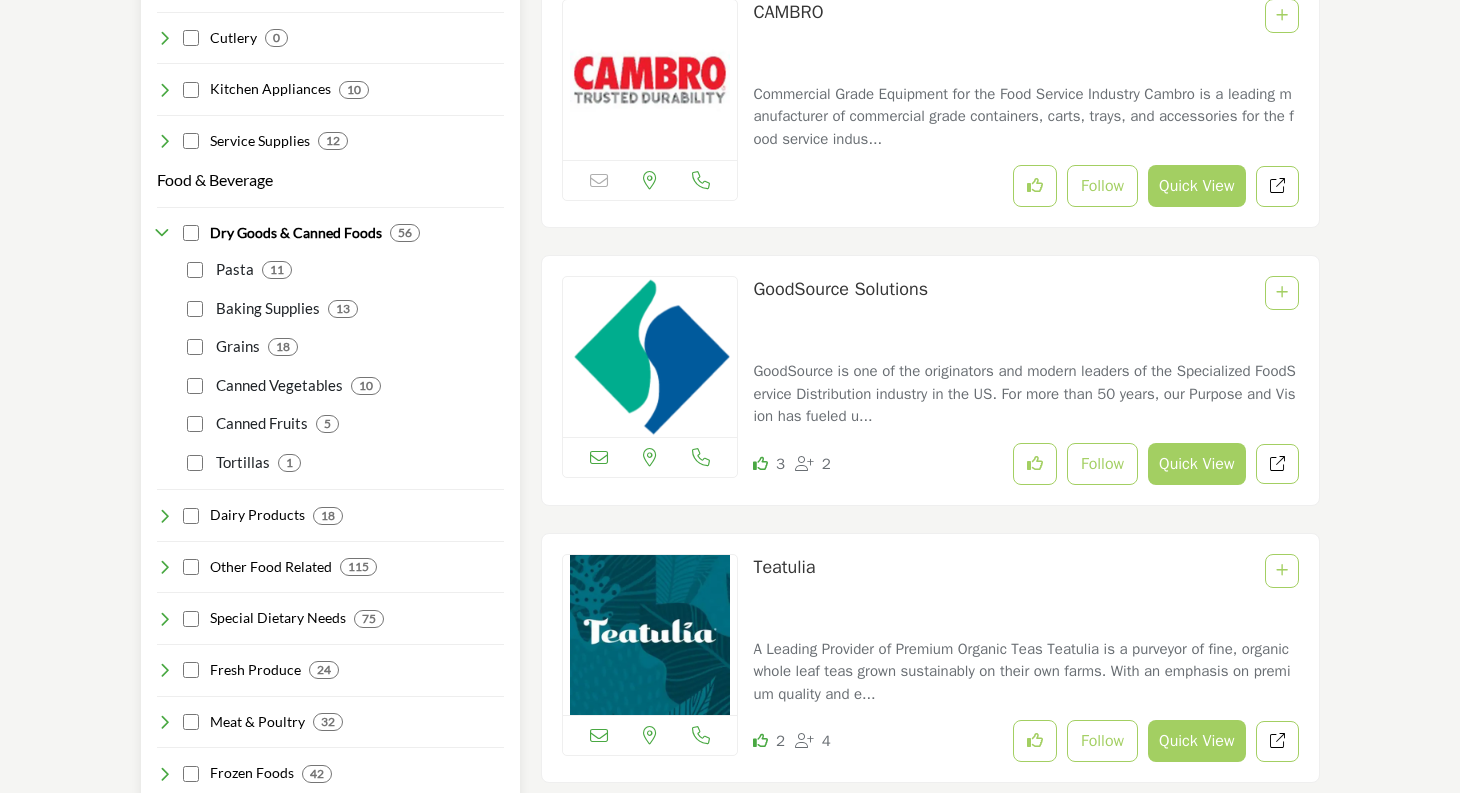 click at bounding box center [165, 233] 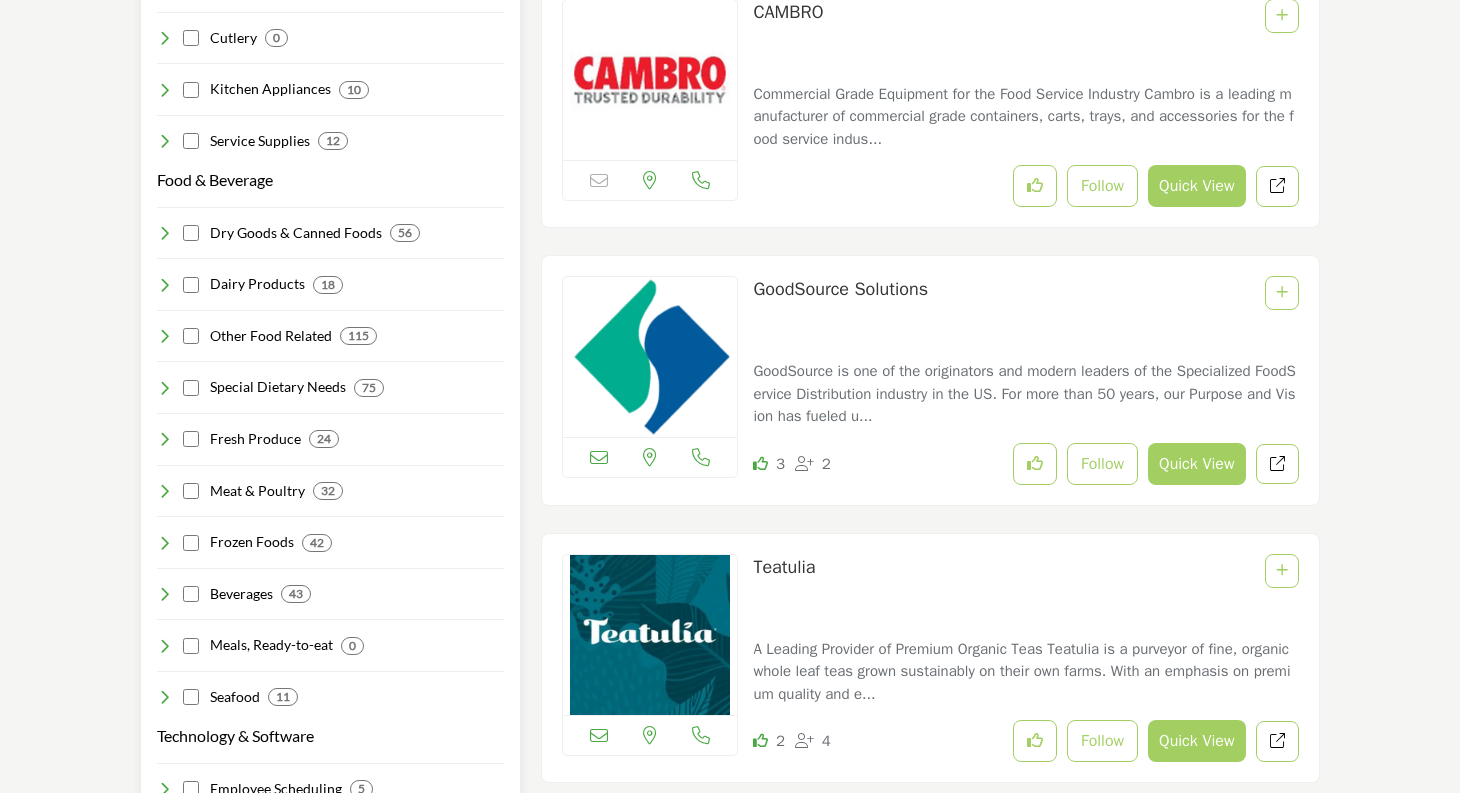 click at bounding box center [165, 233] 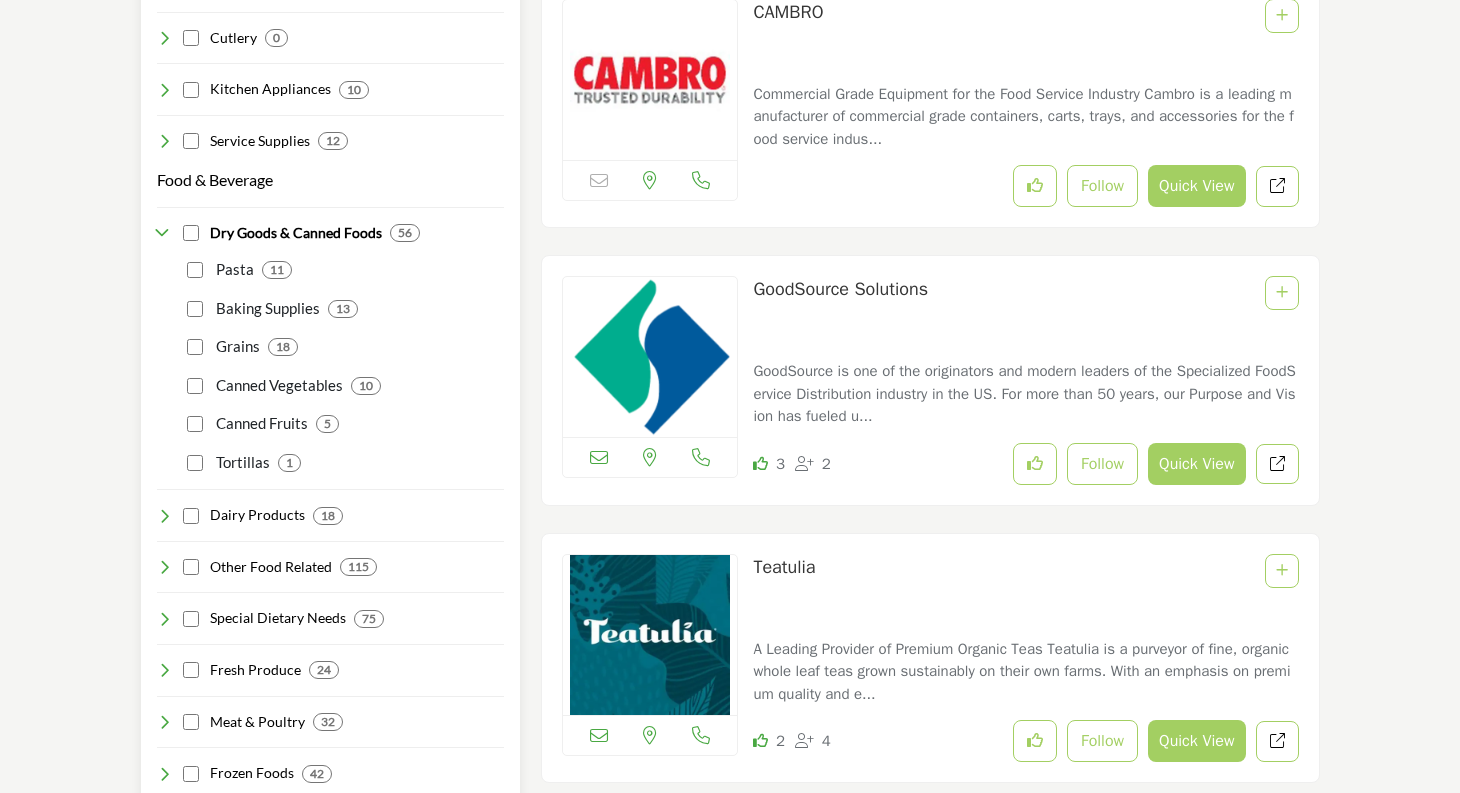 click at bounding box center (165, 233) 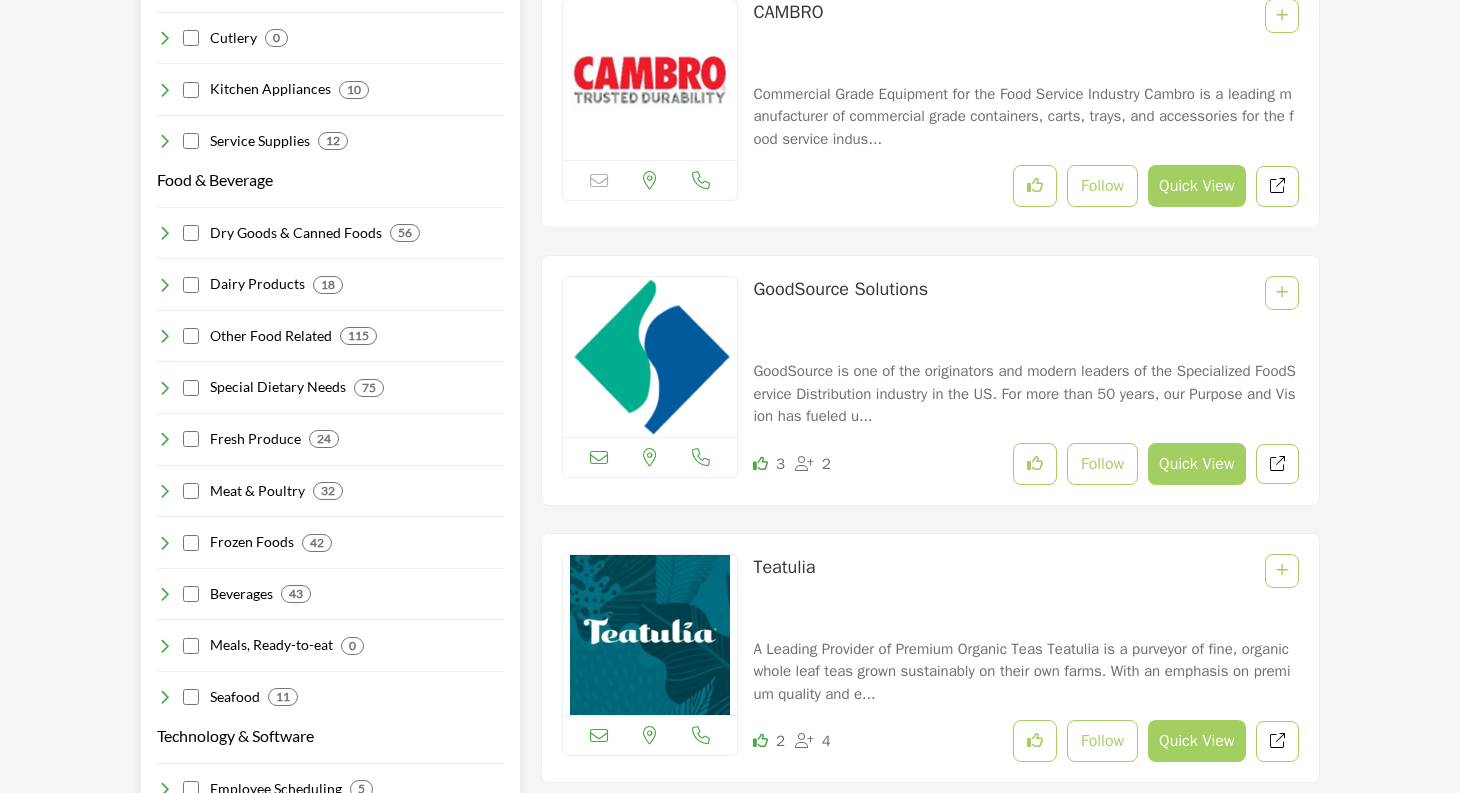 click at bounding box center [165, 285] 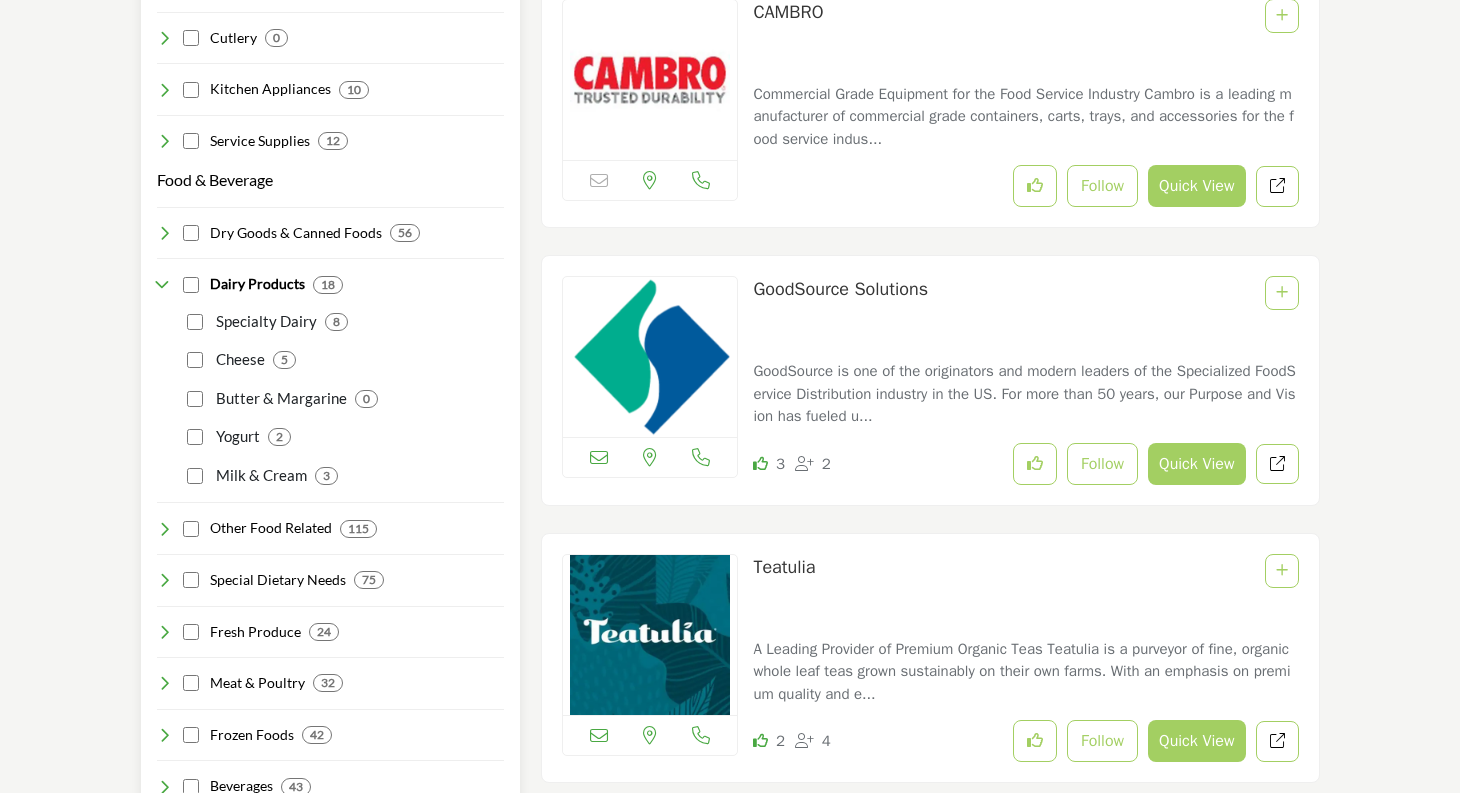 click at bounding box center (165, 285) 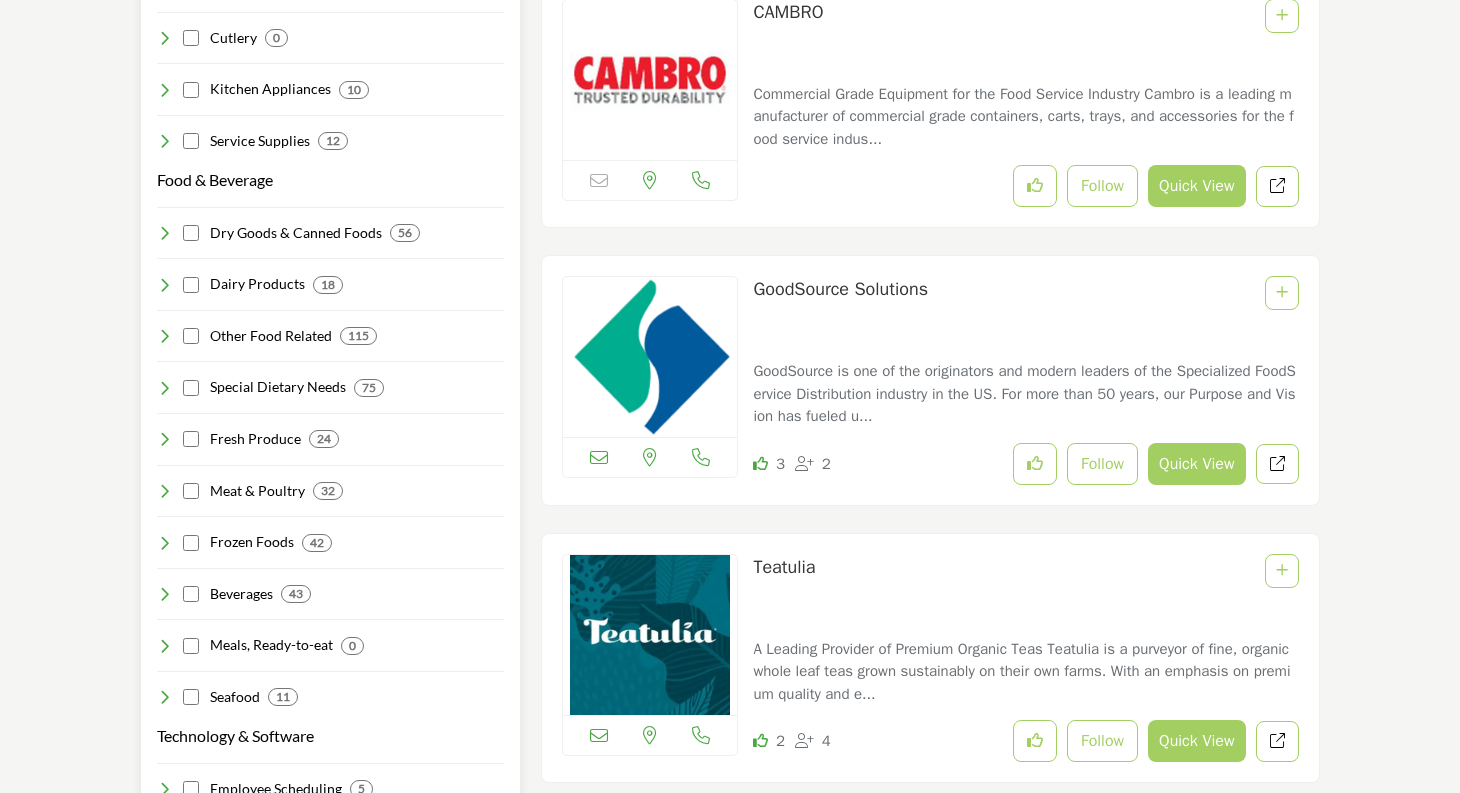 click at bounding box center [165, 336] 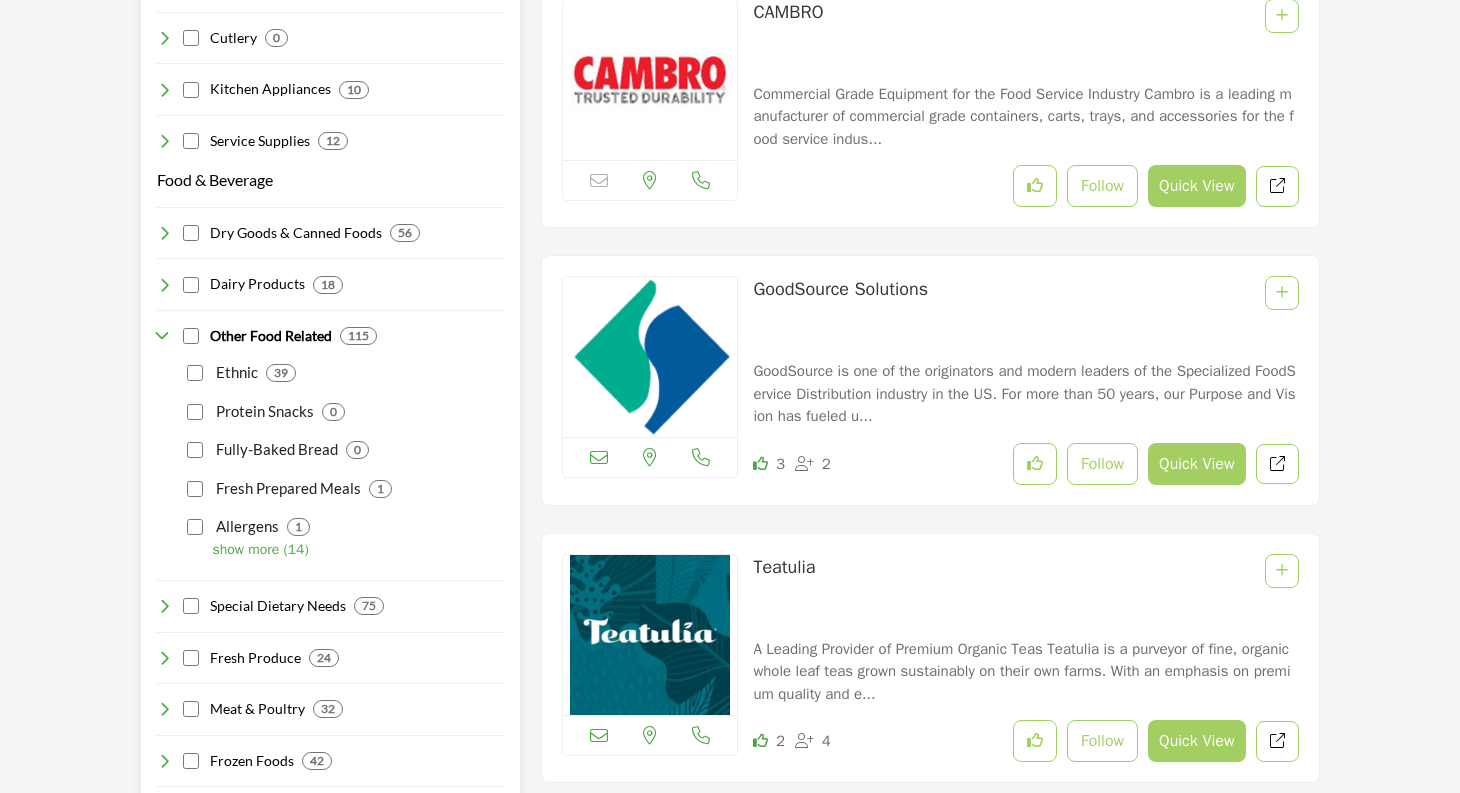 click at bounding box center [165, 336] 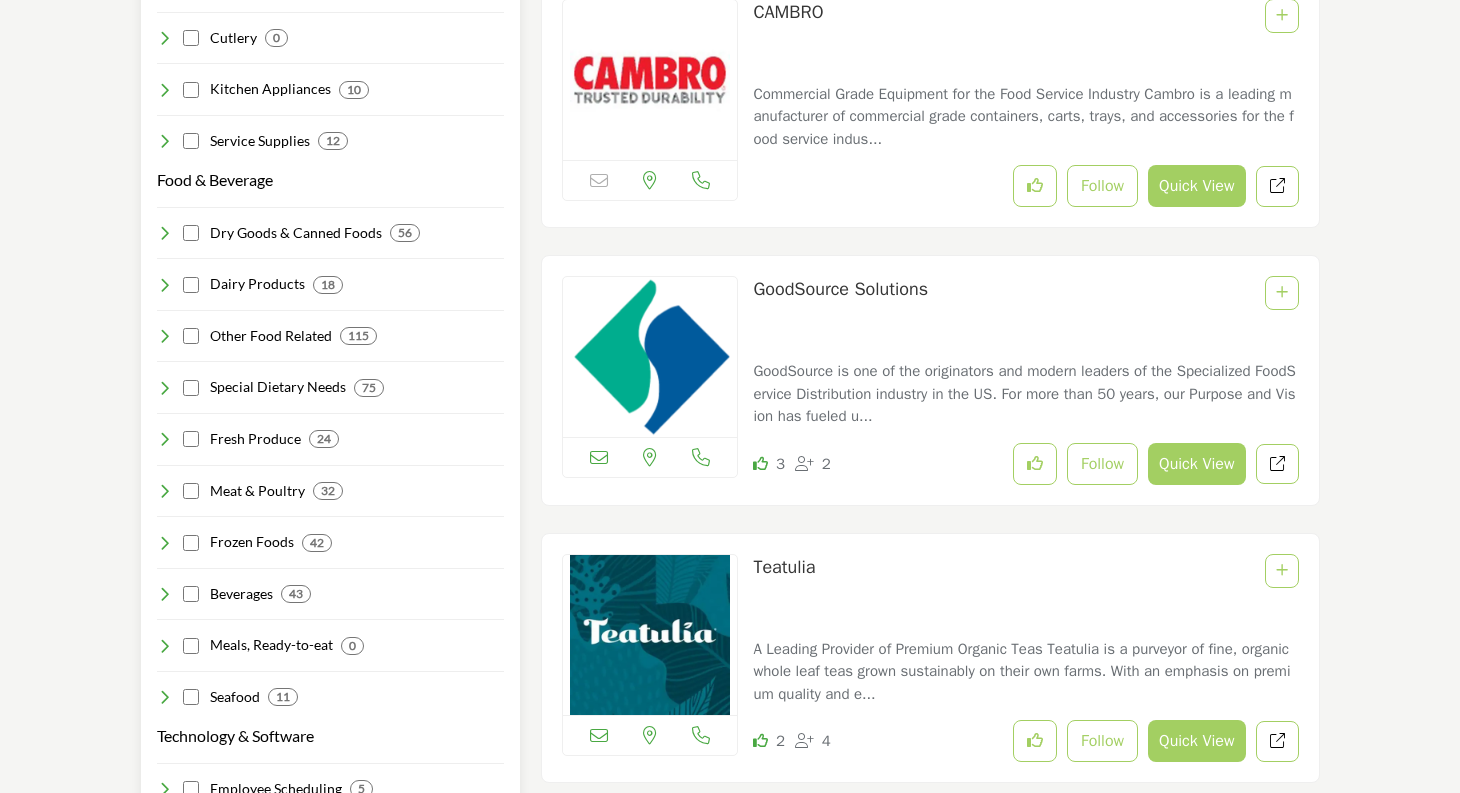click at bounding box center (165, 388) 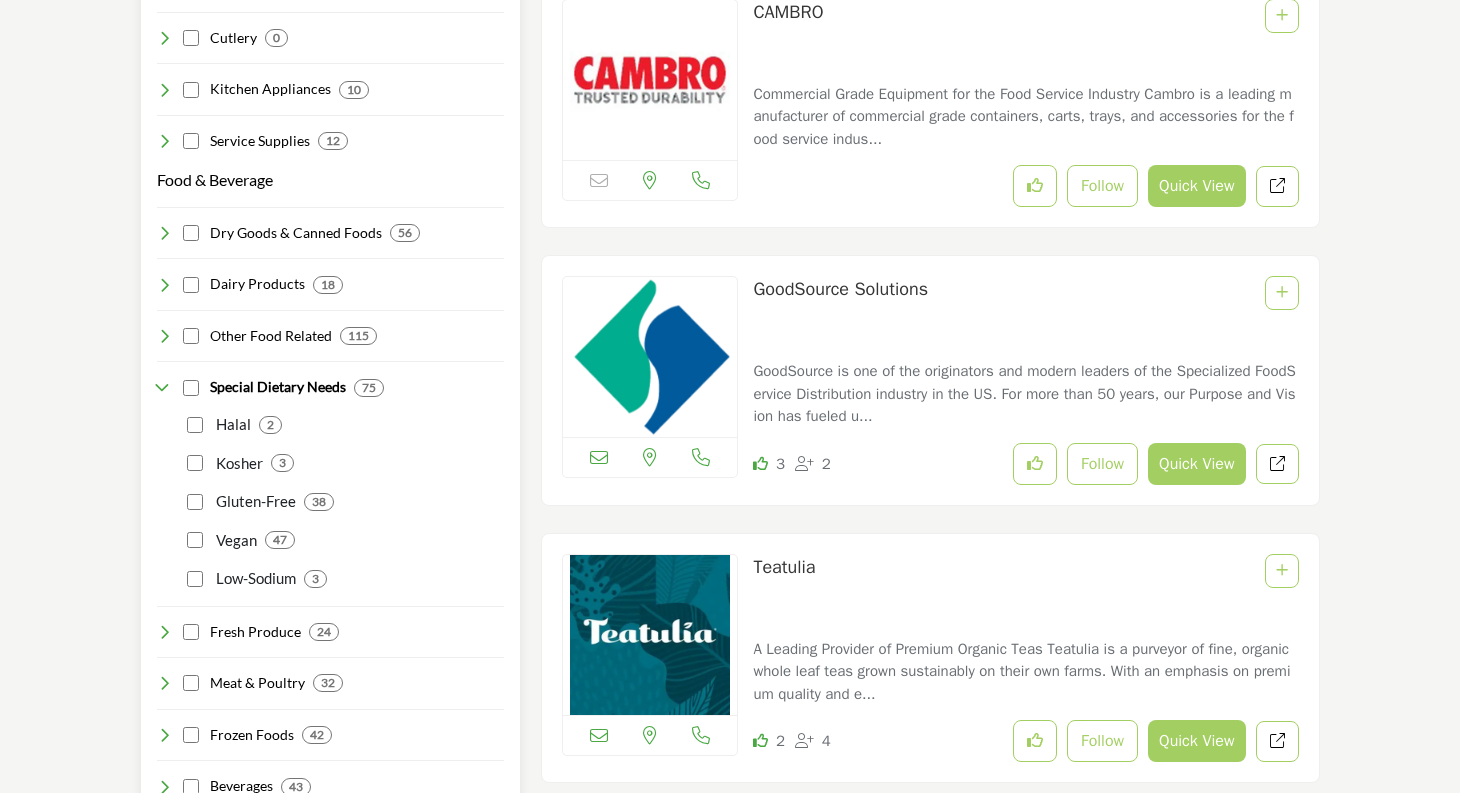 click at bounding box center [165, 388] 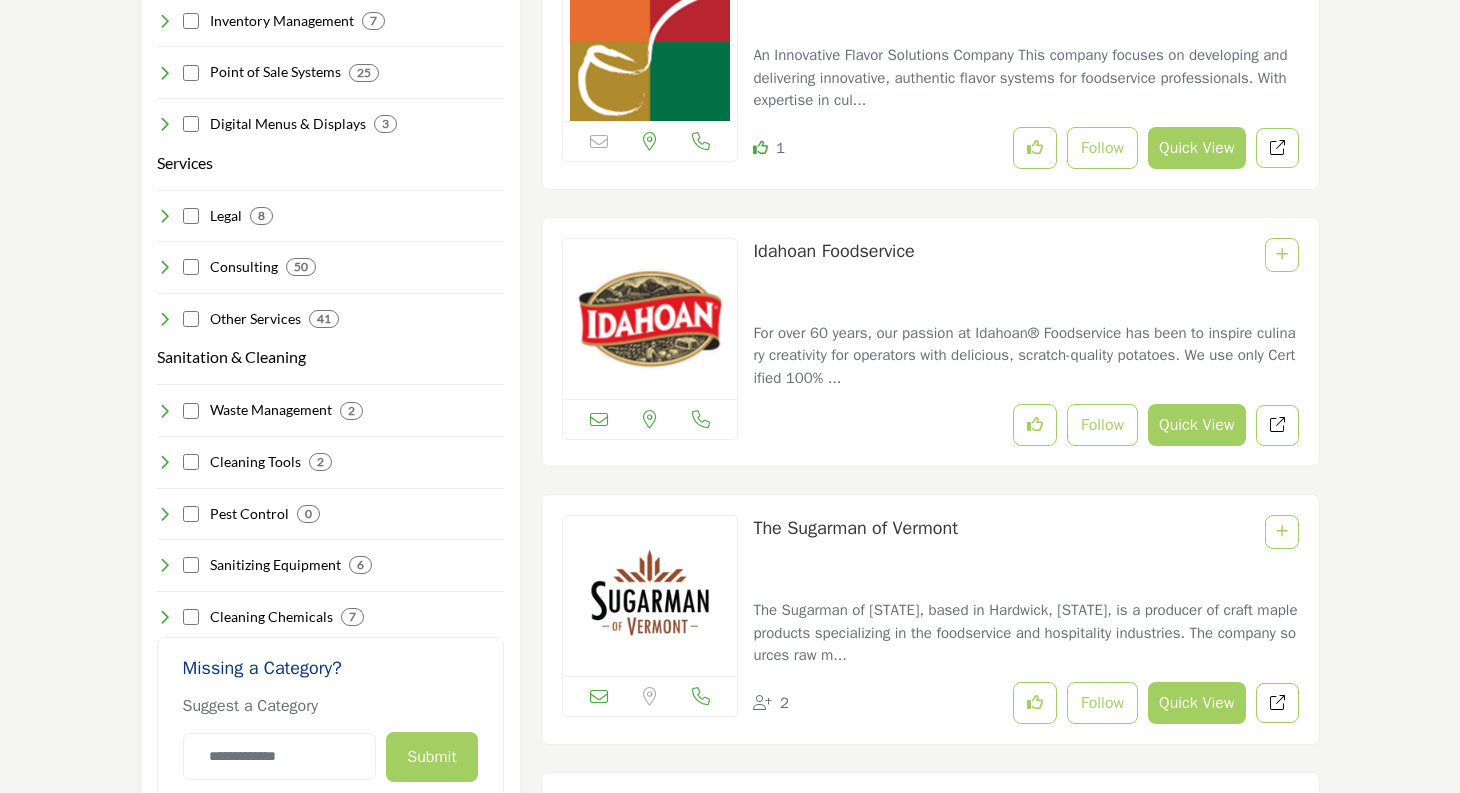 scroll, scrollTop: 3293, scrollLeft: 0, axis: vertical 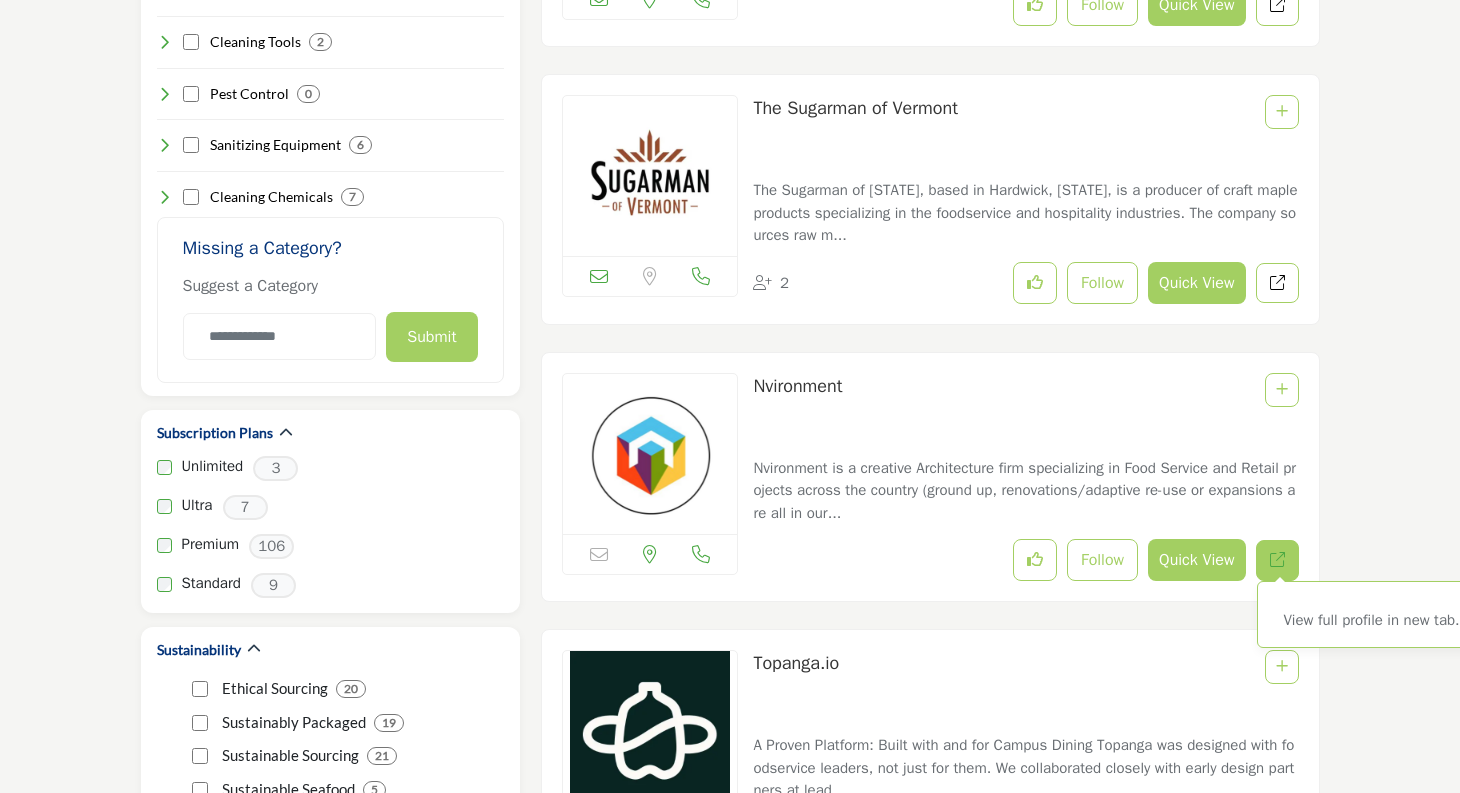 click at bounding box center (1277, 559) 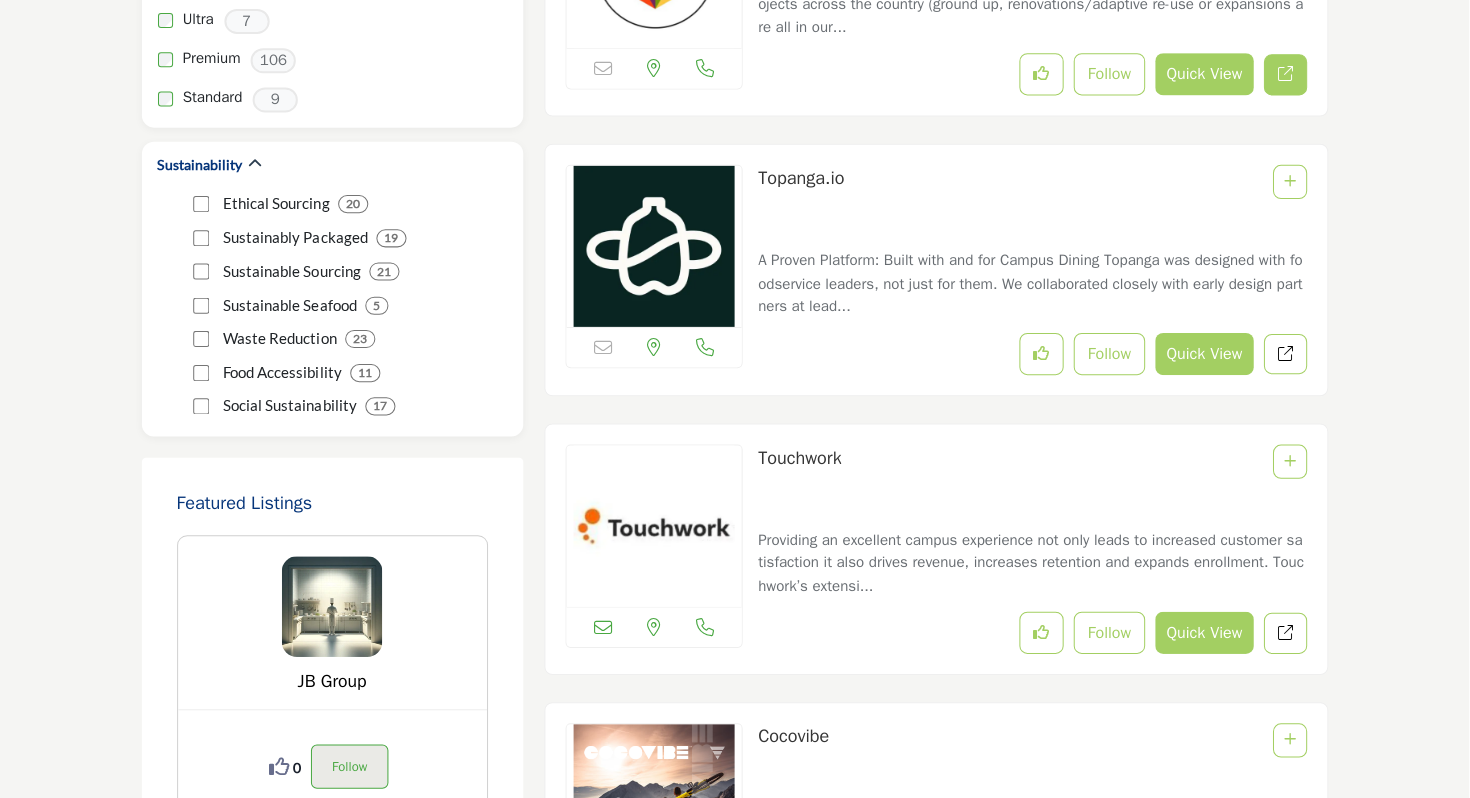 scroll, scrollTop: 3783, scrollLeft: 0, axis: vertical 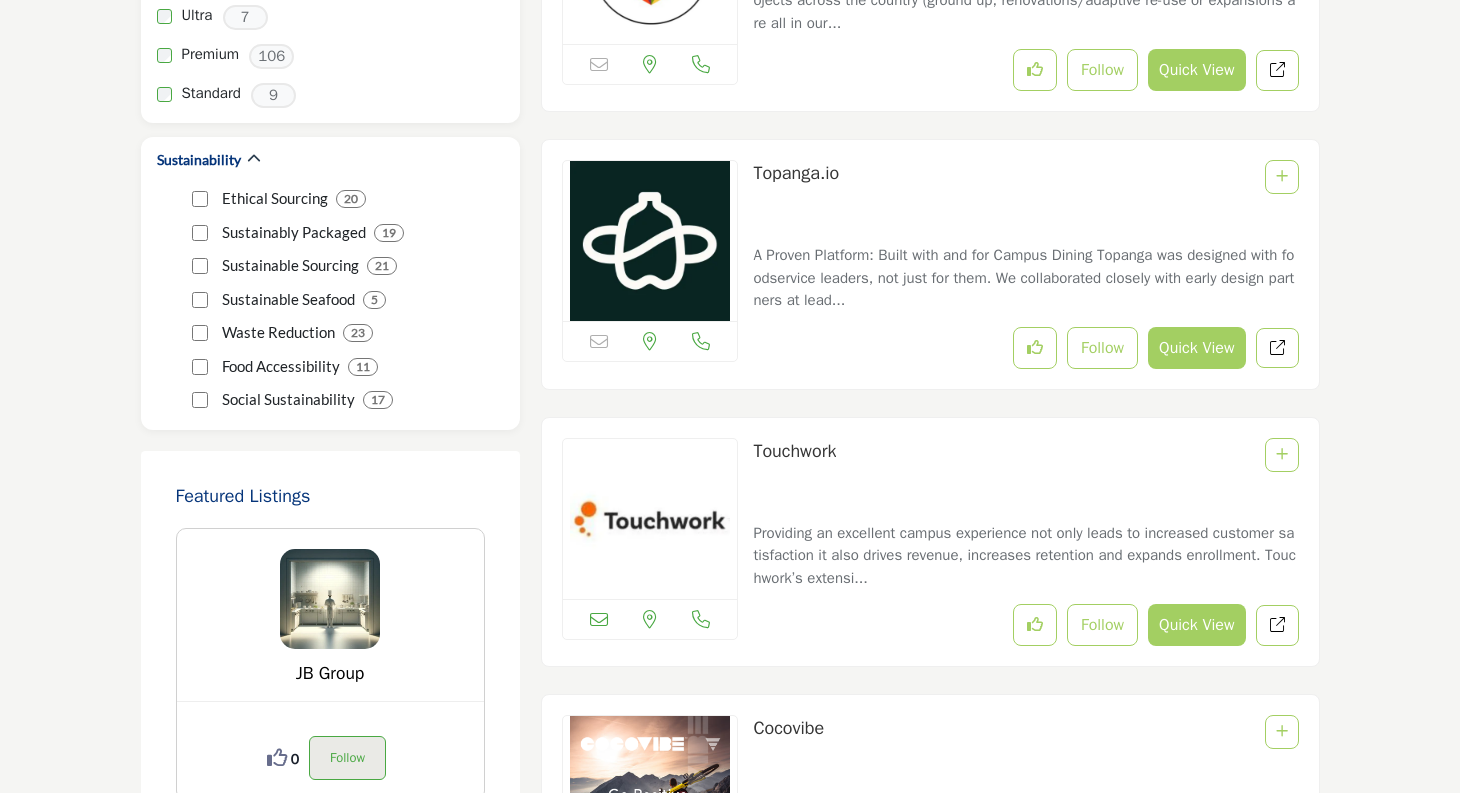 click on "Quick View" at bounding box center [1196, 348] 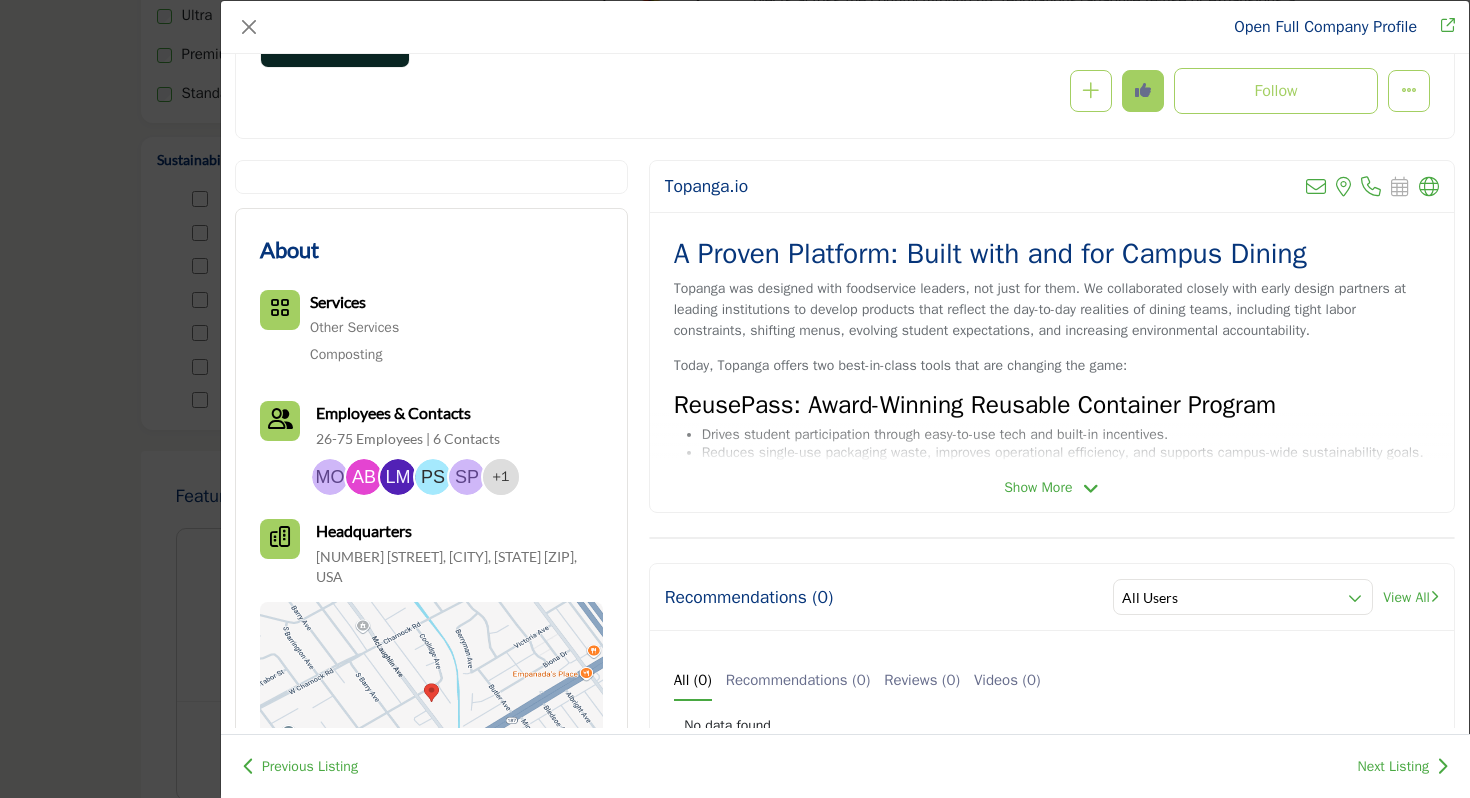 scroll, scrollTop: 272, scrollLeft: 0, axis: vertical 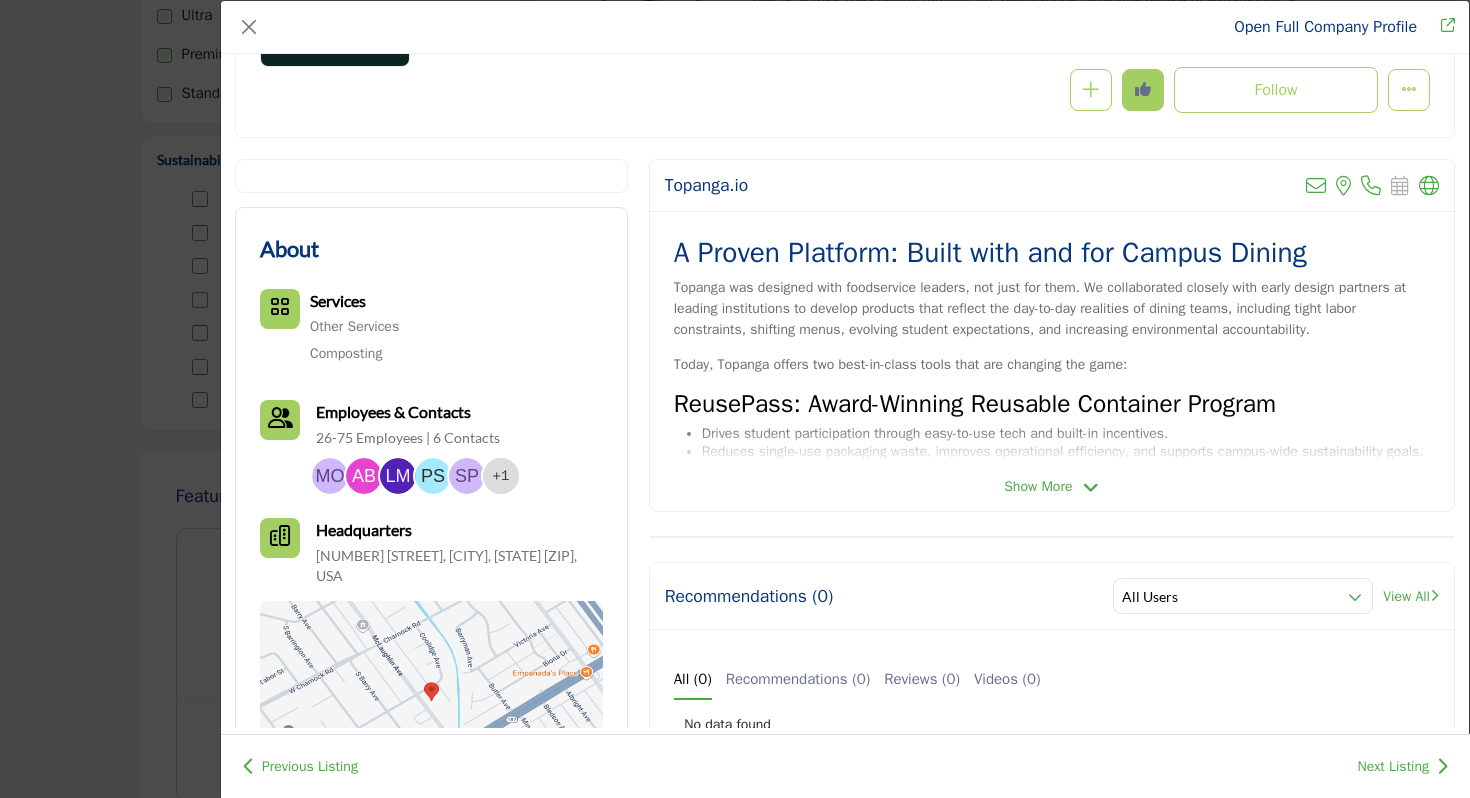 click at bounding box center (1091, 488) 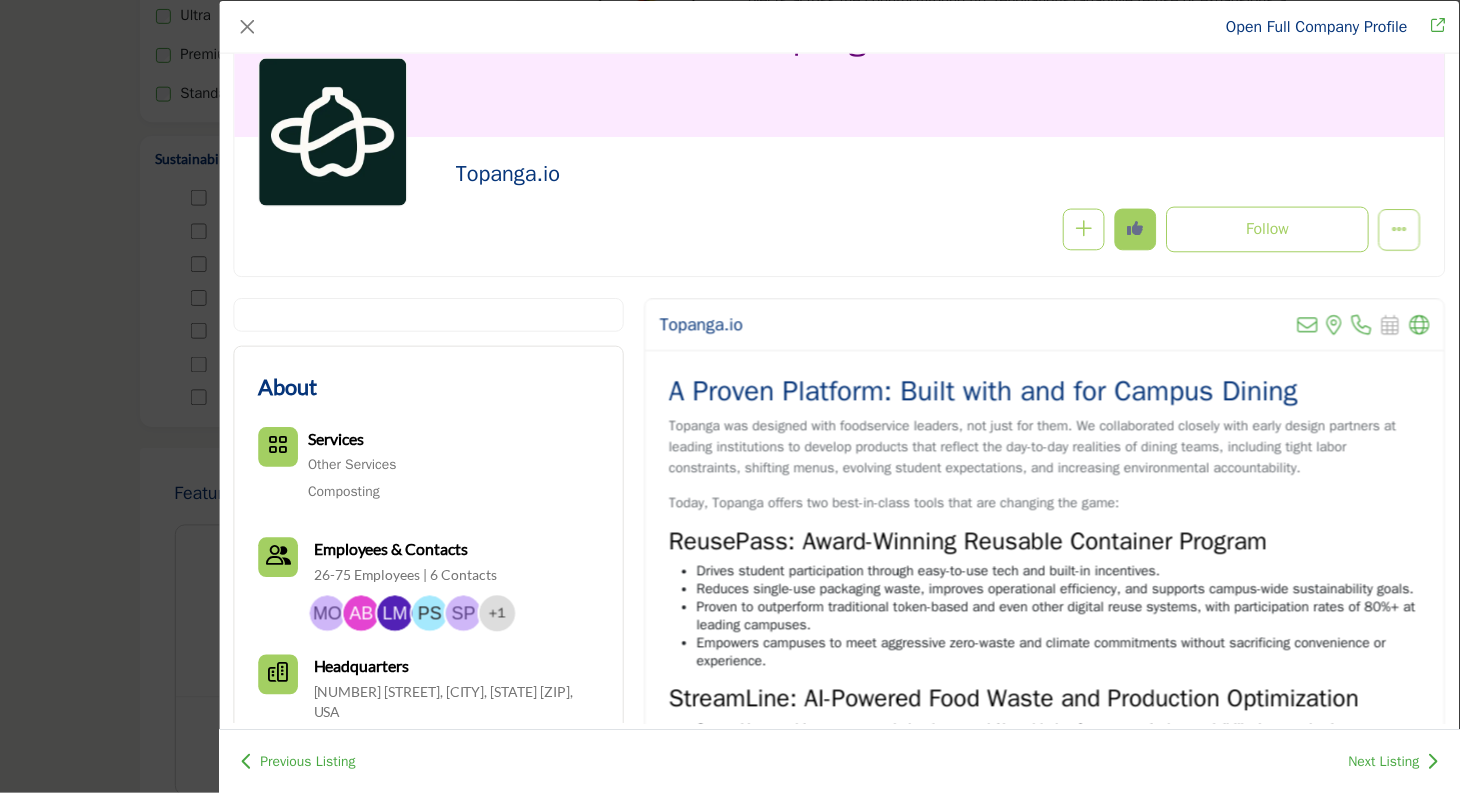 scroll, scrollTop: 0, scrollLeft: 0, axis: both 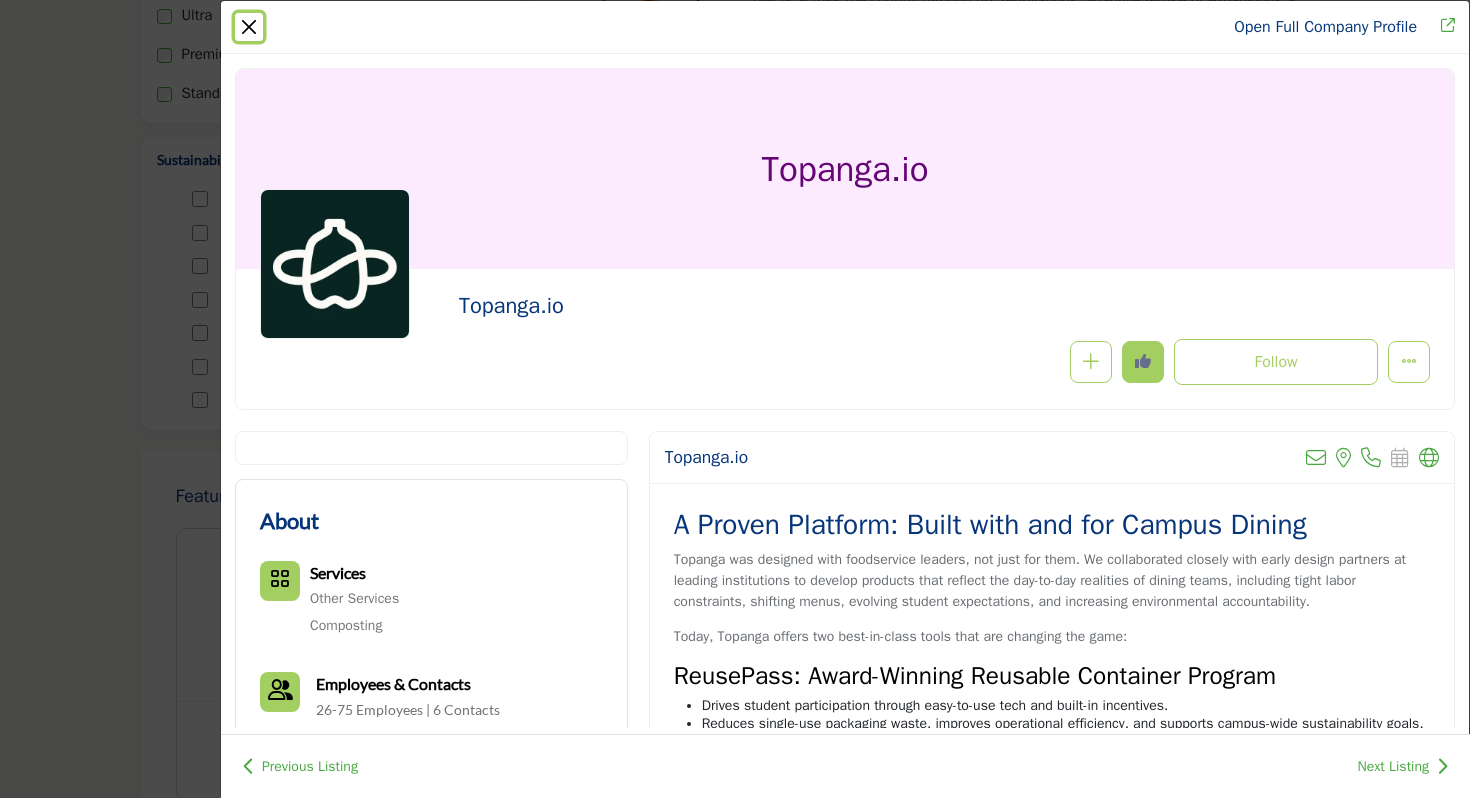 click at bounding box center (249, 27) 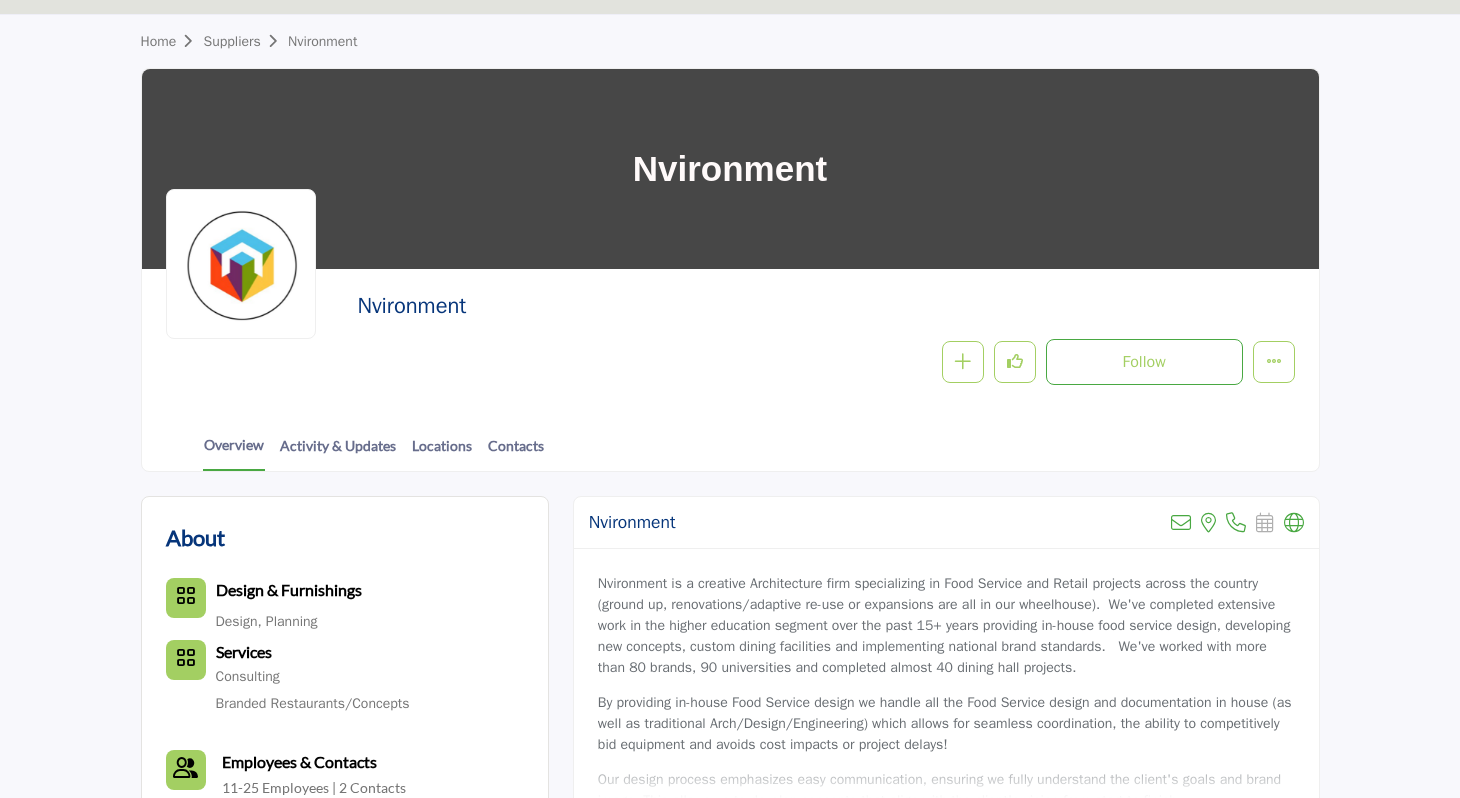 scroll, scrollTop: 0, scrollLeft: 0, axis: both 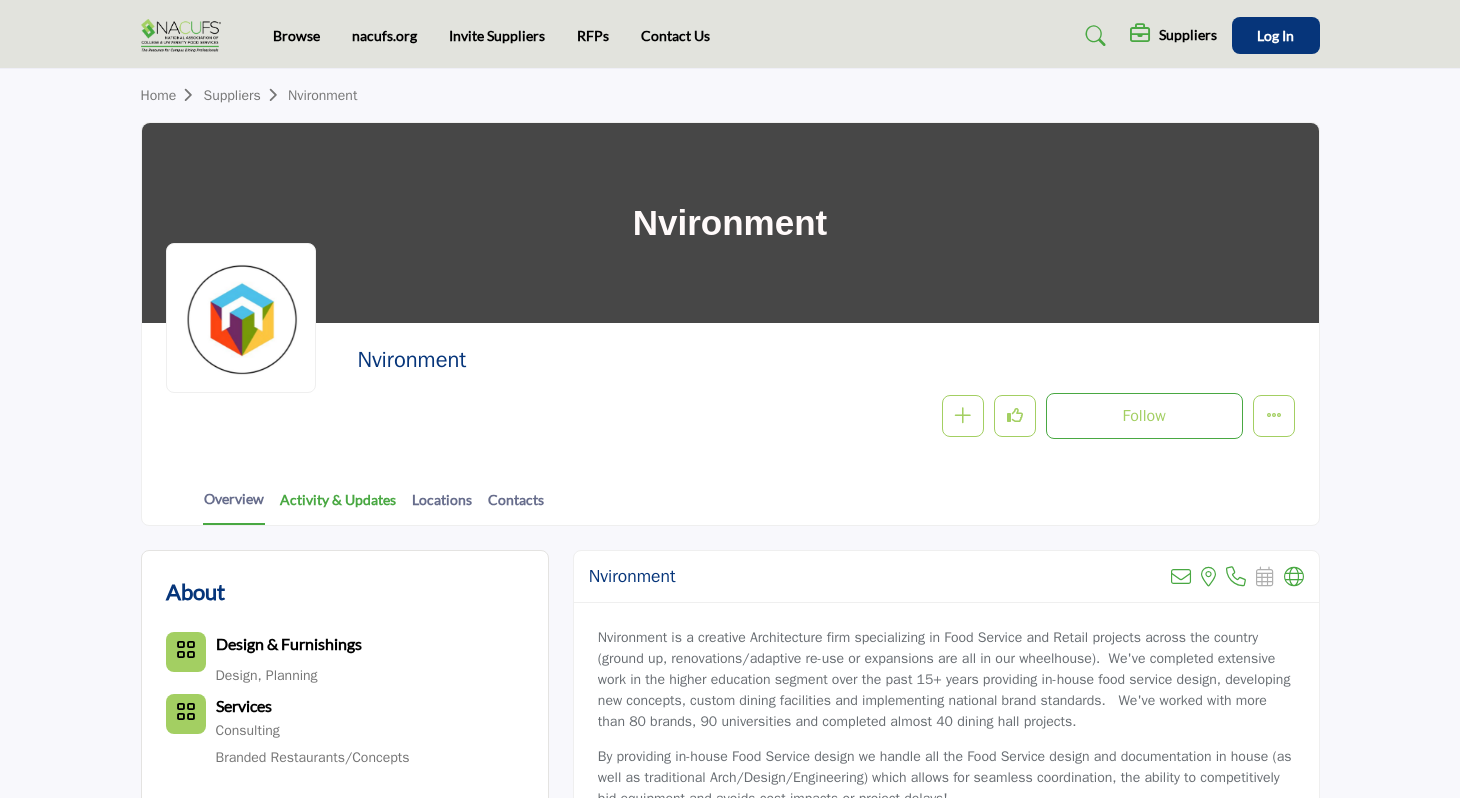 click on "Activity & Updates" at bounding box center [338, 506] 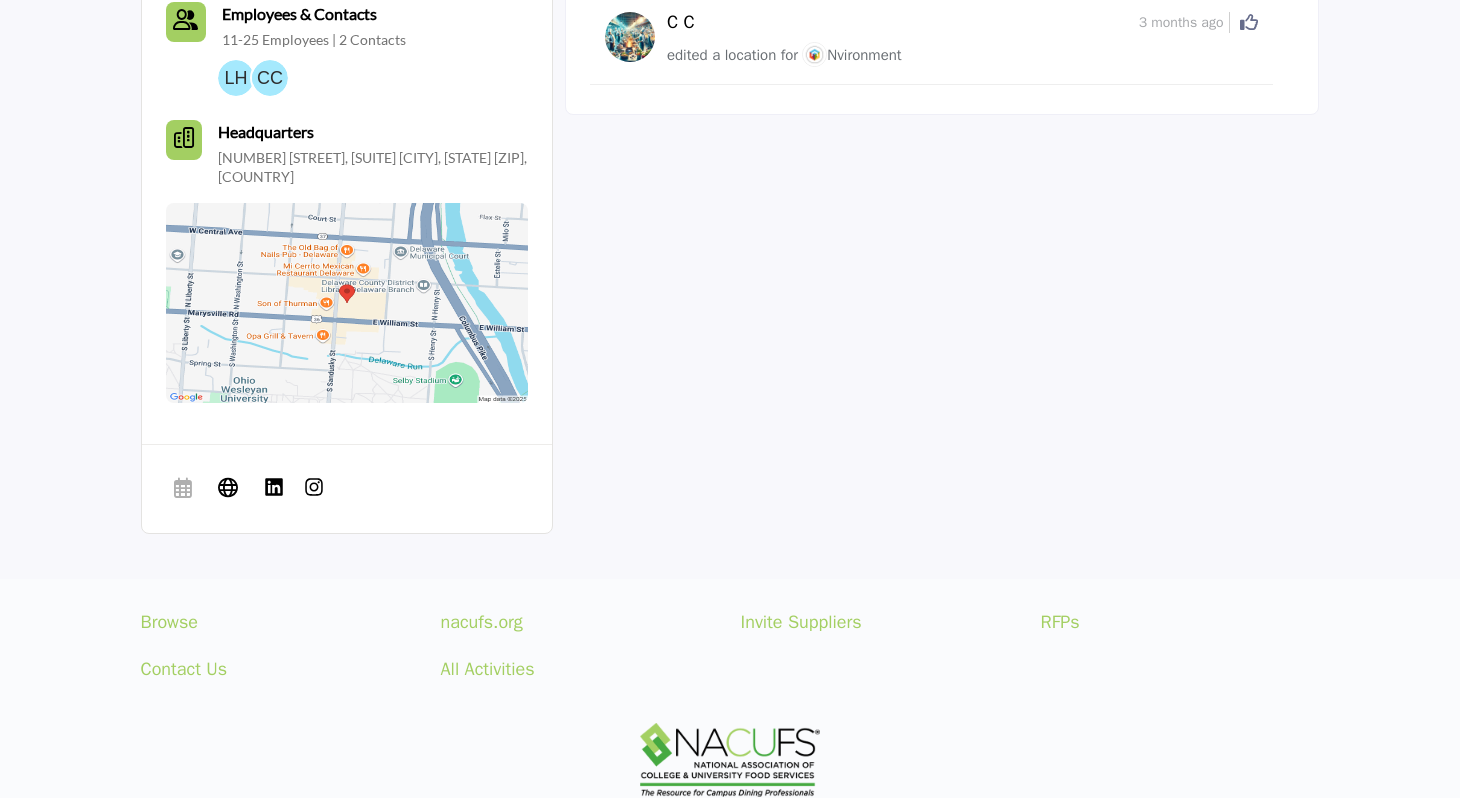 scroll, scrollTop: 377, scrollLeft: 0, axis: vertical 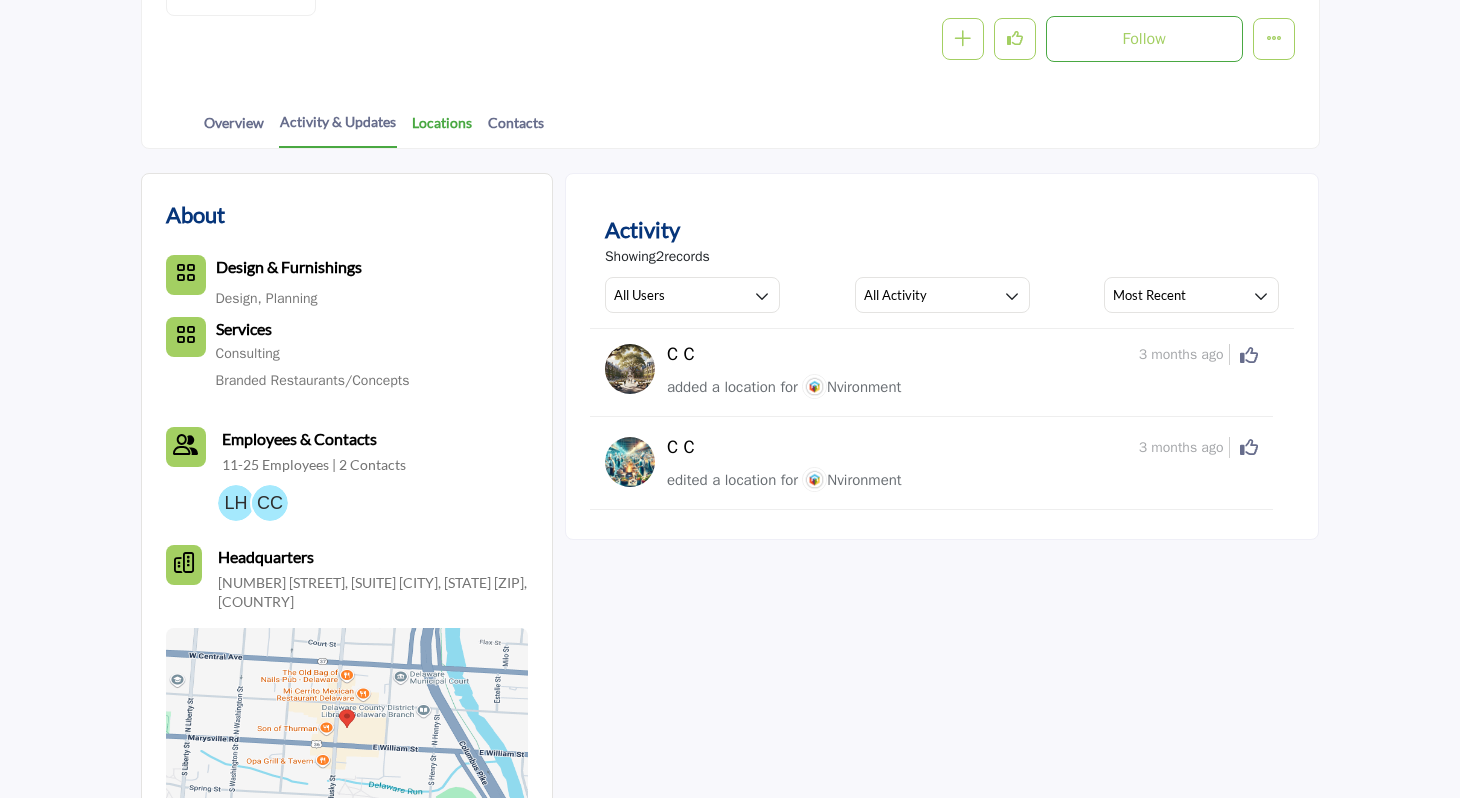 click on "Locations" at bounding box center (442, 129) 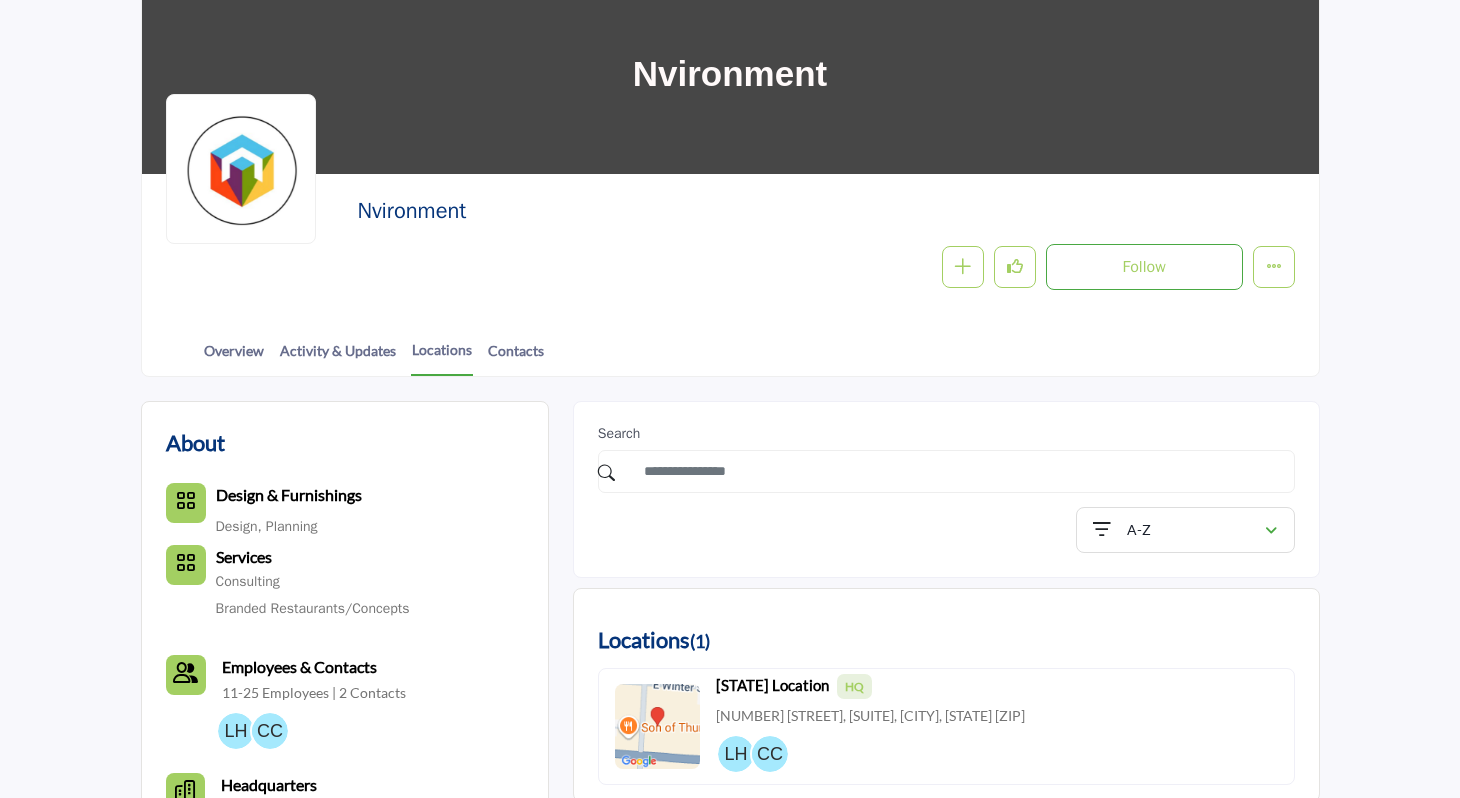 scroll, scrollTop: 0, scrollLeft: 0, axis: both 